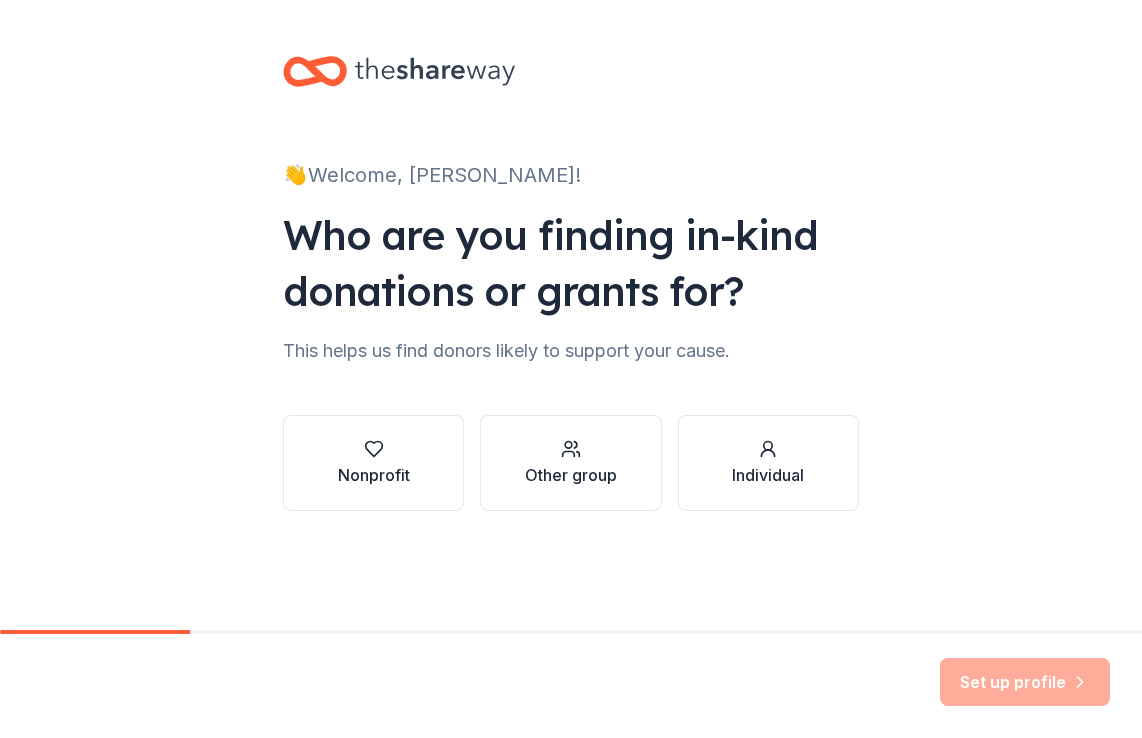 scroll, scrollTop: 0, scrollLeft: 0, axis: both 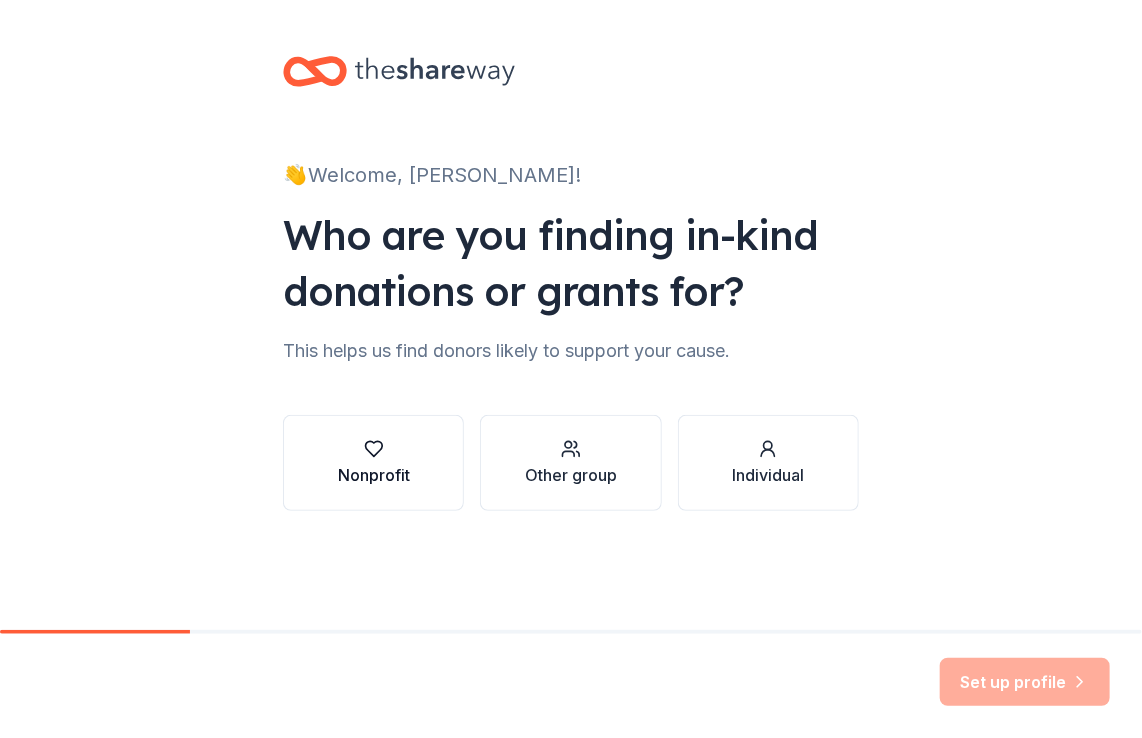 click 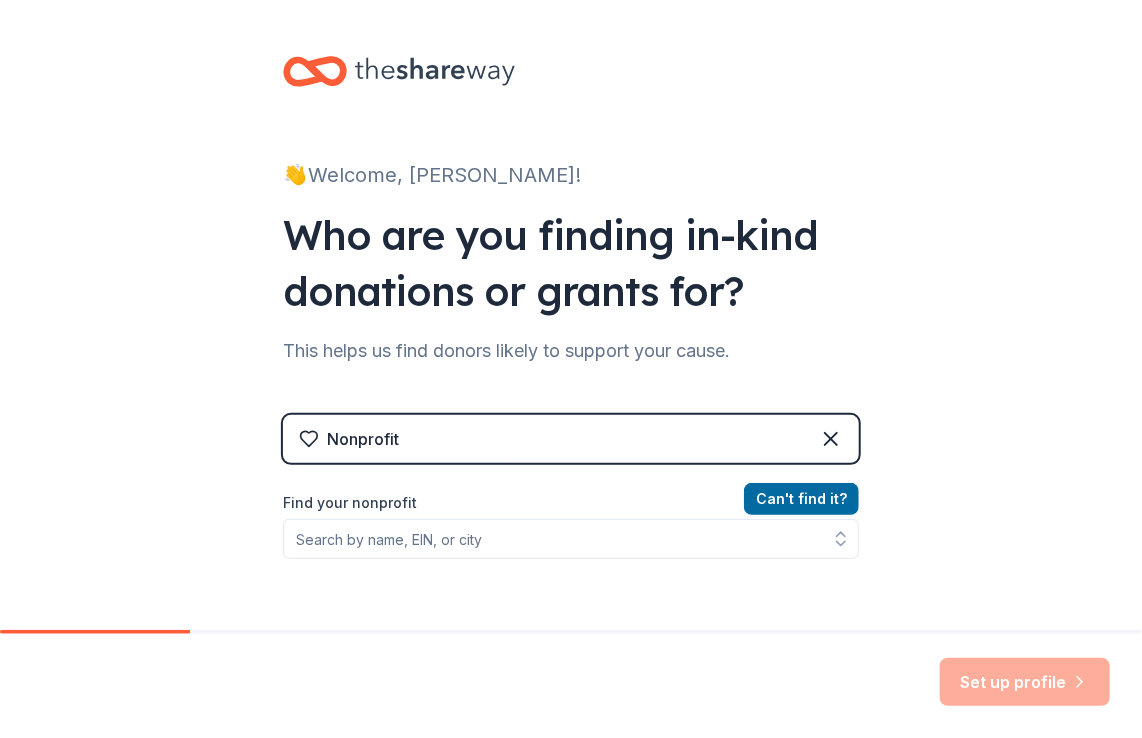 click on "Find your nonprofit" at bounding box center (571, 503) 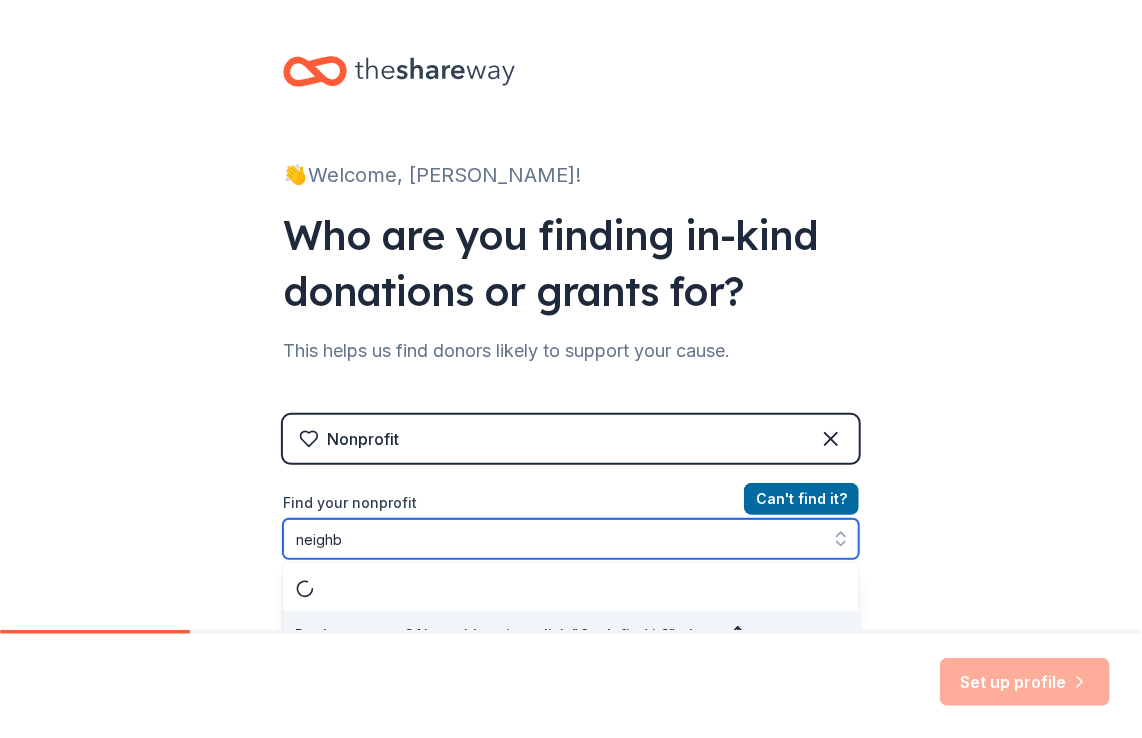 scroll, scrollTop: 28, scrollLeft: 0, axis: vertical 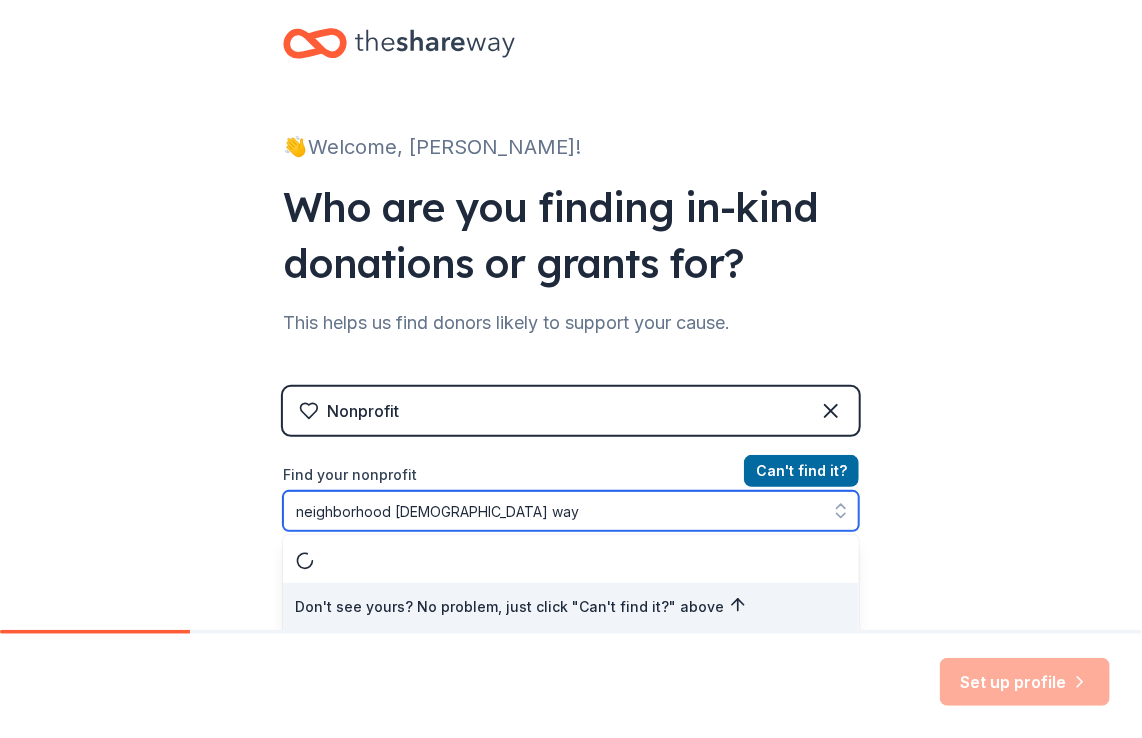 type on "neighborhood bible way" 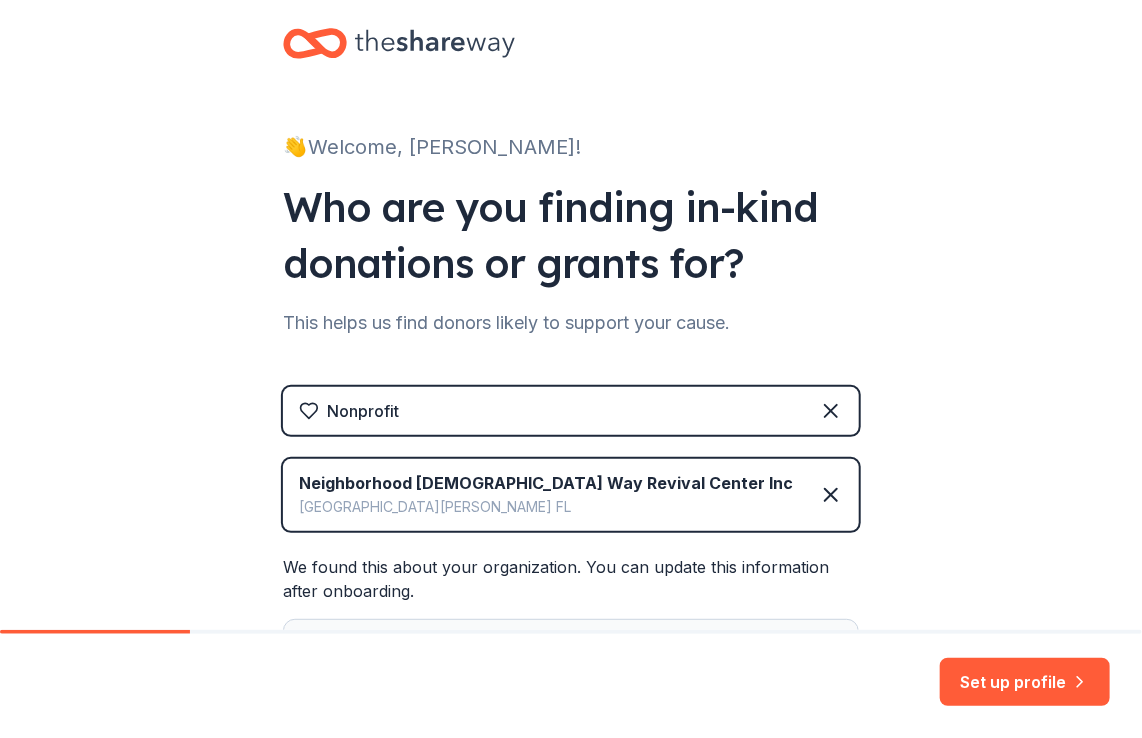 click on "Set up profile" at bounding box center (1025, 682) 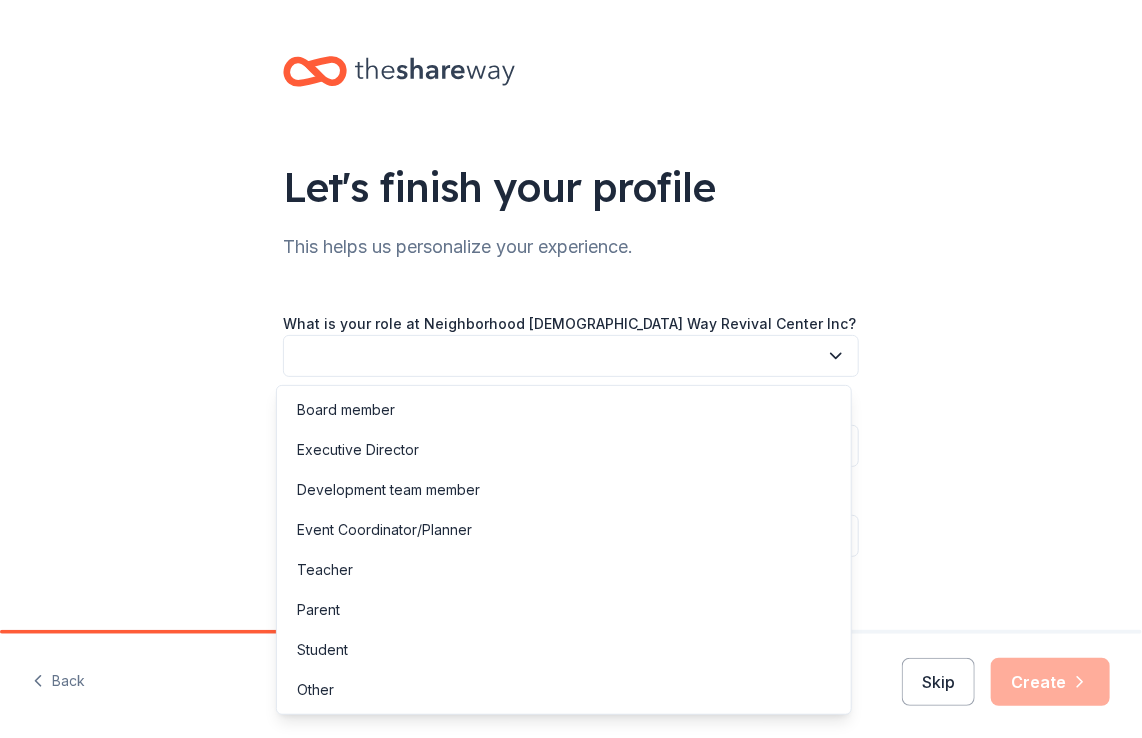 click 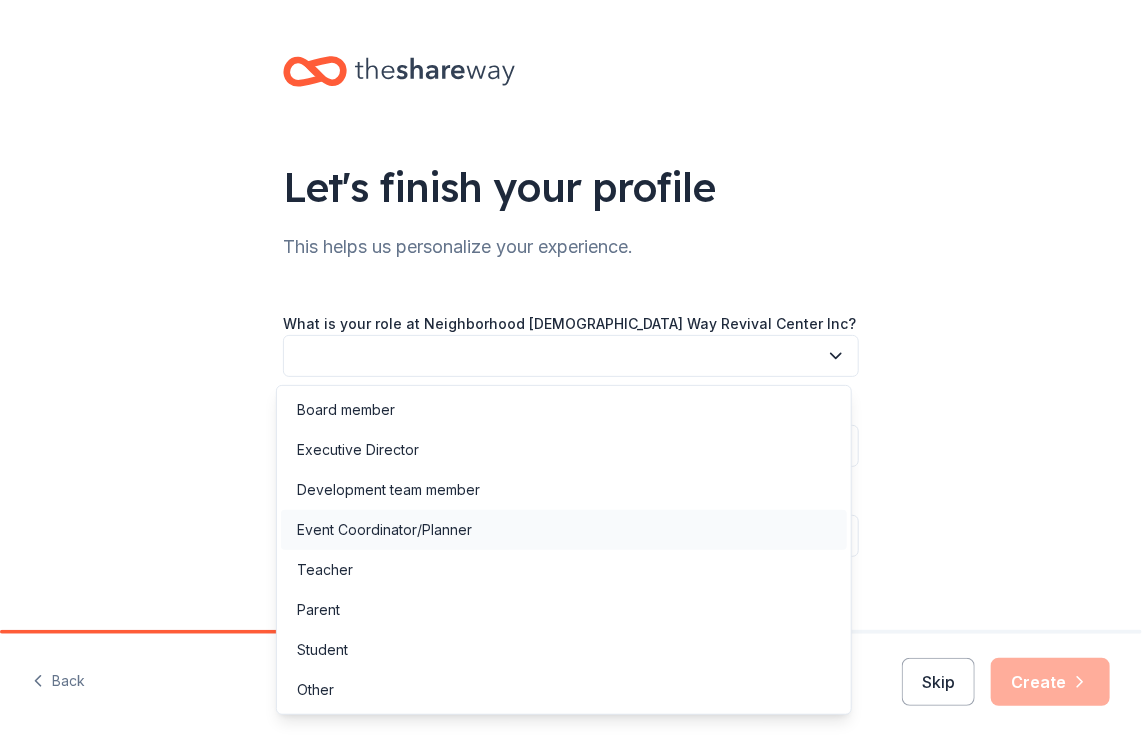 click on "Event Coordinator/Planner" at bounding box center [384, 530] 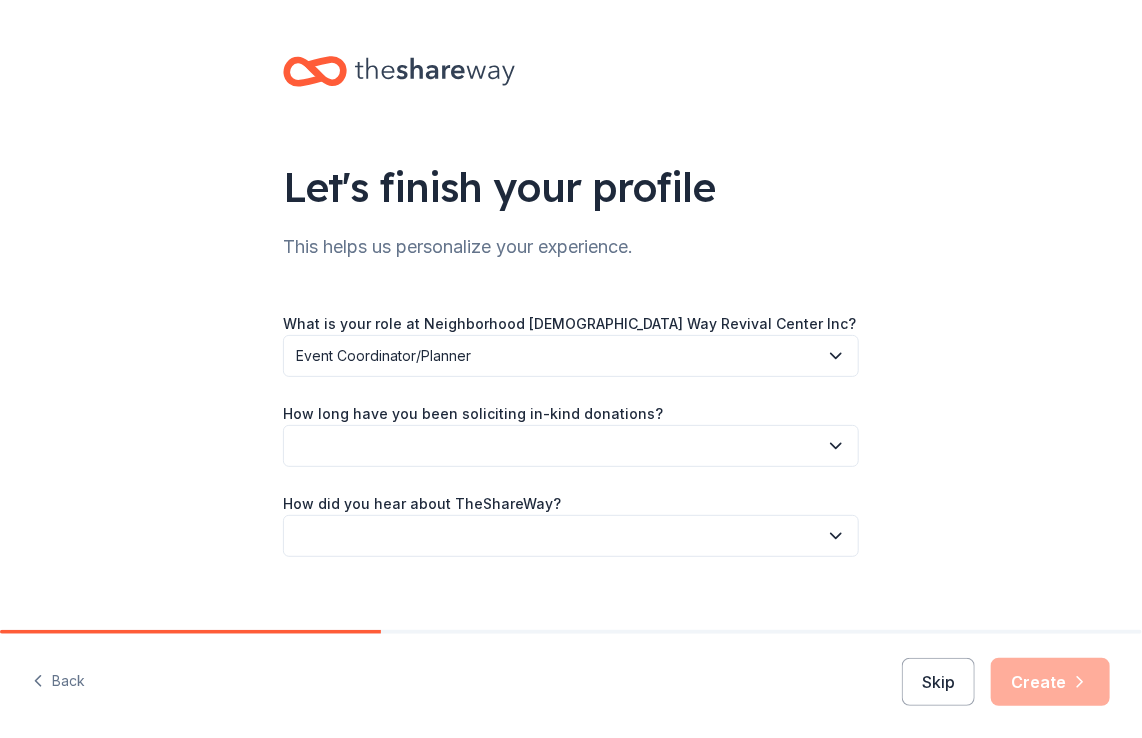click 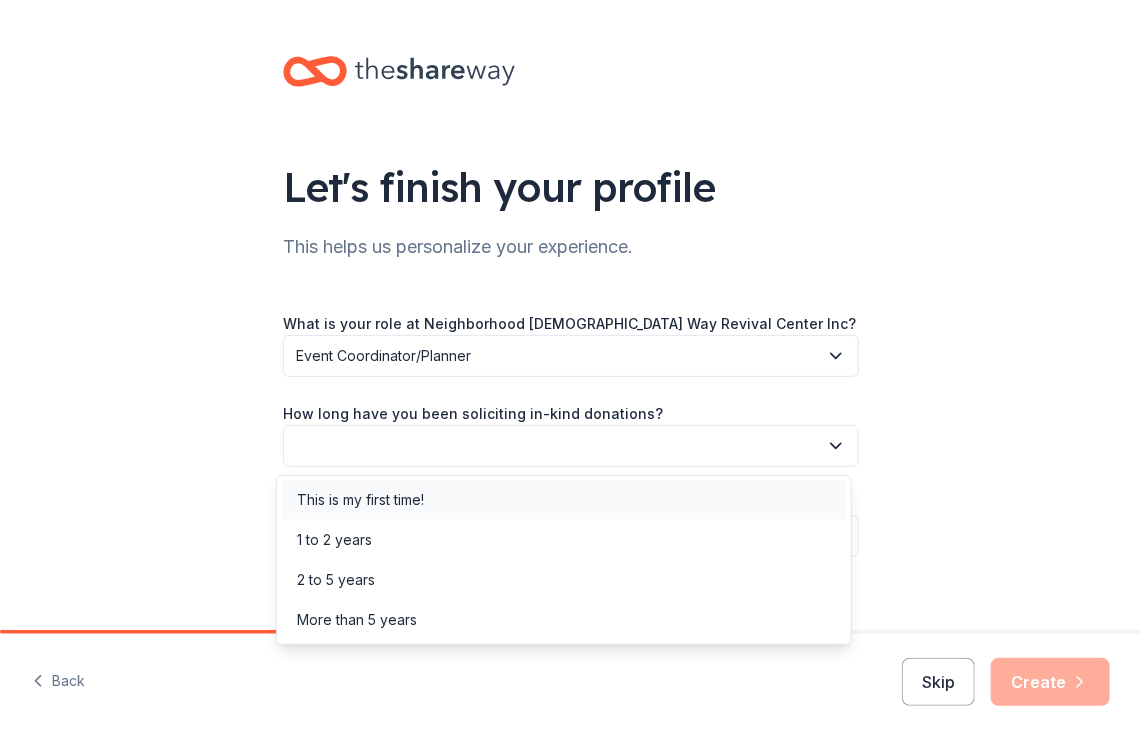 click on "This is my first time!" at bounding box center [360, 500] 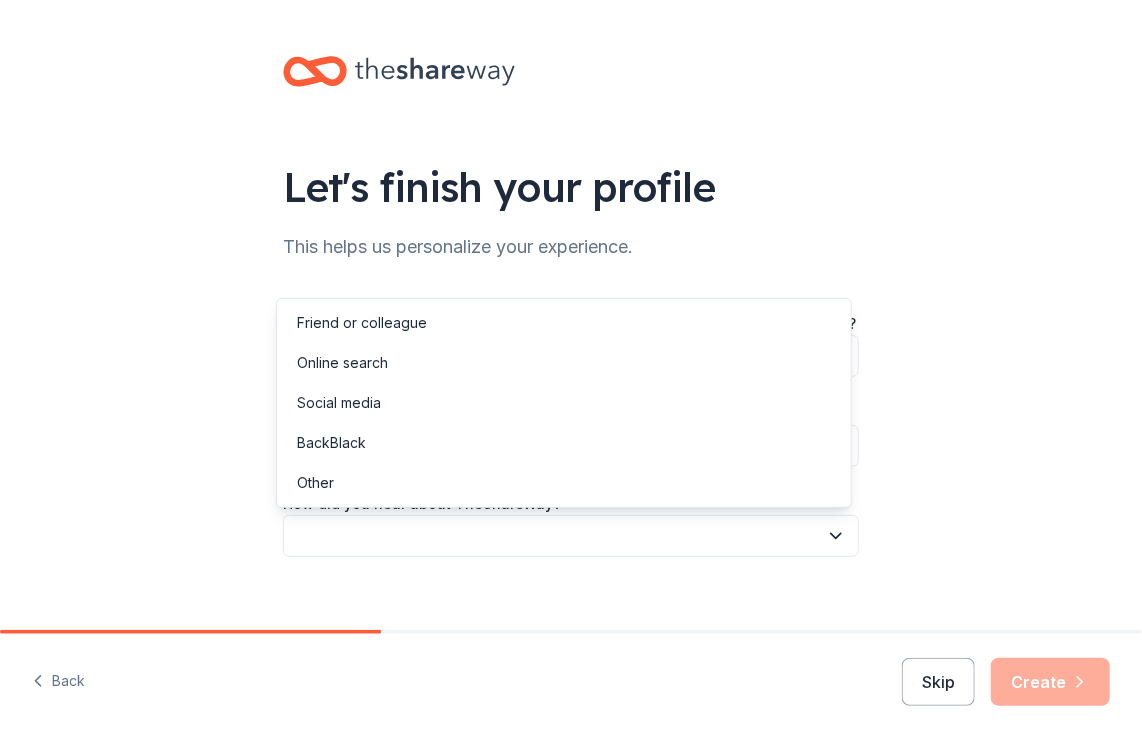 click 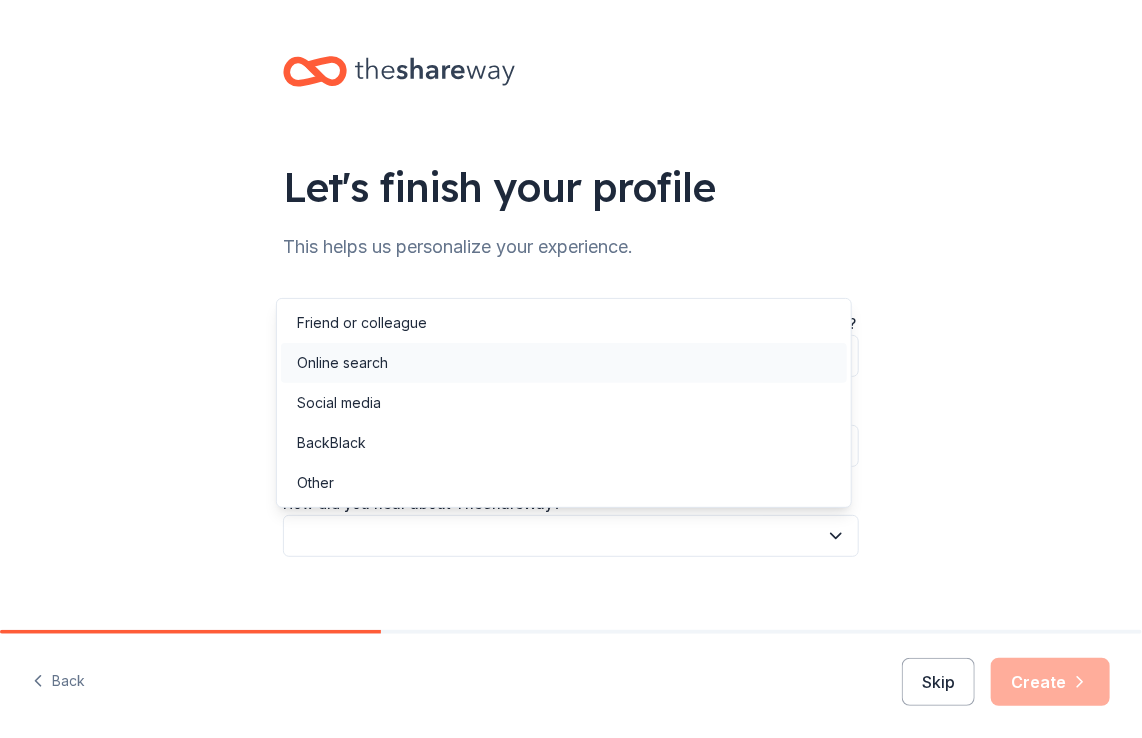 click on "Online search" at bounding box center [342, 363] 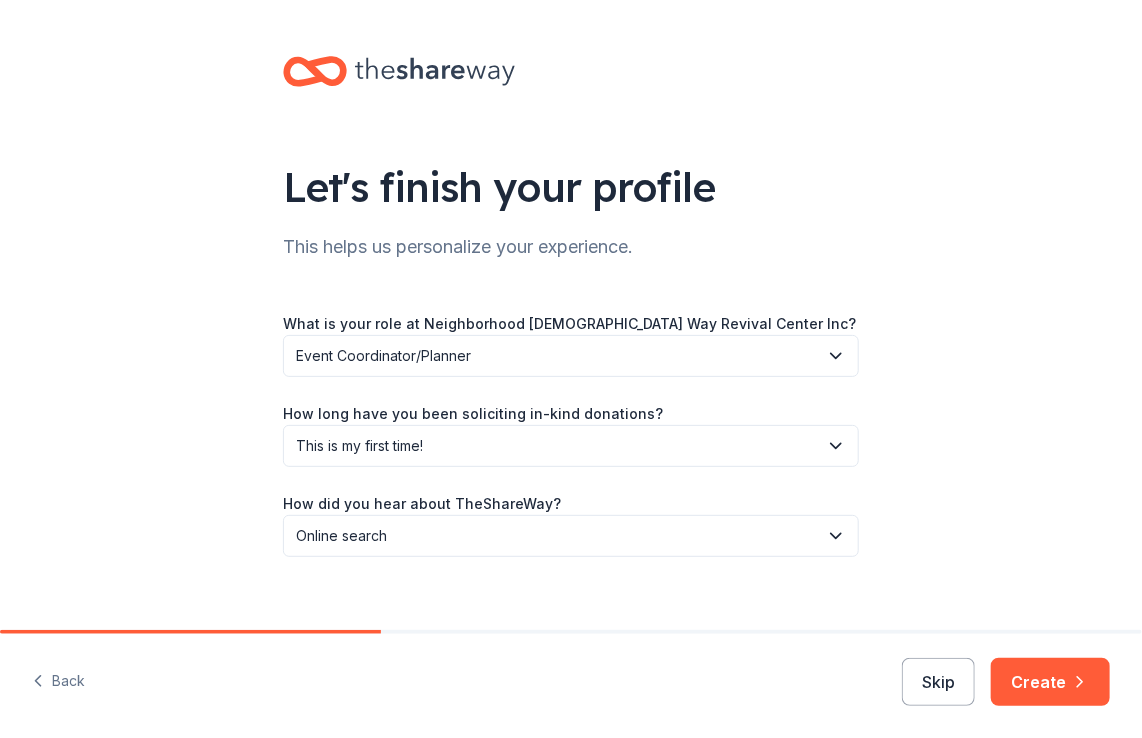 scroll, scrollTop: 22, scrollLeft: 0, axis: vertical 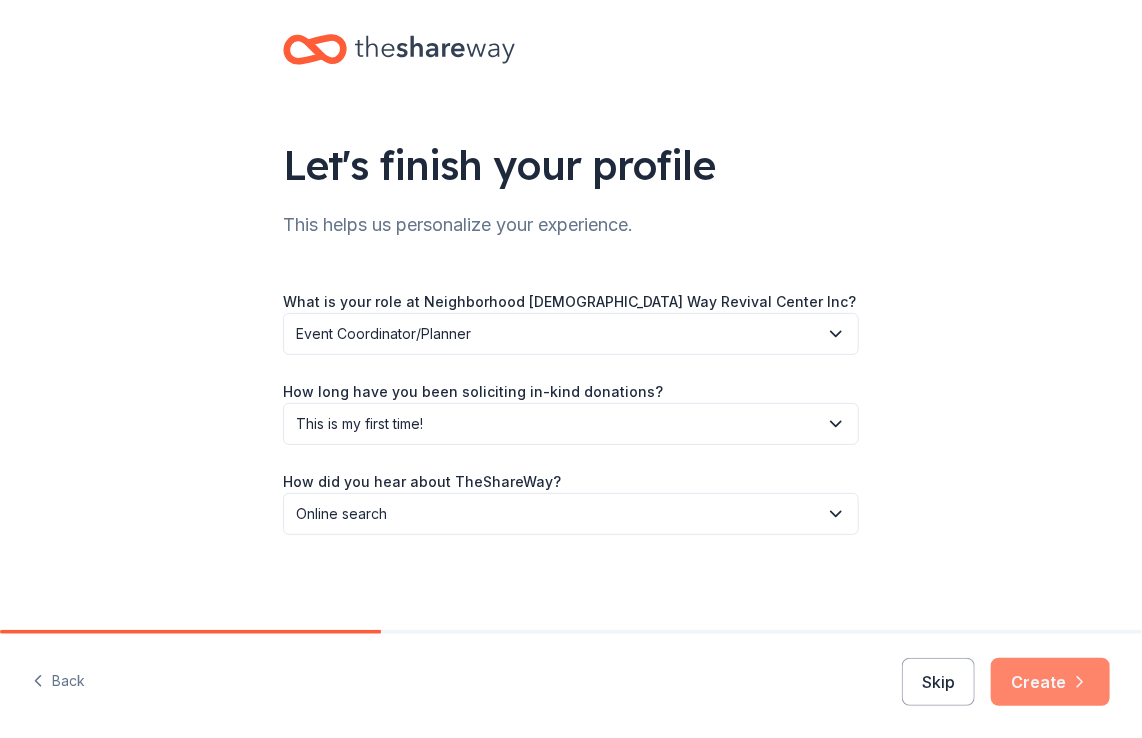 click on "Create" at bounding box center [1050, 682] 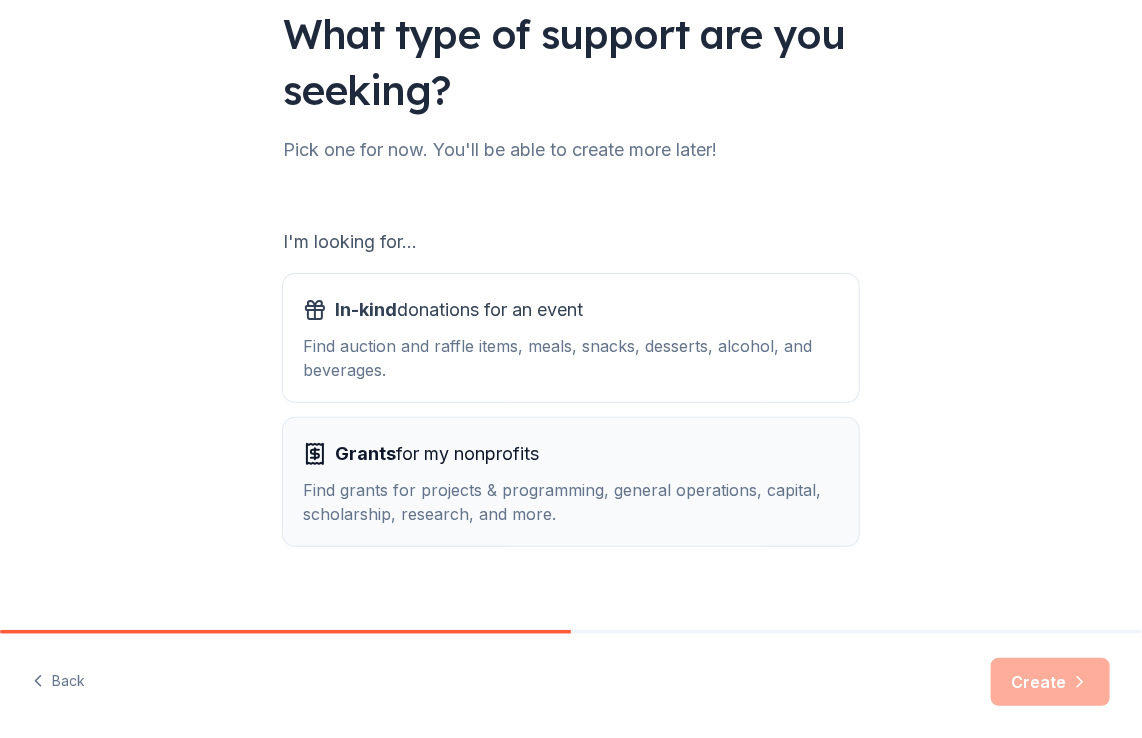 scroll, scrollTop: 176, scrollLeft: 0, axis: vertical 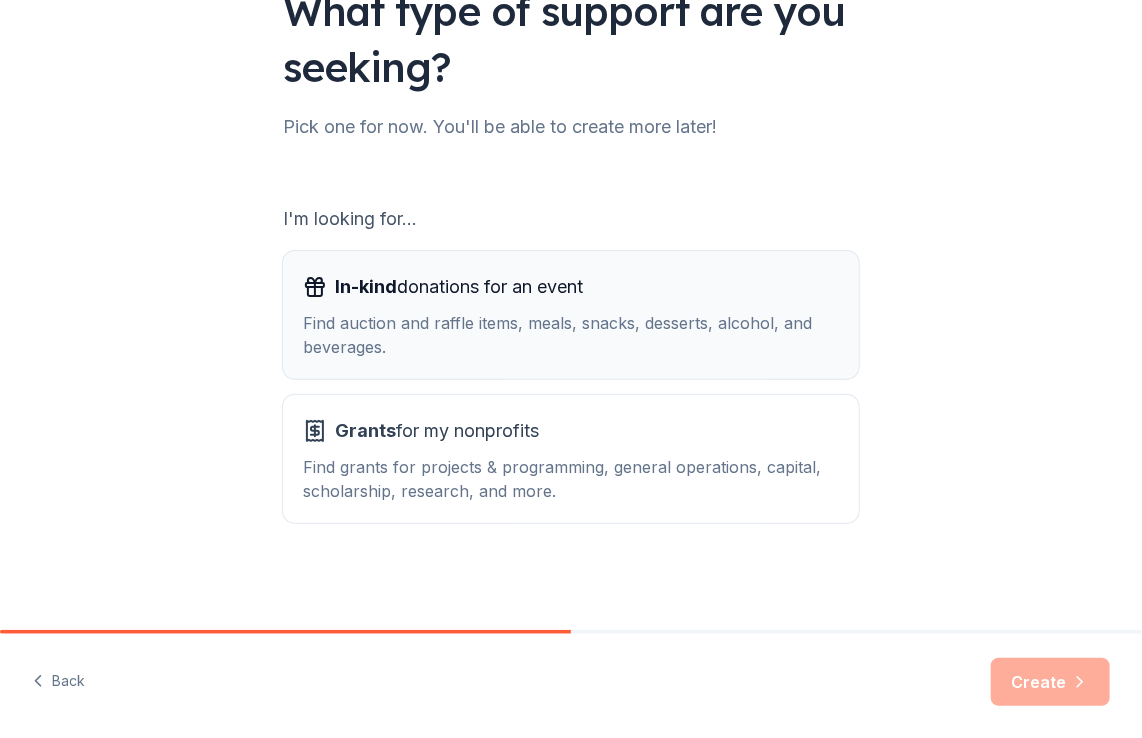 click on "In-kind  donations for an event" at bounding box center (459, 287) 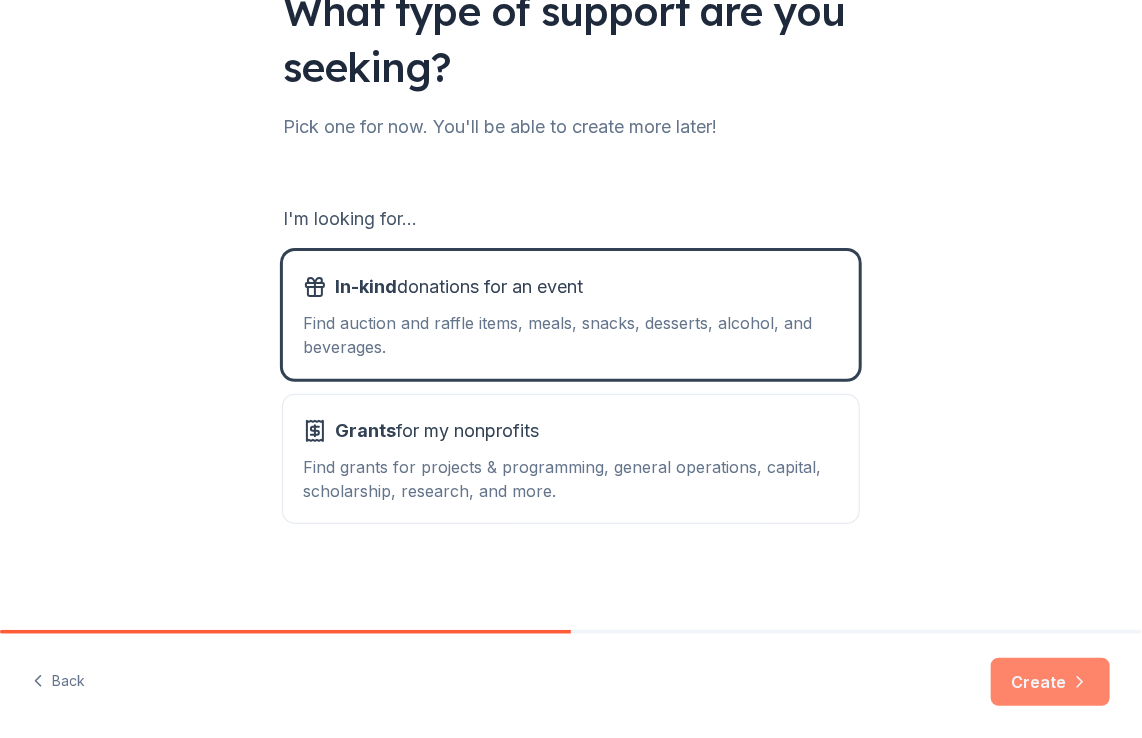 click on "Create" at bounding box center (1050, 682) 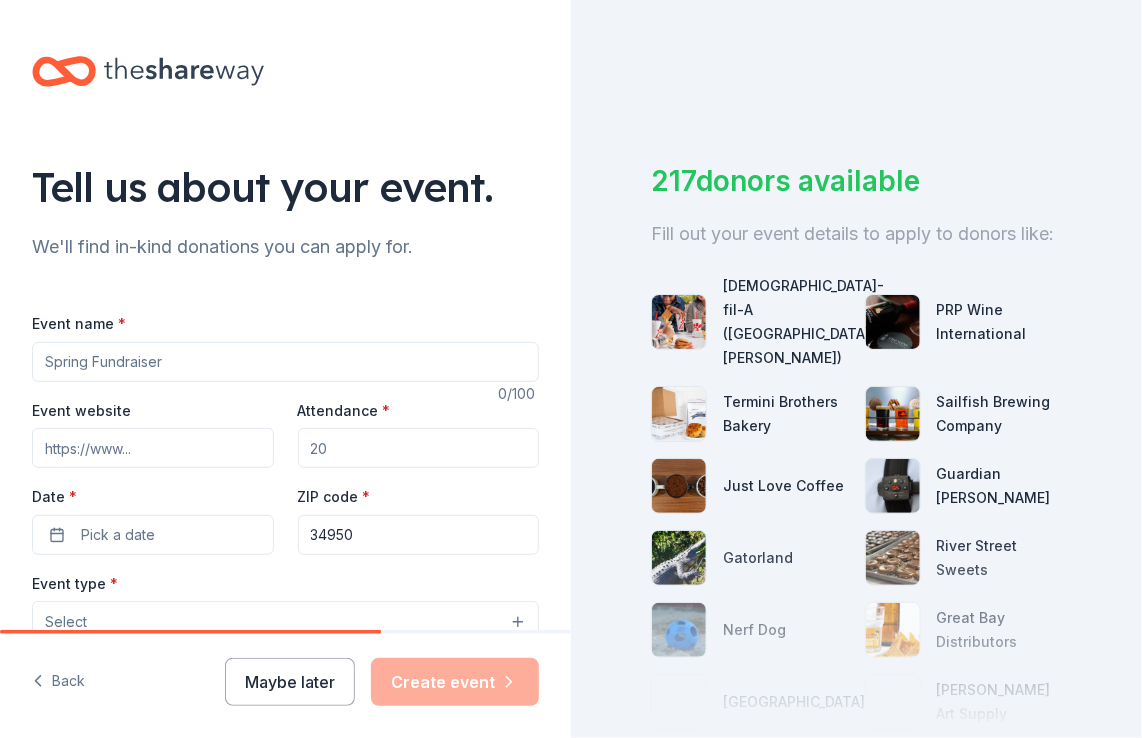 click on "Event name *" at bounding box center [285, 362] 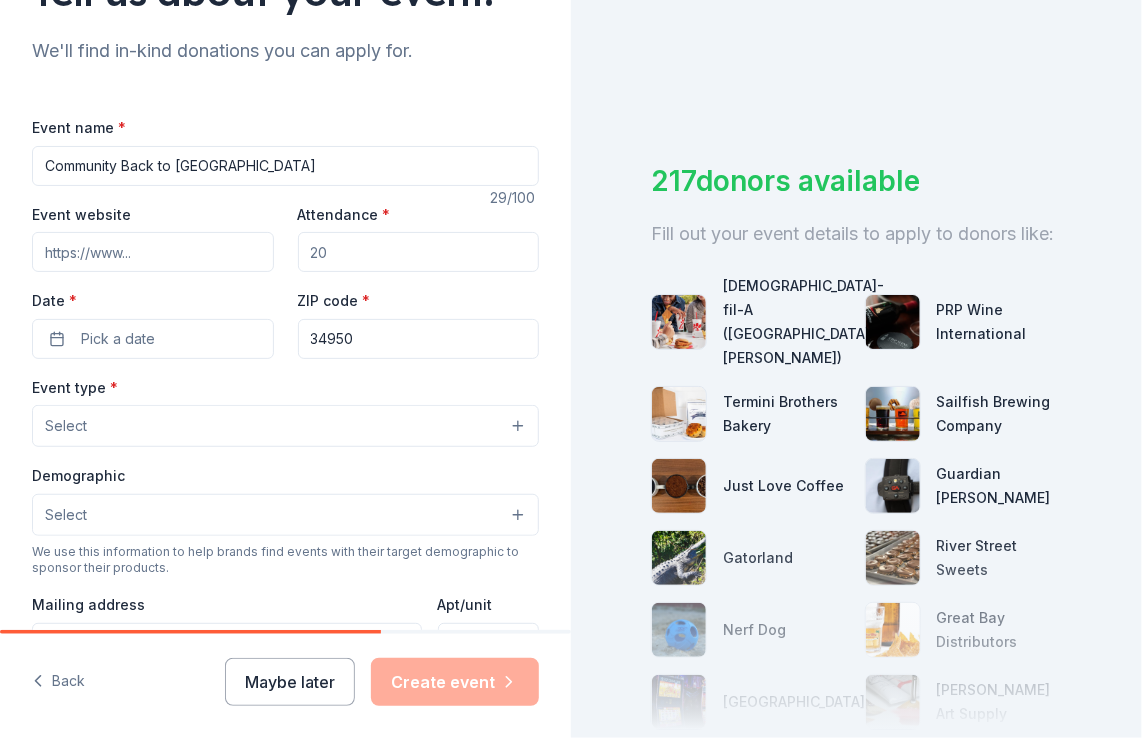 scroll, scrollTop: 200, scrollLeft: 0, axis: vertical 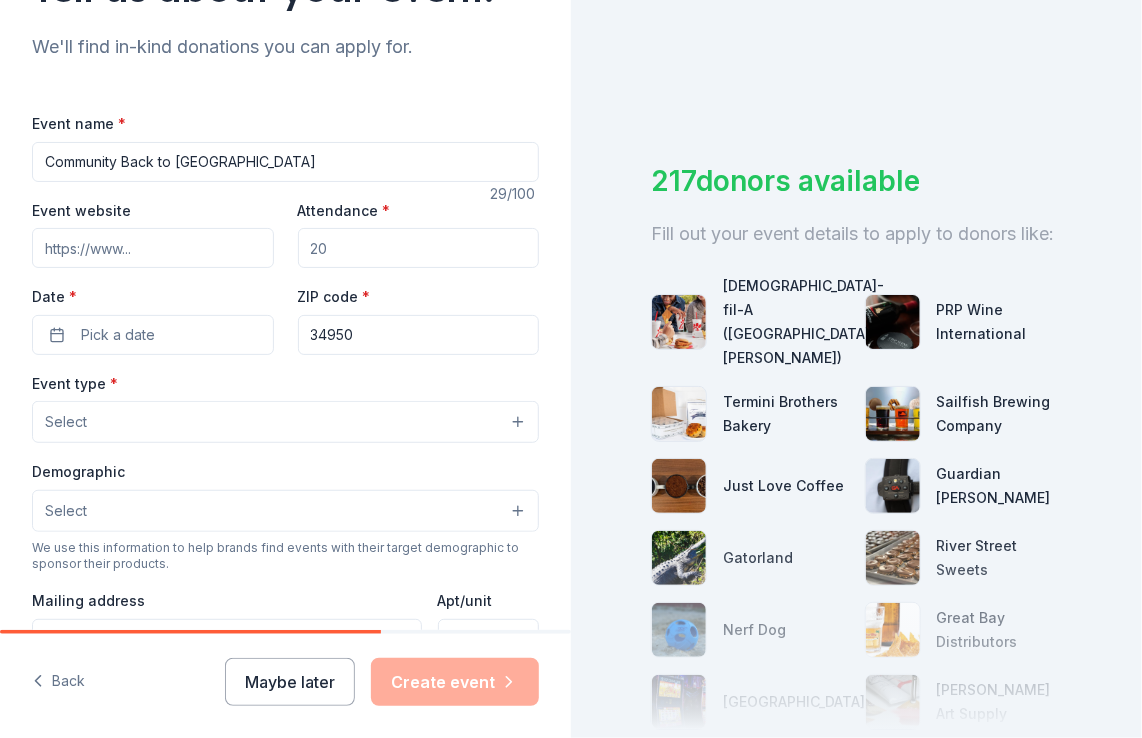 type on "Community Back to [GEOGRAPHIC_DATA]" 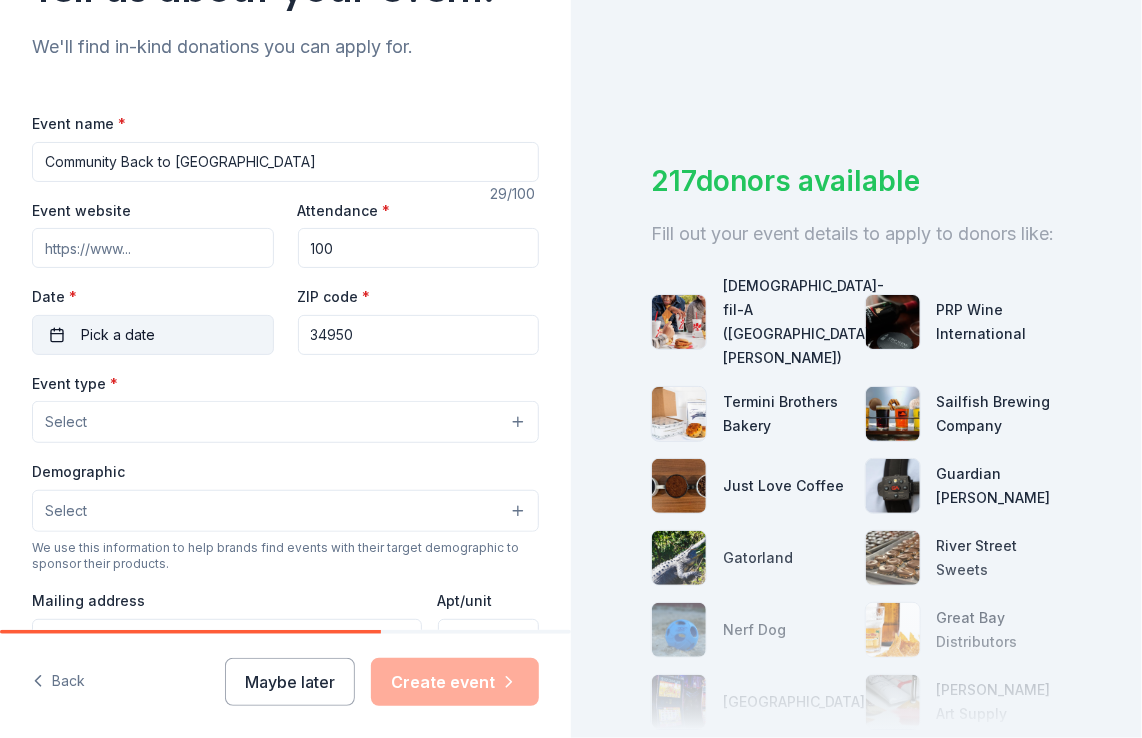 type on "100" 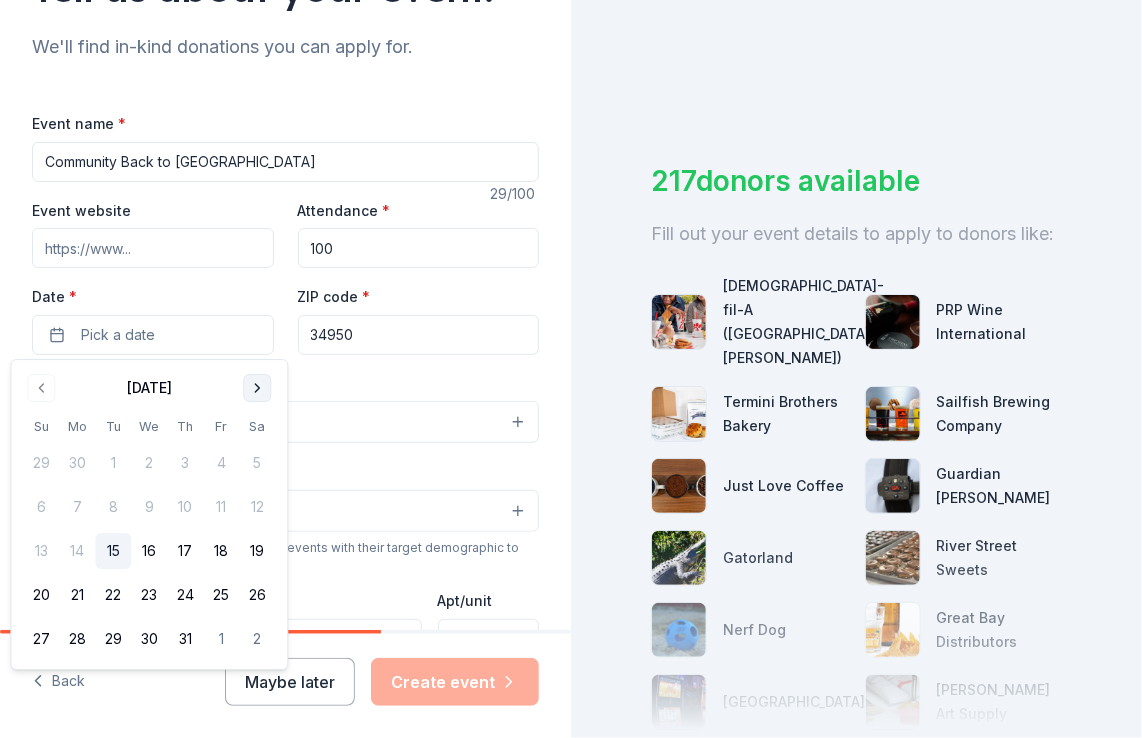 click at bounding box center [257, 388] 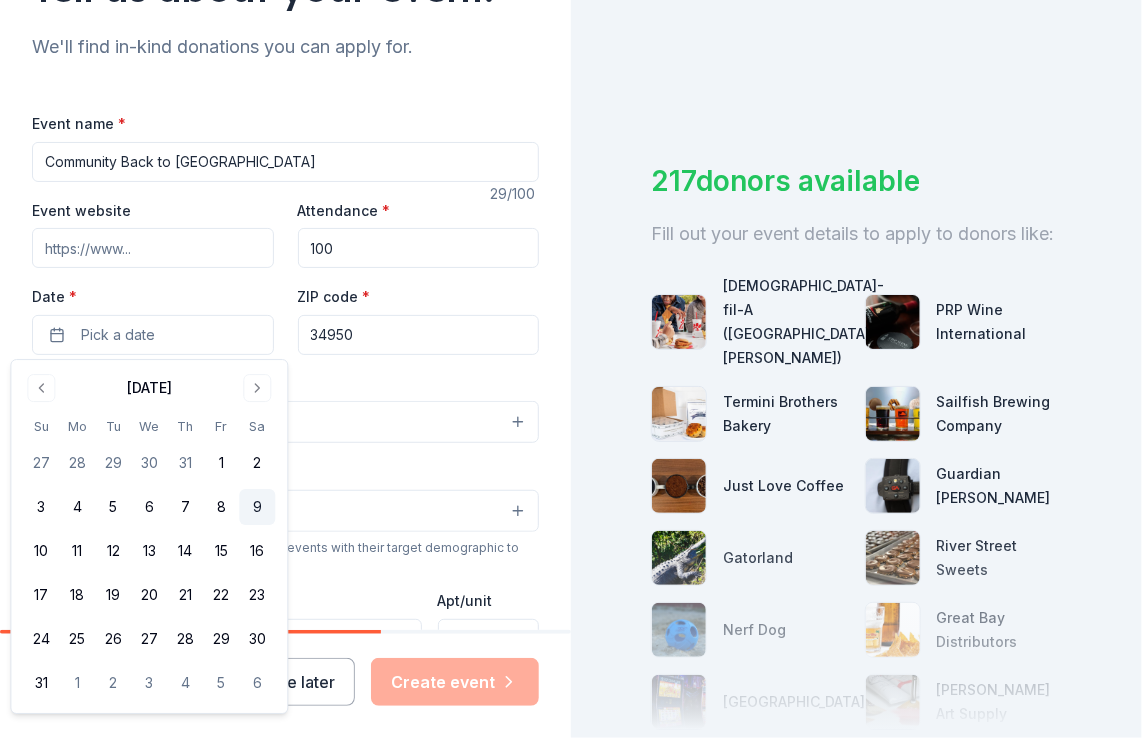 click on "9" at bounding box center [257, 507] 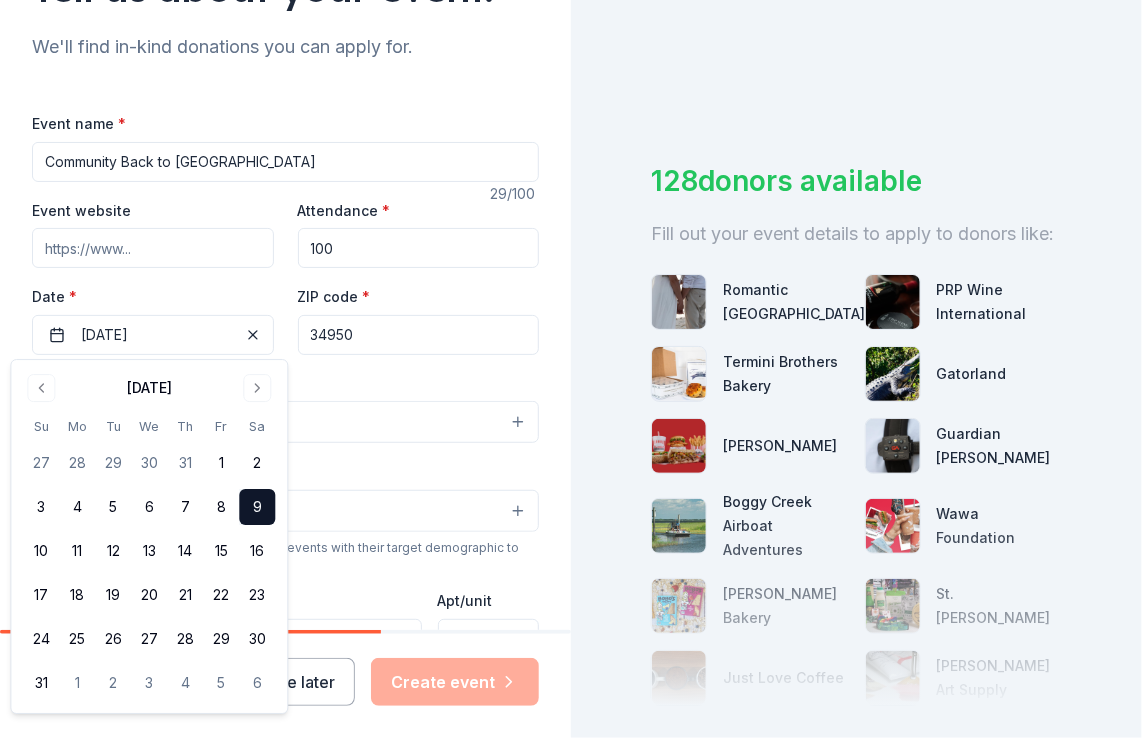 click on "34950" at bounding box center (419, 335) 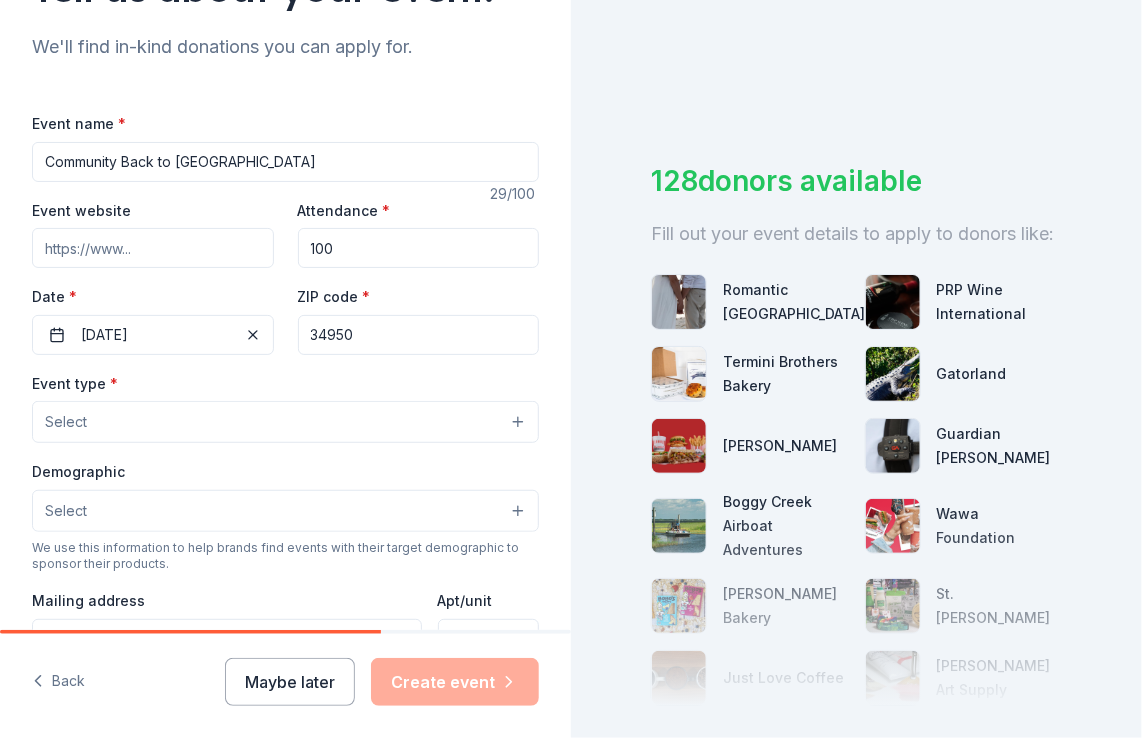 click on "Select" at bounding box center (285, 422) 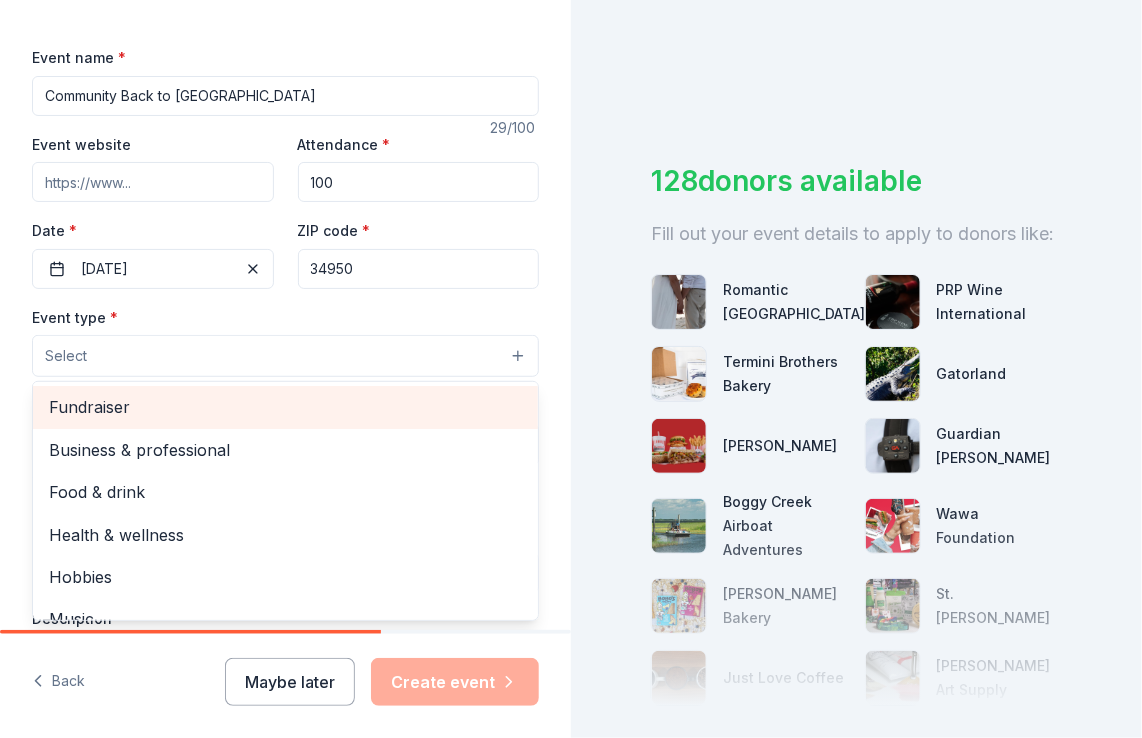 scroll, scrollTop: 300, scrollLeft: 0, axis: vertical 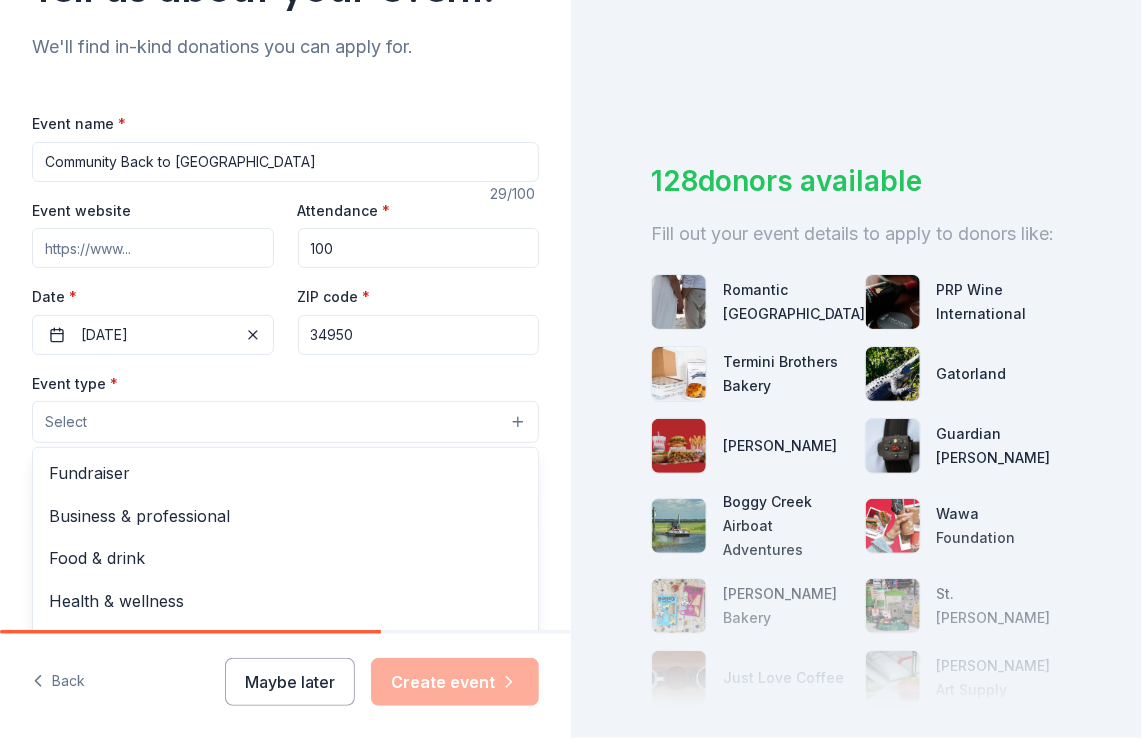 click on "Event name * Community Back to School Bash 29 /100 Event website Attendance * 100 Date * 08/09/2025 ZIP code * 34950 Event type * Select Fundraiser Business & professional Food & drink Health & wellness Hobbies Music Performing & visual arts Demographic Select We use this information to help brands find events with their target demographic to sponsor their products. Mailing address Apt/unit Description What are you looking for? * Auction & raffle Meals Snacks Desserts Alcohol Beverages Send me reminders Email me reminders of donor application deadlines Recurring event" at bounding box center (285, 573) 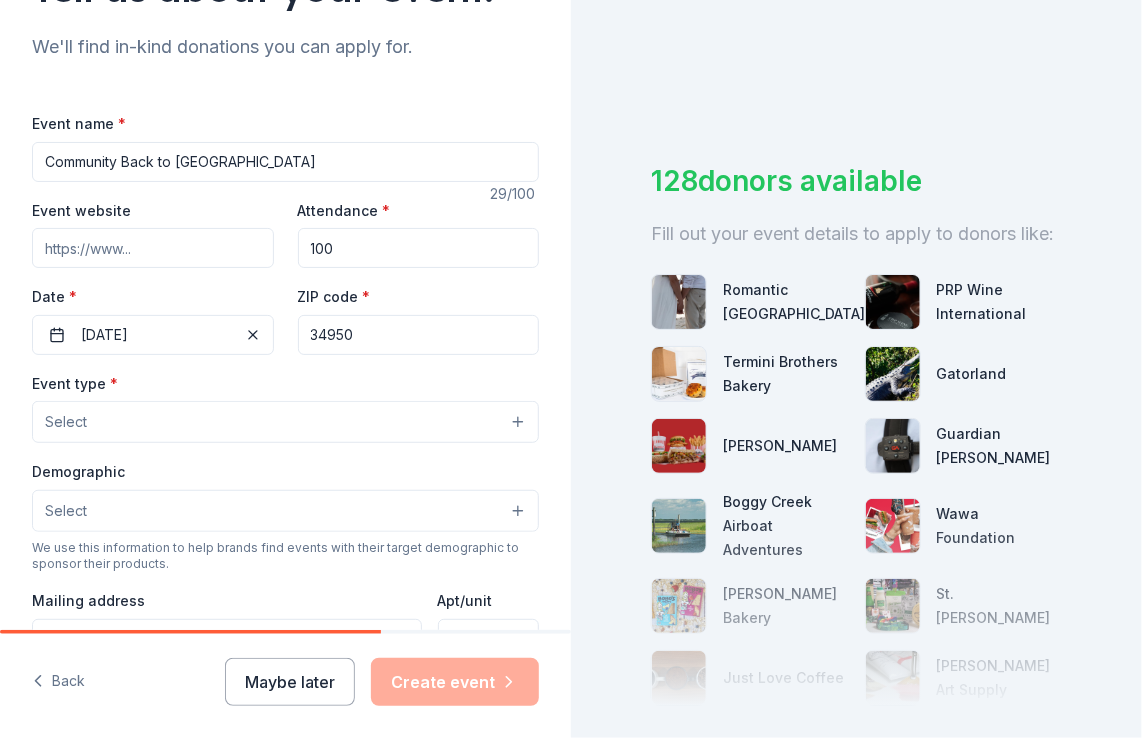 click on "Community Back to School Bash" at bounding box center [285, 162] 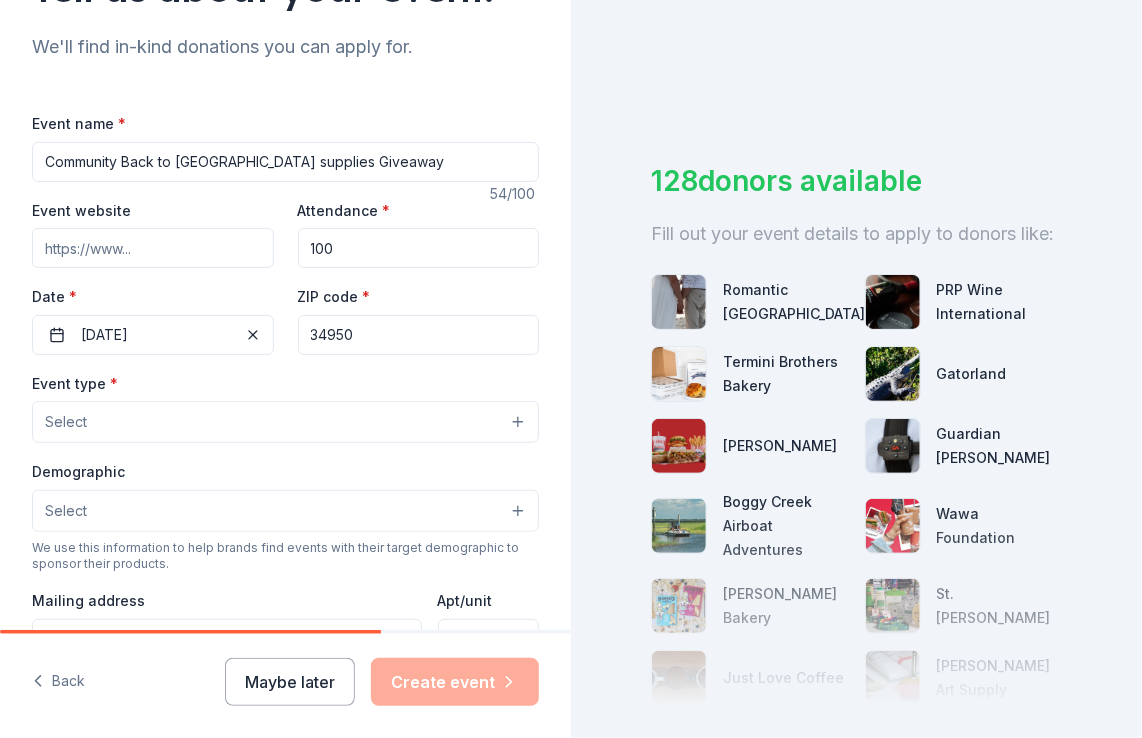 type on "Community Back to School Bash School supplies Giveaway" 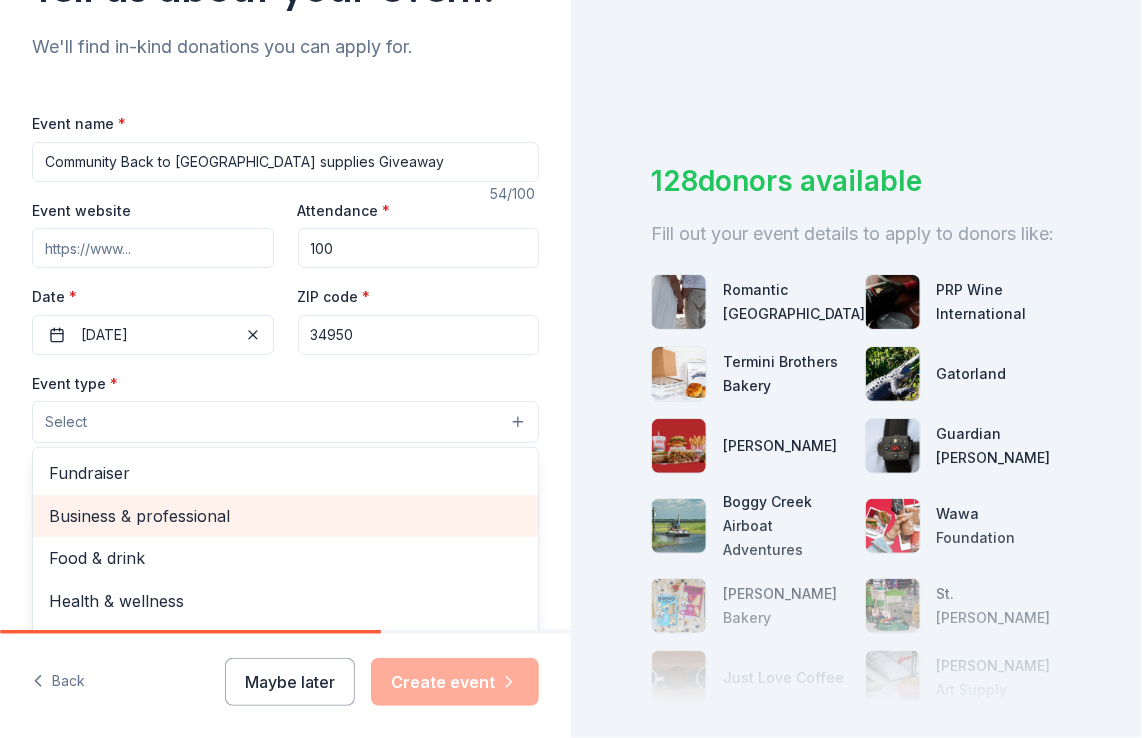 scroll, scrollTop: 66, scrollLeft: 0, axis: vertical 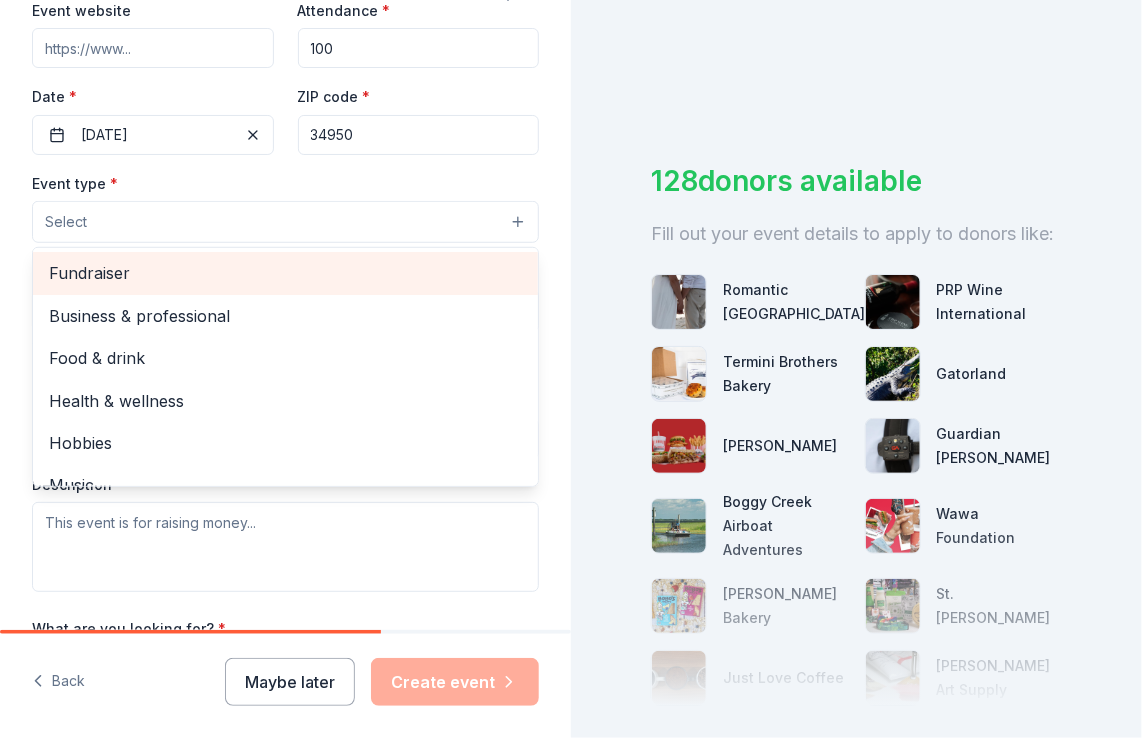 click on "Fundraiser" at bounding box center [285, 273] 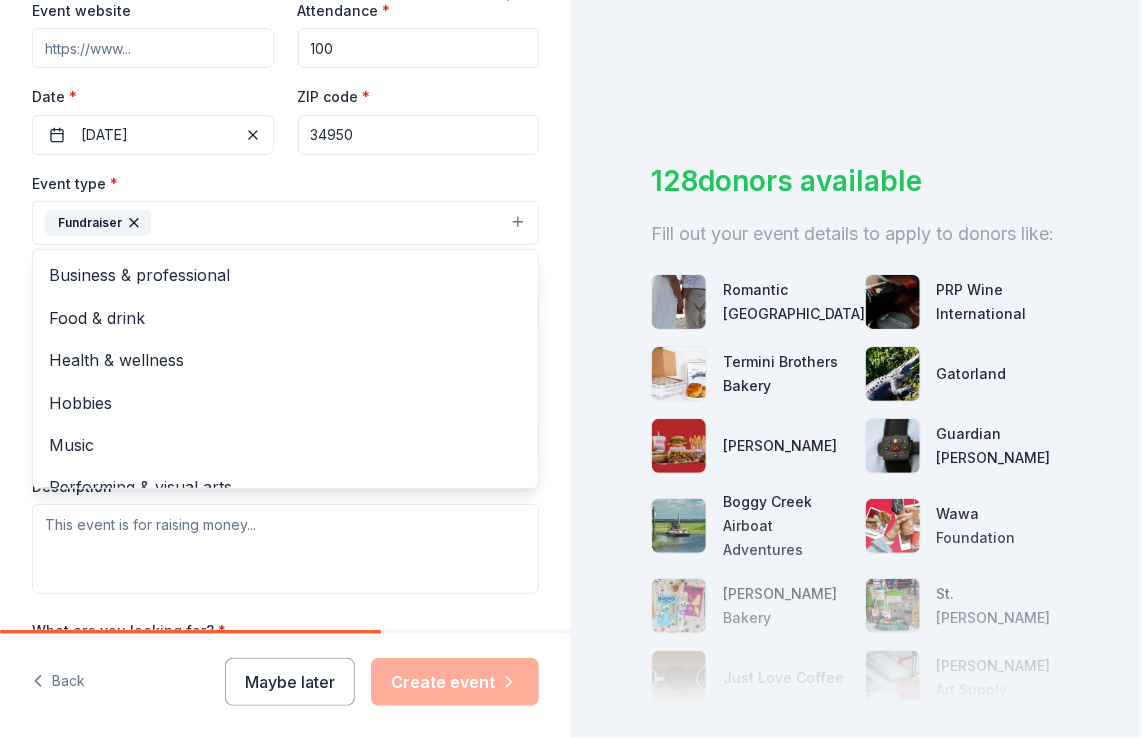 click on "Fundraiser" at bounding box center (285, 223) 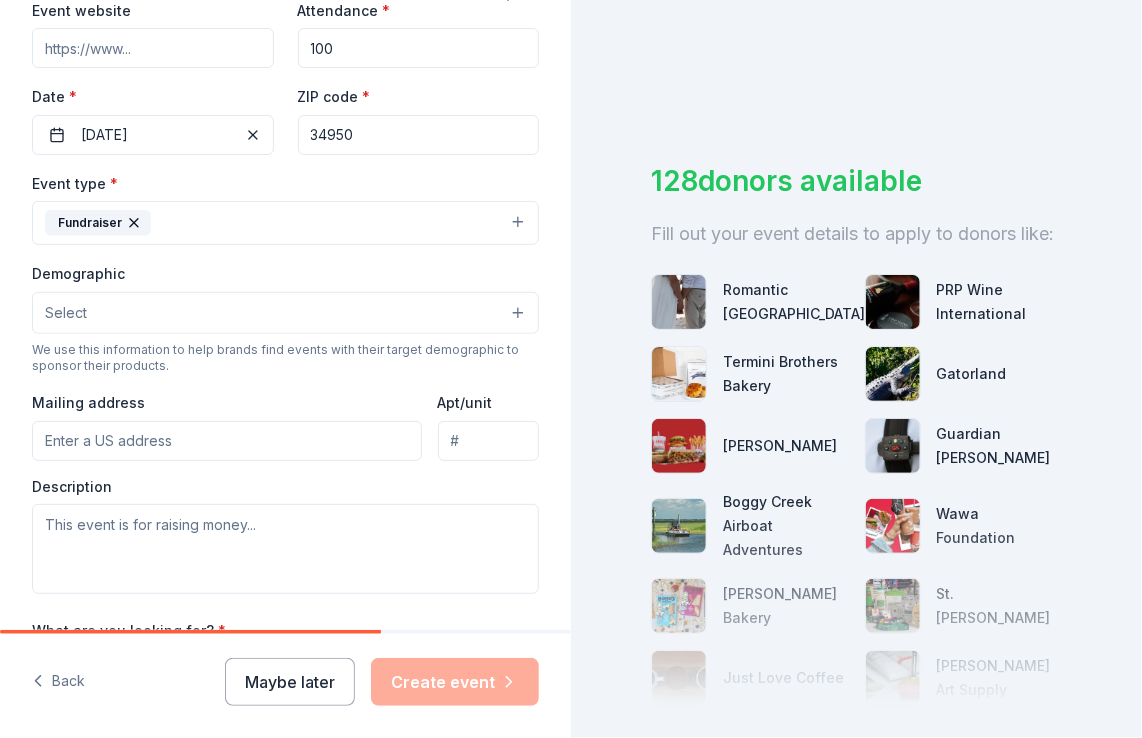 click on "Fundraiser" at bounding box center [285, 223] 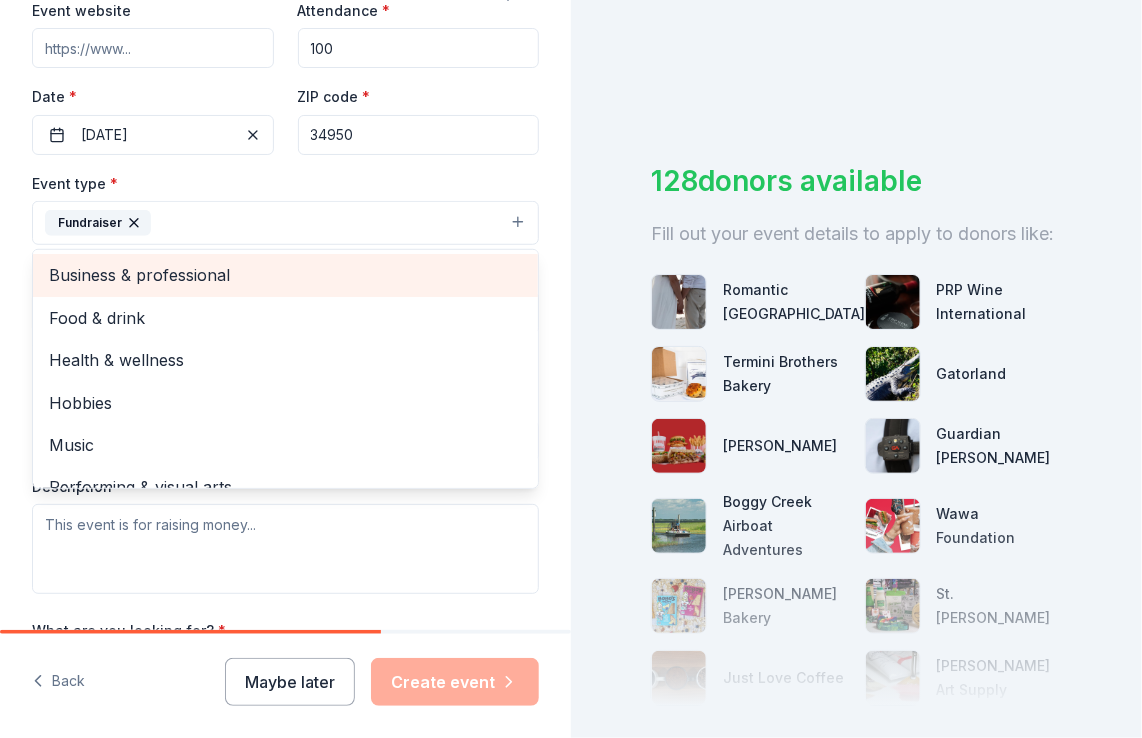 click on "Business & professional" at bounding box center [285, 275] 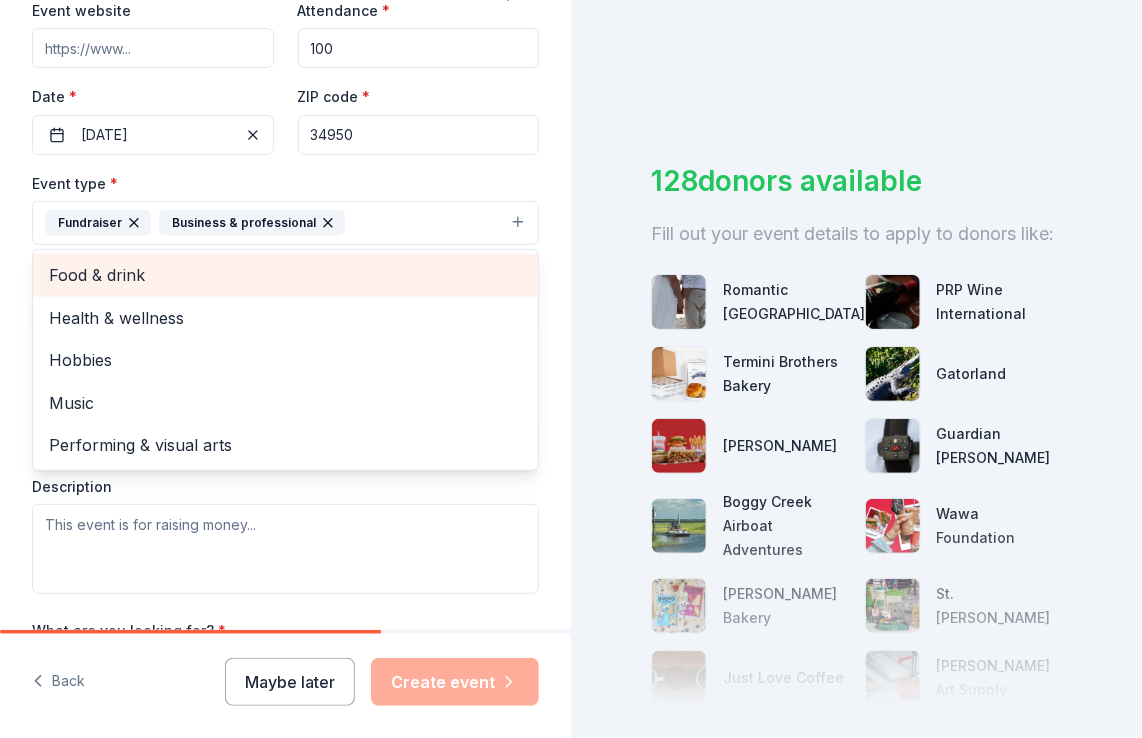 click on "Food & drink" at bounding box center [285, 275] 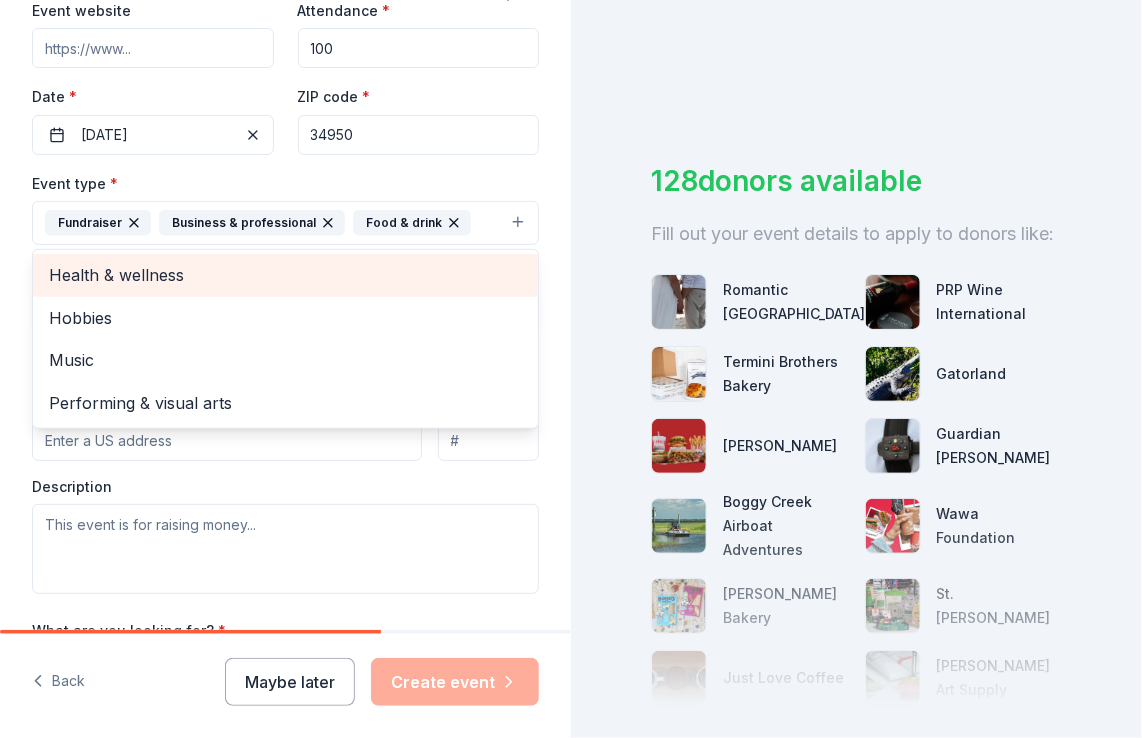 click on "Health & wellness" at bounding box center (285, 275) 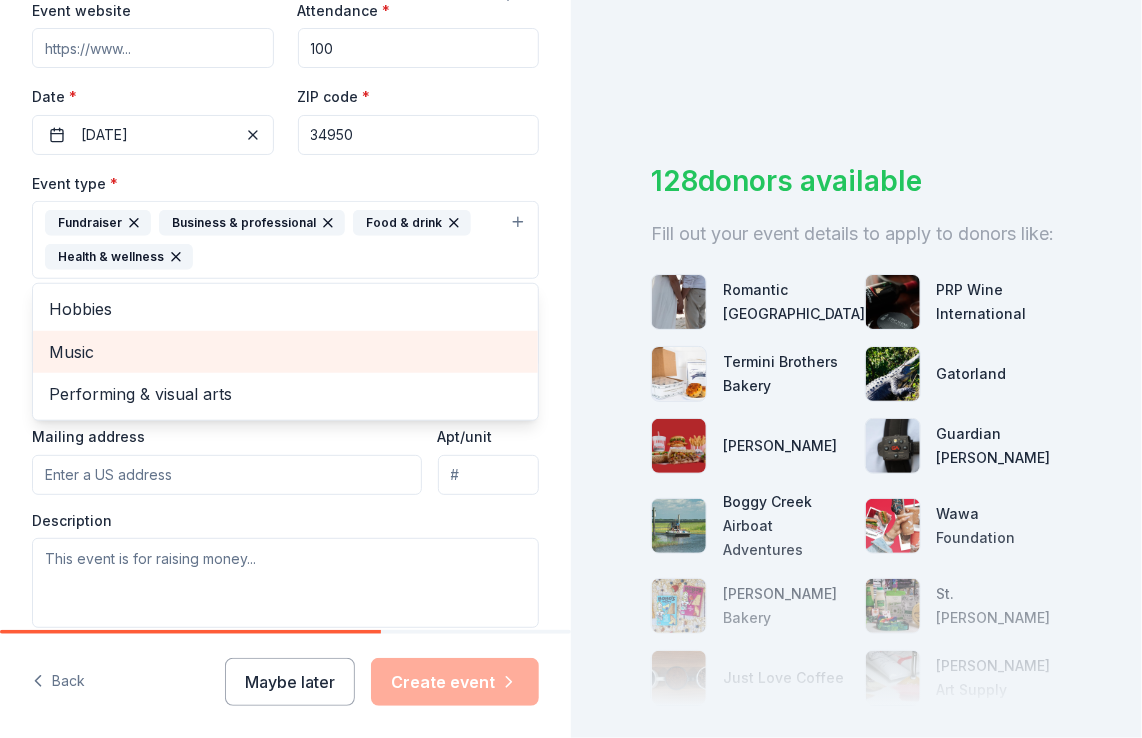 click on "Music" at bounding box center [285, 352] 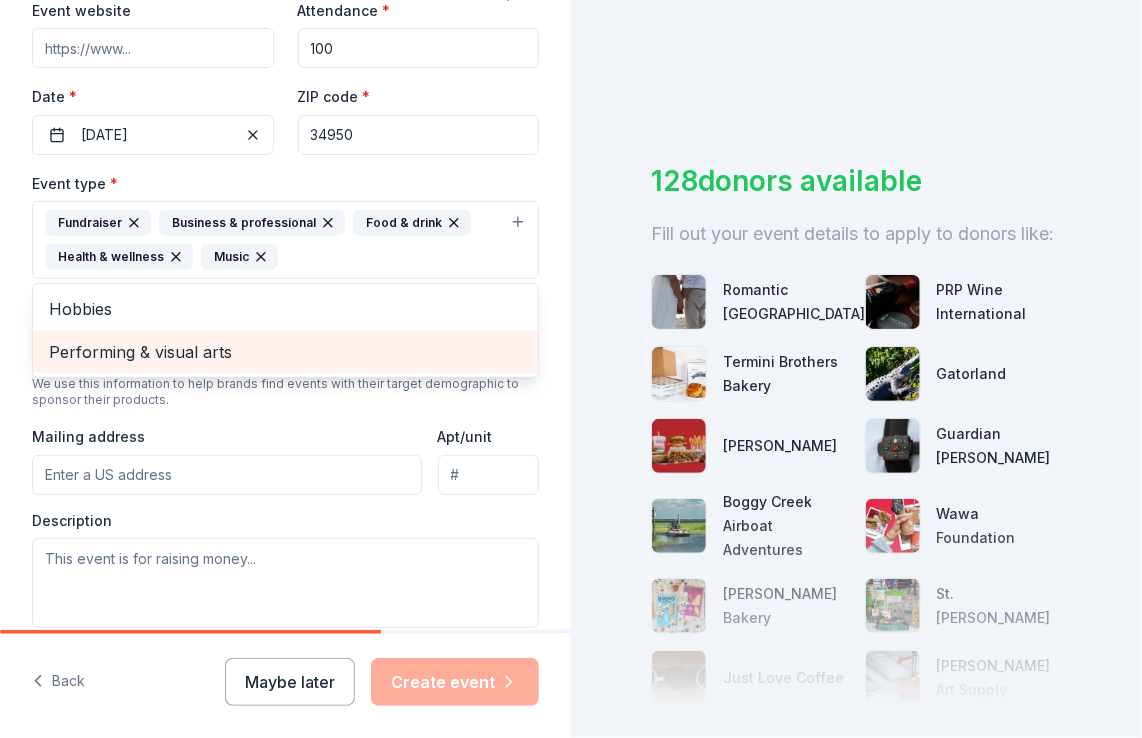 click on "Performing & visual arts" at bounding box center (285, 352) 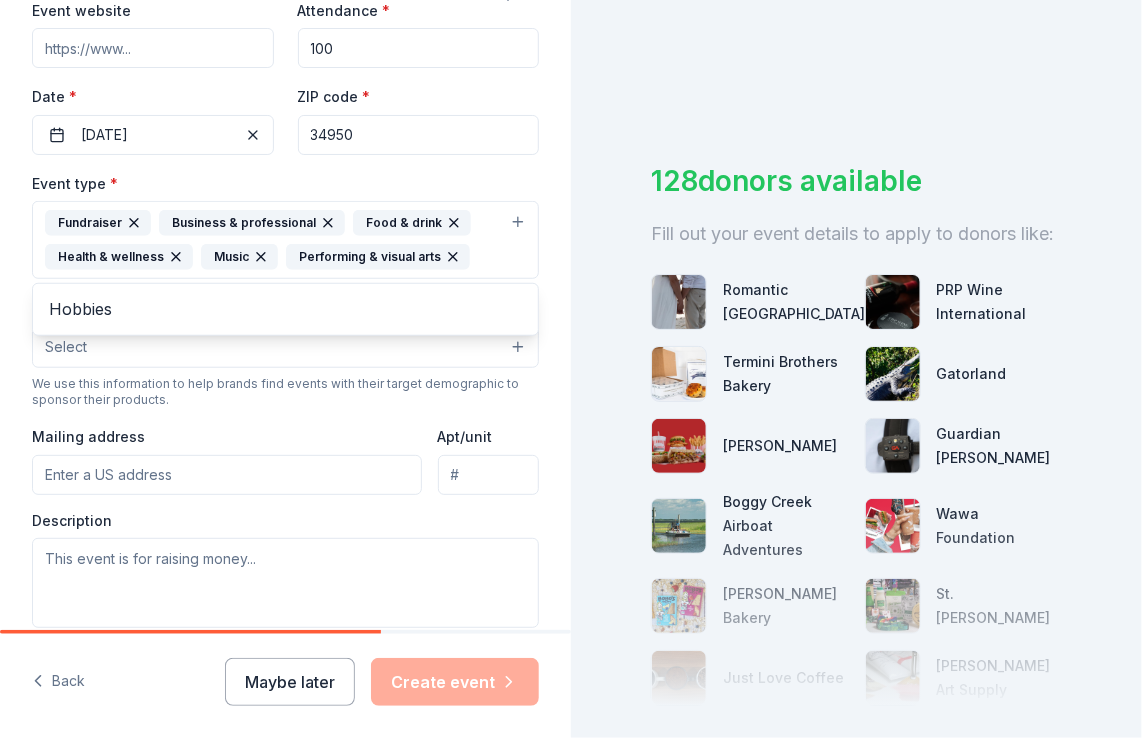 click on "Tell us about your event. We'll find in-kind donations you can apply for. Event name * Community Back to School Bash School supplies Giveaway 54 /100 Event website Attendance * 100 Date * 08/09/2025 ZIP code * 34950 Event type * Fundraiser Business & professional Food & drink Health & wellness Music Performing & visual arts Hobbies Demographic Select We use this information to help brands find events with their target demographic to sponsor their products. Mailing address Apt/unit Description What are you looking for? * Auction & raffle Meals Snacks Desserts Alcohol Beverages Send me reminders Email me reminders of donor application deadlines Recurring event" at bounding box center (285, 283) 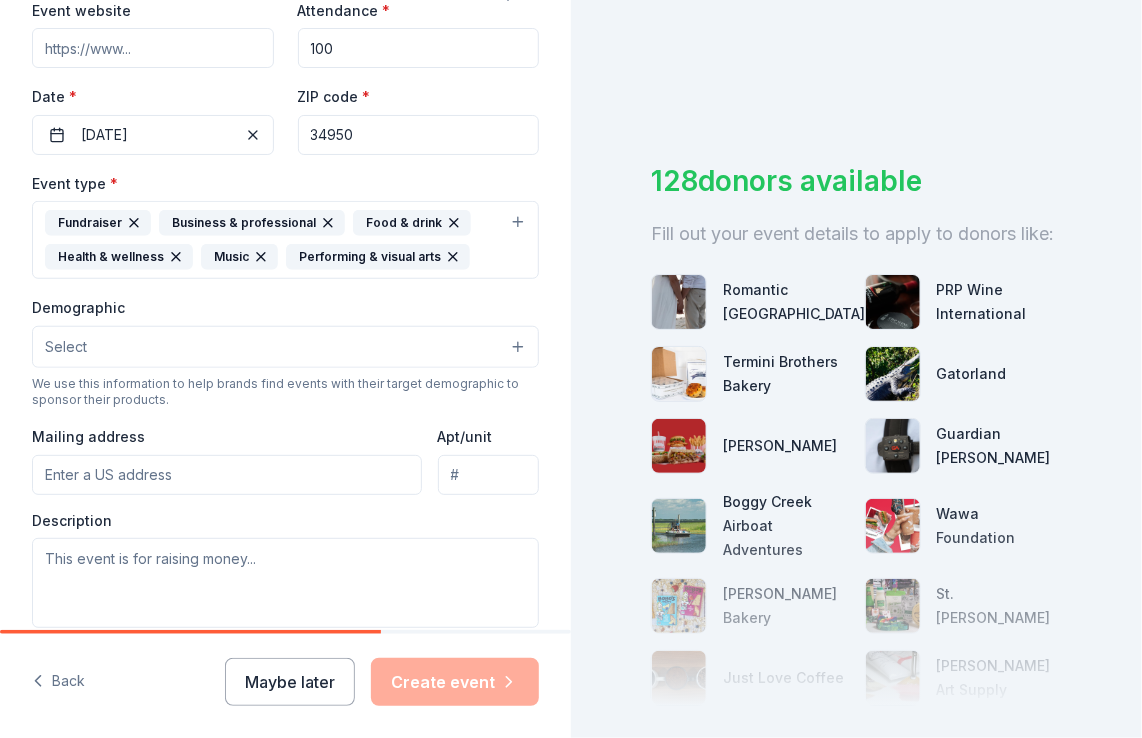 click on "Select" at bounding box center (285, 347) 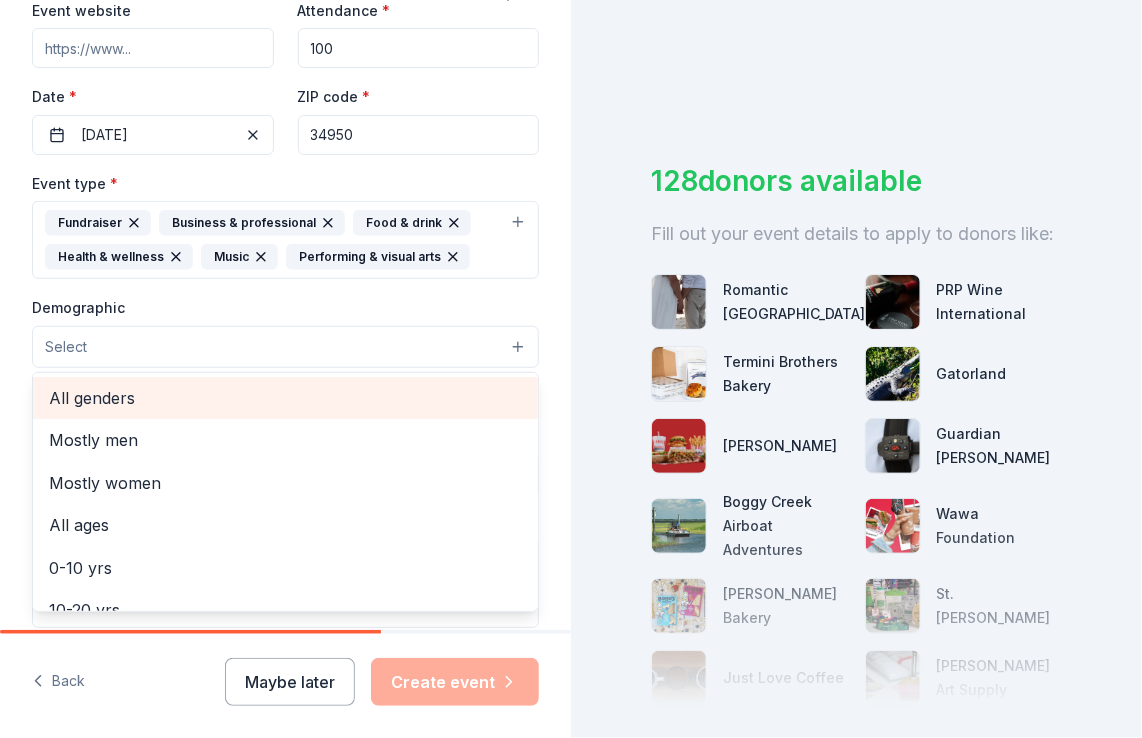 click on "All genders" at bounding box center [285, 398] 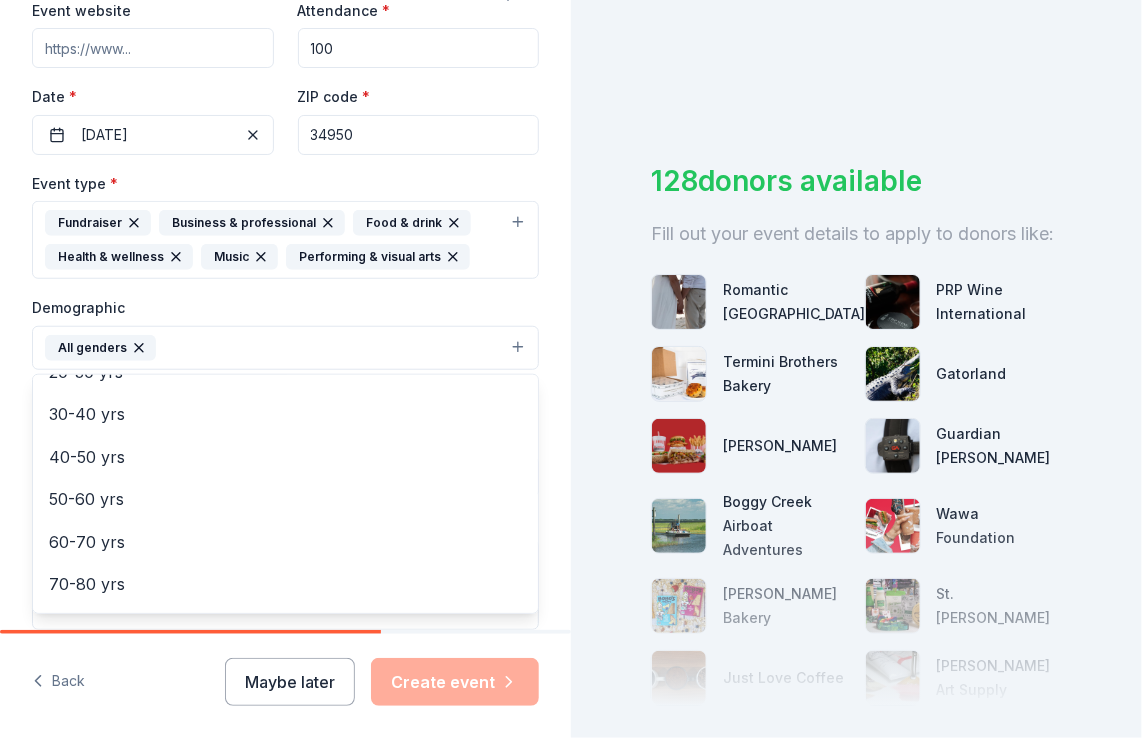 scroll, scrollTop: 278, scrollLeft: 0, axis: vertical 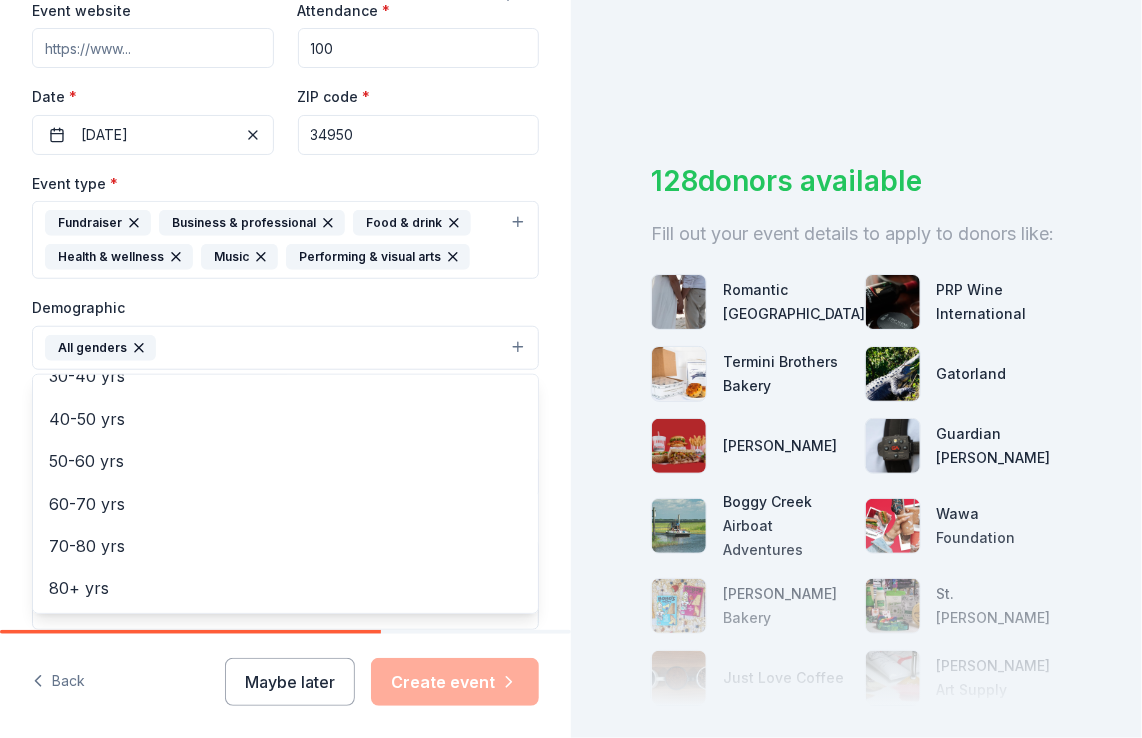 click on "Tell us about your event. We'll find in-kind donations you can apply for. Event name * Community Back to School Bash School supplies Giveaway 54 /100 Event website Attendance * 100 Date * 08/09/2025 ZIP code * 34950 Event type * Fundraiser Business & professional Food & drink Health & wellness Music Performing & visual arts Demographic All genders Mostly men Mostly women All ages 0-10 yrs 10-20 yrs 20-30 yrs 30-40 yrs 40-50 yrs 50-60 yrs 60-70 yrs 70-80 yrs 80+ yrs We use this information to help brands find events with their target demographic to sponsor their products. Mailing address Apt/unit Description What are you looking for? * Auction & raffle Meals Snacks Desserts Alcohol Beverages Send me reminders Email me reminders of donor application deadlines Recurring event" at bounding box center [285, 284] 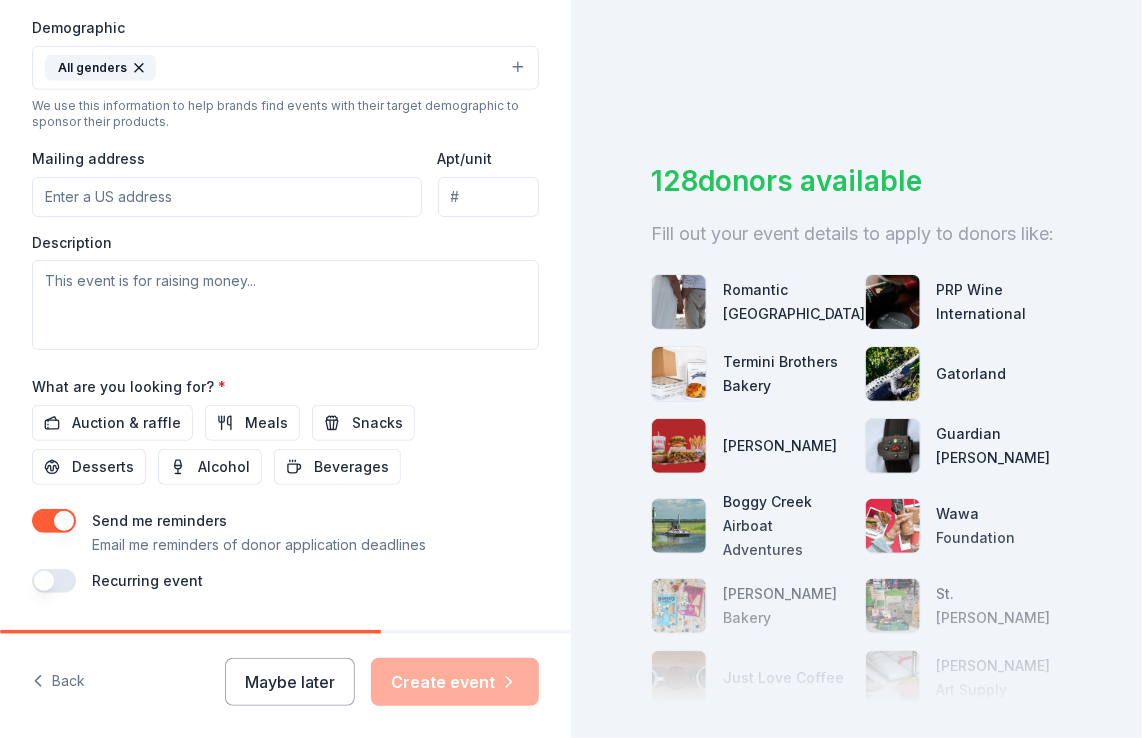 scroll, scrollTop: 700, scrollLeft: 0, axis: vertical 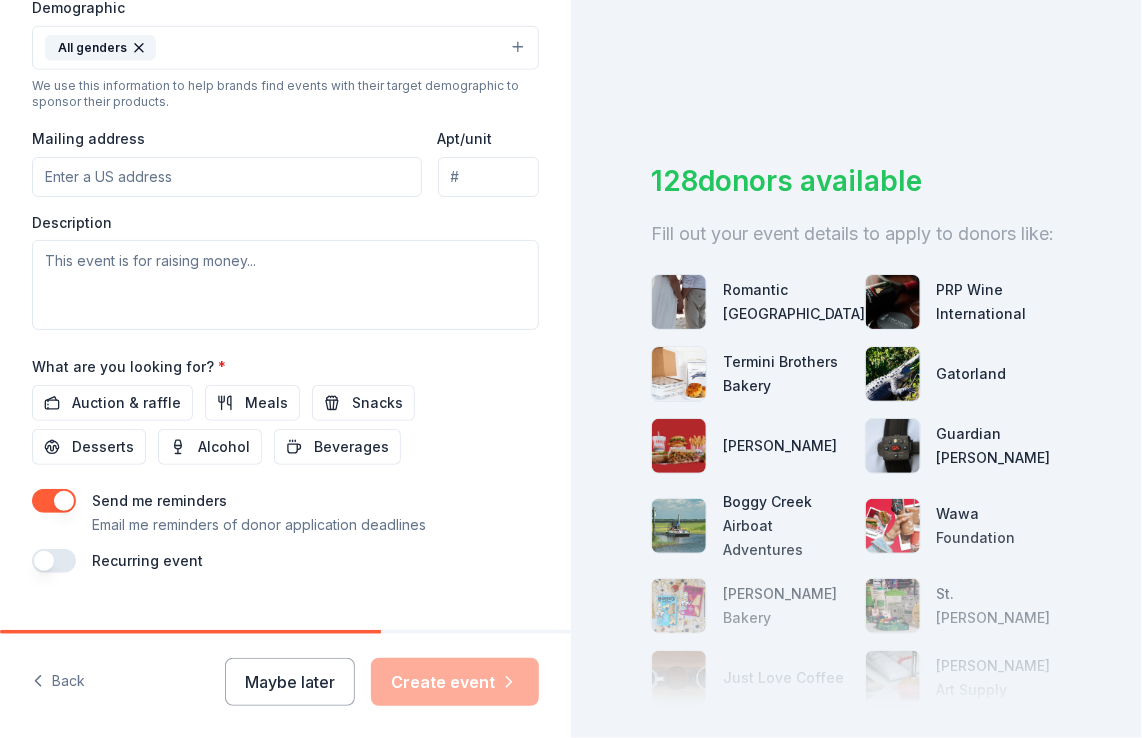 click on "Mailing address" at bounding box center (227, 177) 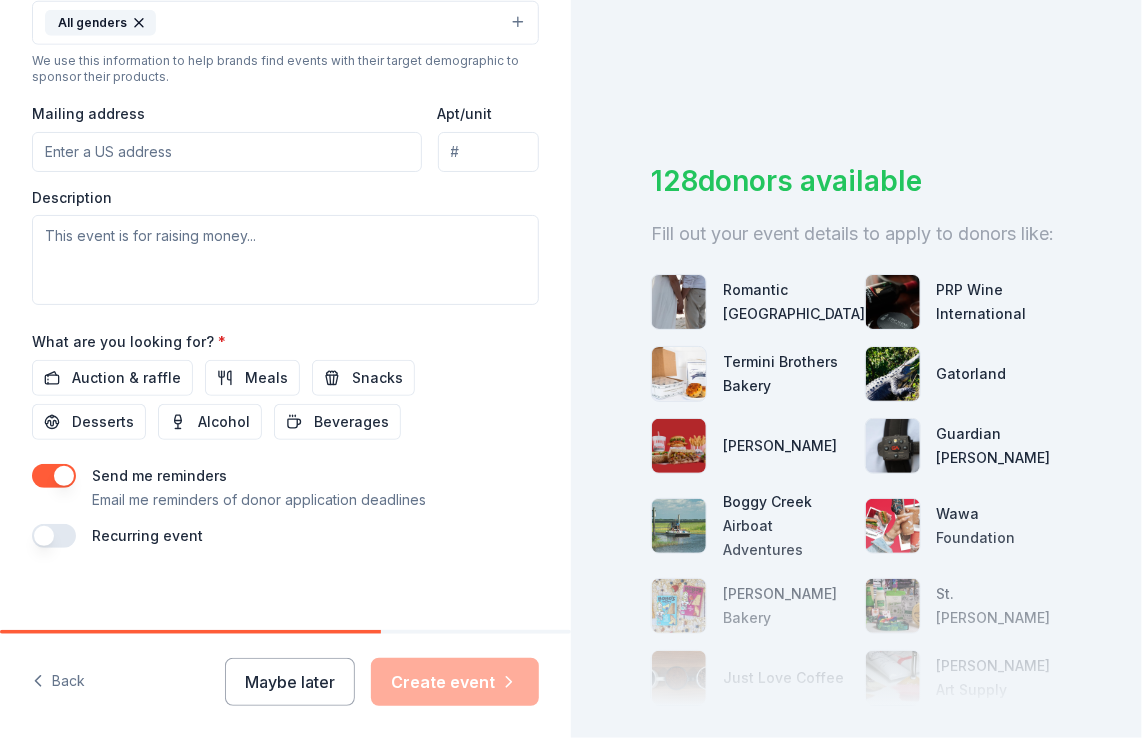 scroll, scrollTop: 737, scrollLeft: 0, axis: vertical 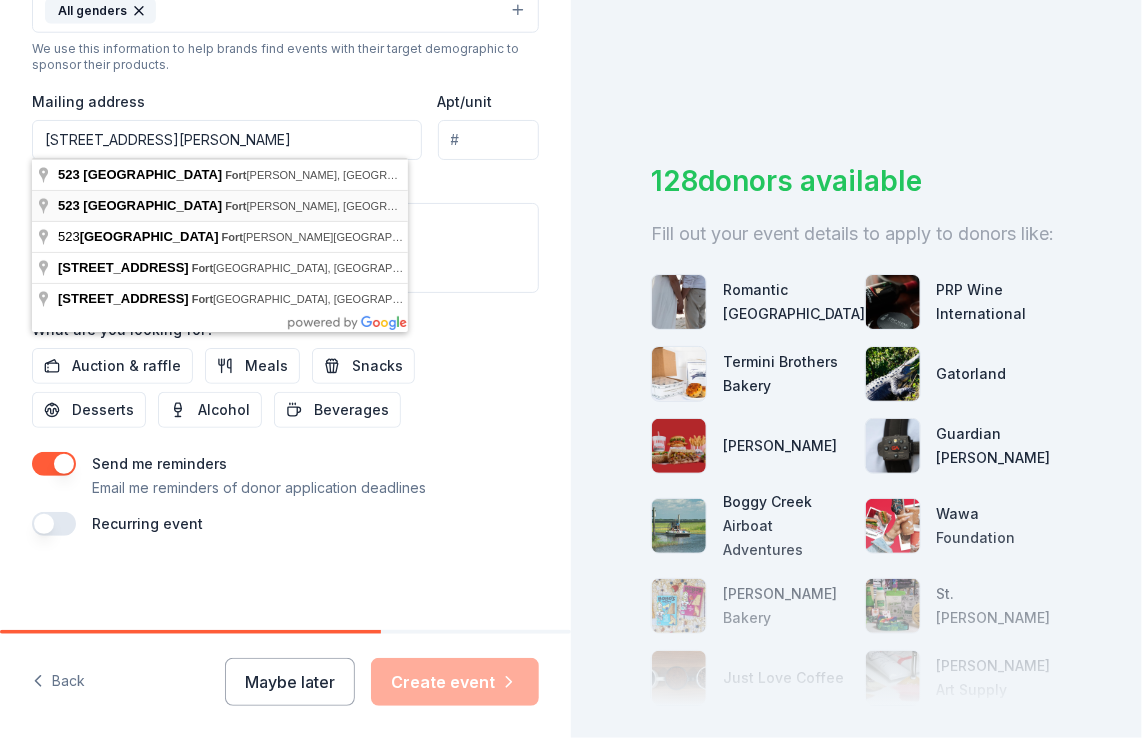 type on "523 North 13th Street, Fort Pierce, FL, 34950" 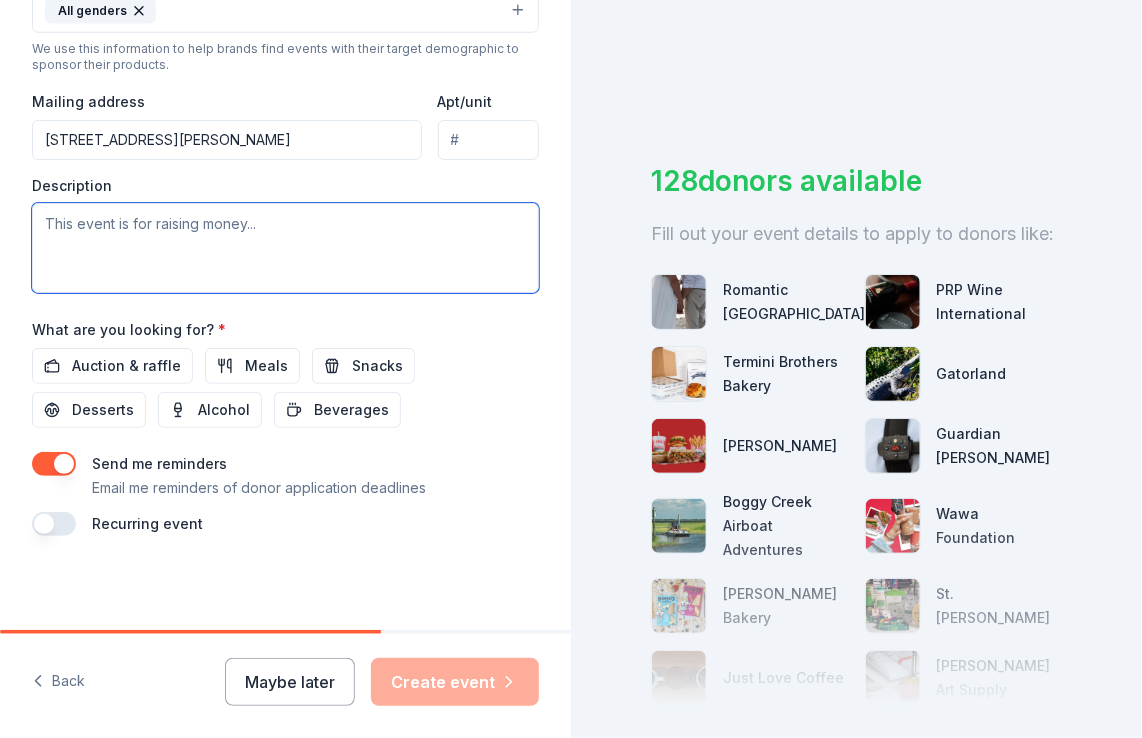 click at bounding box center (285, 248) 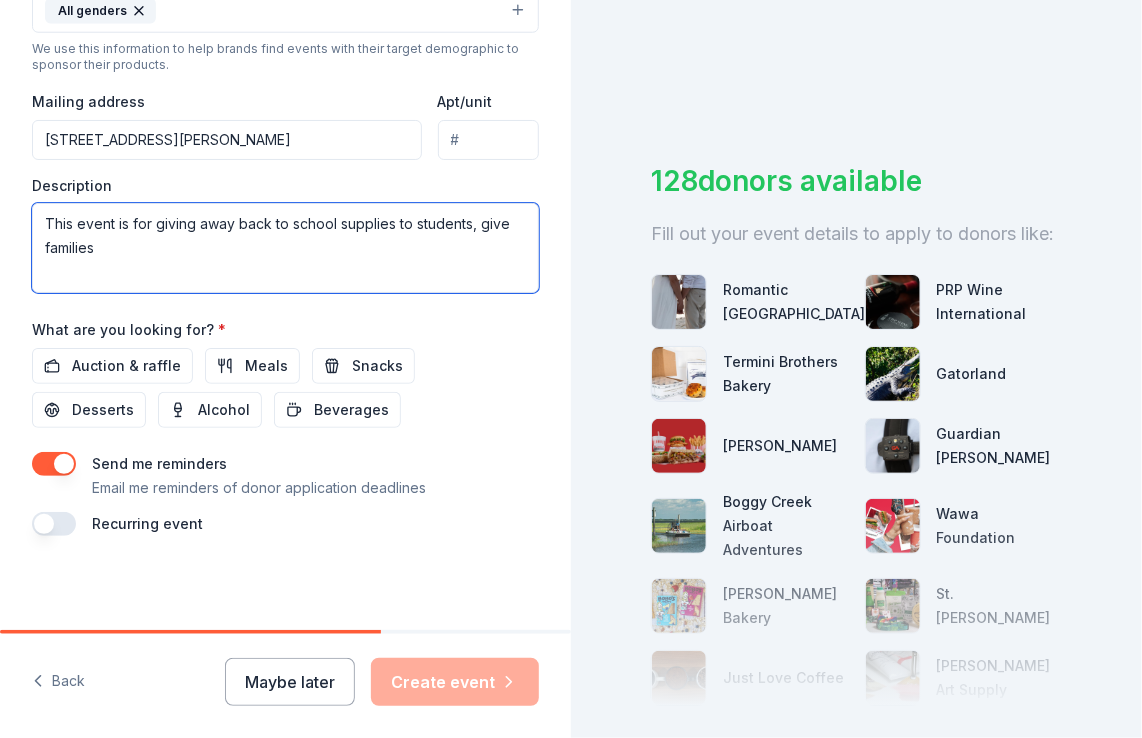 click on "This event is for giving away back to school supplies to students, give families" at bounding box center (285, 248) 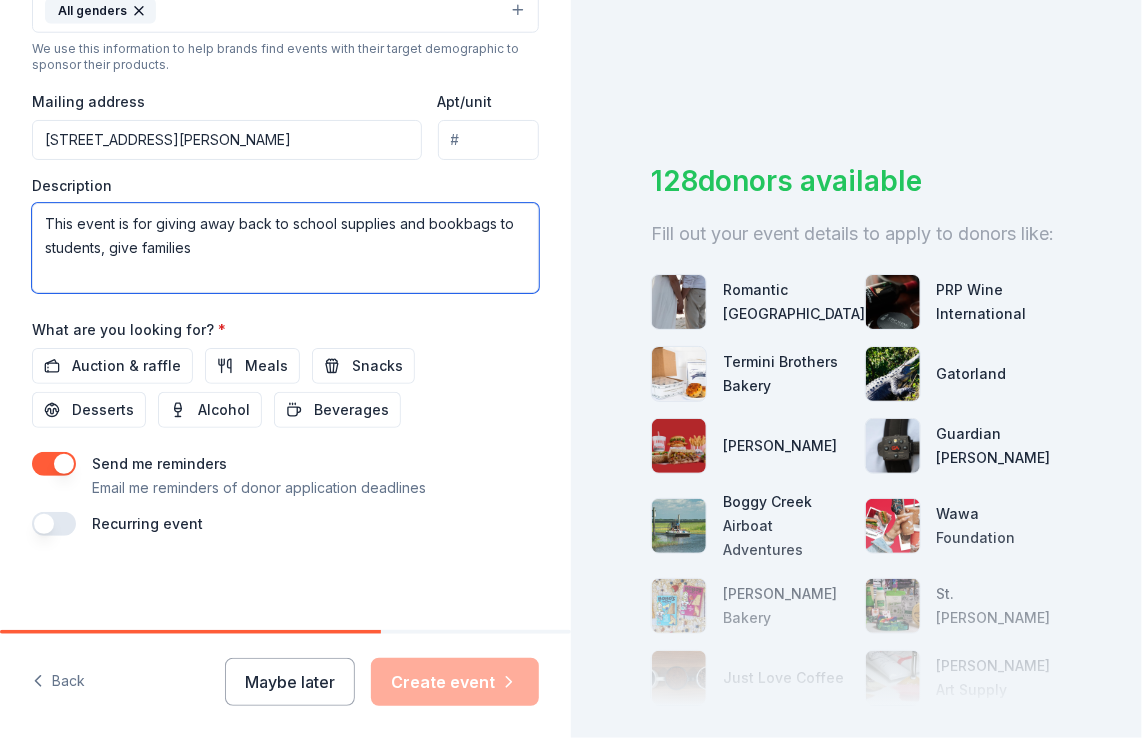 drag, startPoint x: 100, startPoint y: 247, endPoint x: -2, endPoint y: 269, distance: 104.34558 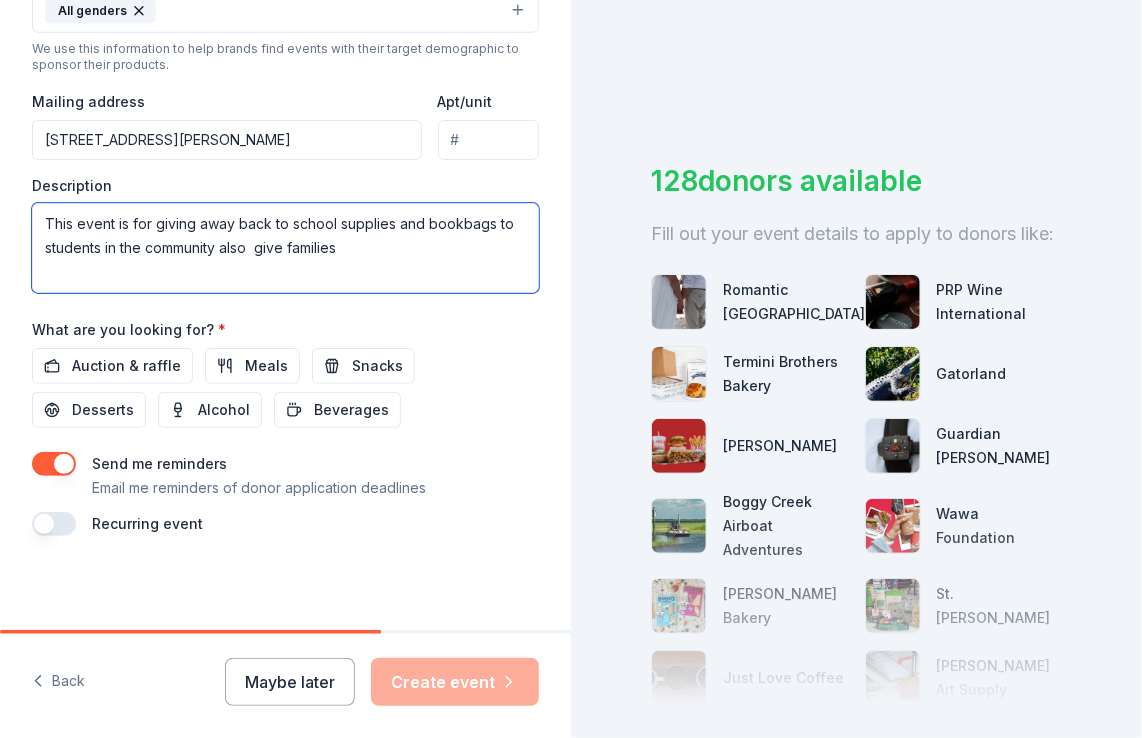 click on "This event is for giving away back to school supplies and bookbags to students in the community also  give families" at bounding box center [285, 248] 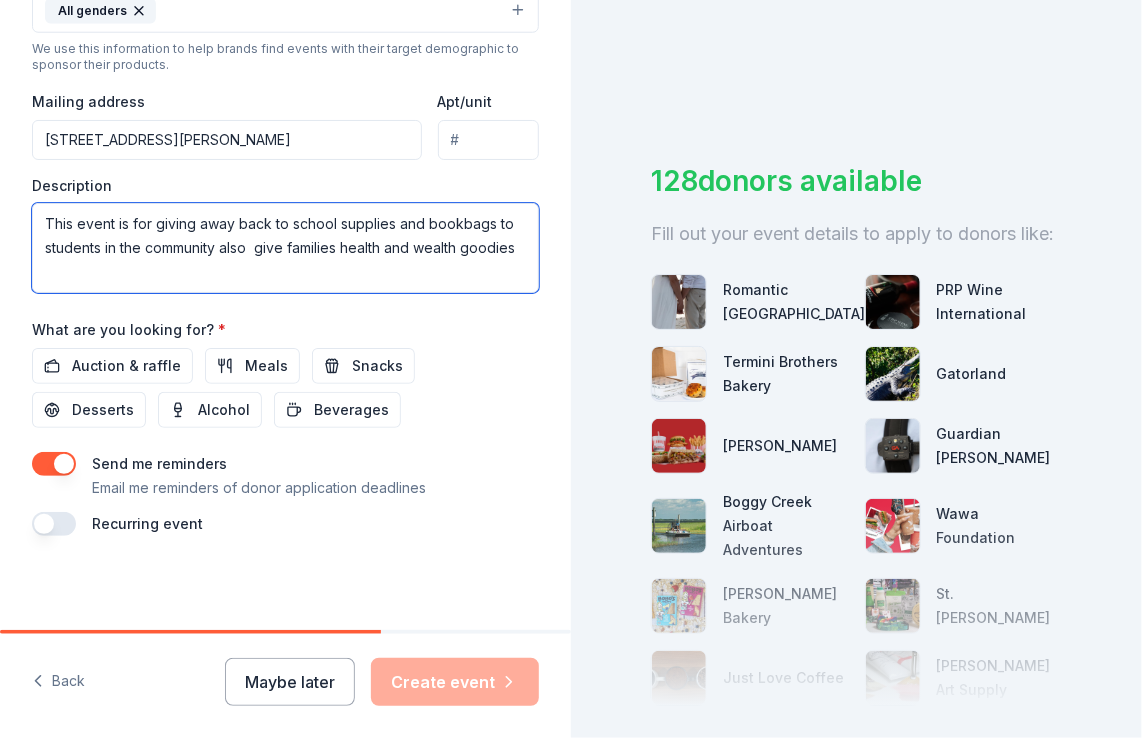 click on "This event is for giving away back to school supplies and bookbags to students in the community also  give families health and wealth goodies" at bounding box center (285, 248) 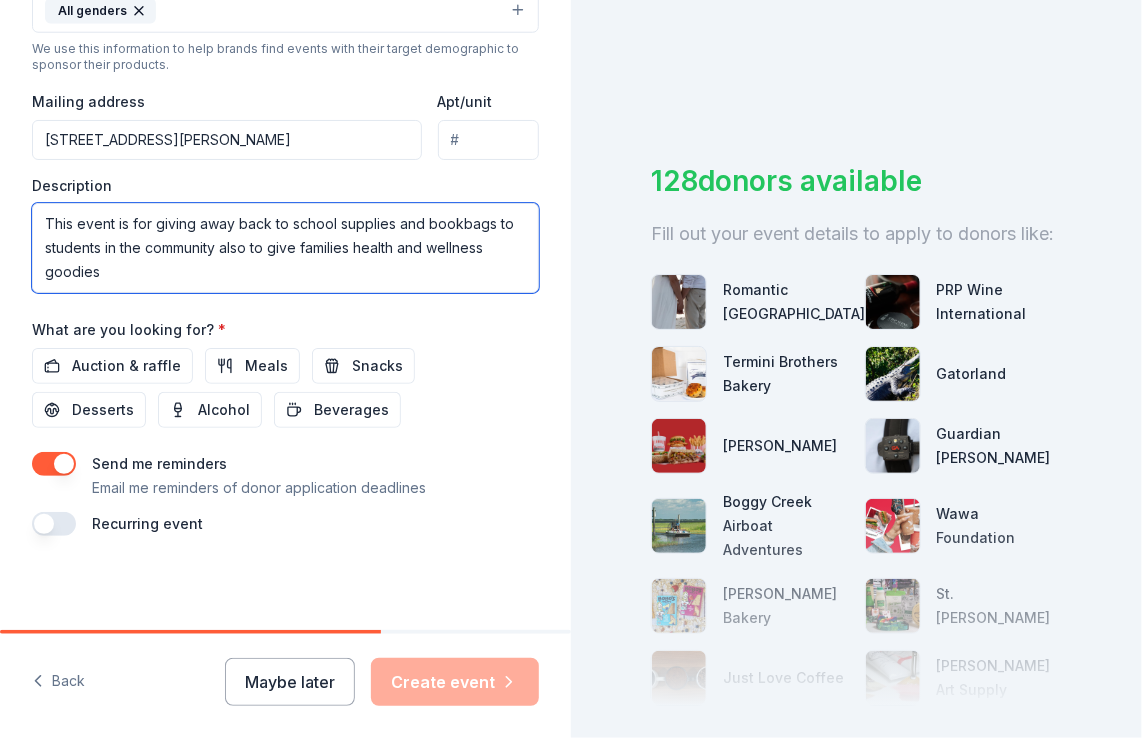 type on "This event is for giving away back to school supplies and bookbags to students in the community also to give families health and wellness goodies" 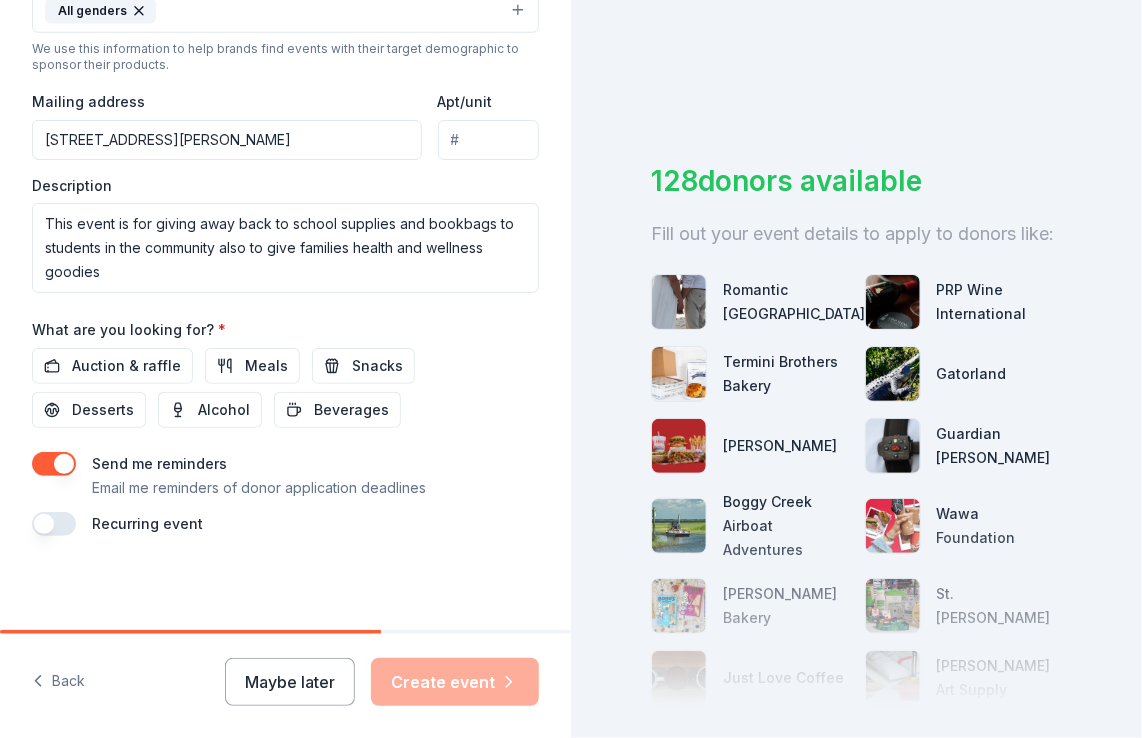 click on "Tell us about your event. We'll find in-kind donations you can apply for. Event name * Community Back to School Bash School supplies Giveaway 54 /100 Event website Attendance * 100 Date * 08/09/2025 ZIP code * 34950 Event type * Fundraiser Business & professional Food & drink Health & wellness Music Performing & visual arts Demographic All genders We use this information to help brands find events with their target demographic to sponsor their products. Mailing address 523 North 13th Street, Fort Pierce, FL, 34950 Apt/unit Description This event is for giving away back to school supplies and bookbags to students in the community also to give families health and wellness goodies What are you looking for? * Auction & raffle Meals Snacks Desserts Alcohol Beverages Send me reminders Email me reminders of donor application deadlines Recurring event" at bounding box center (285, -53) 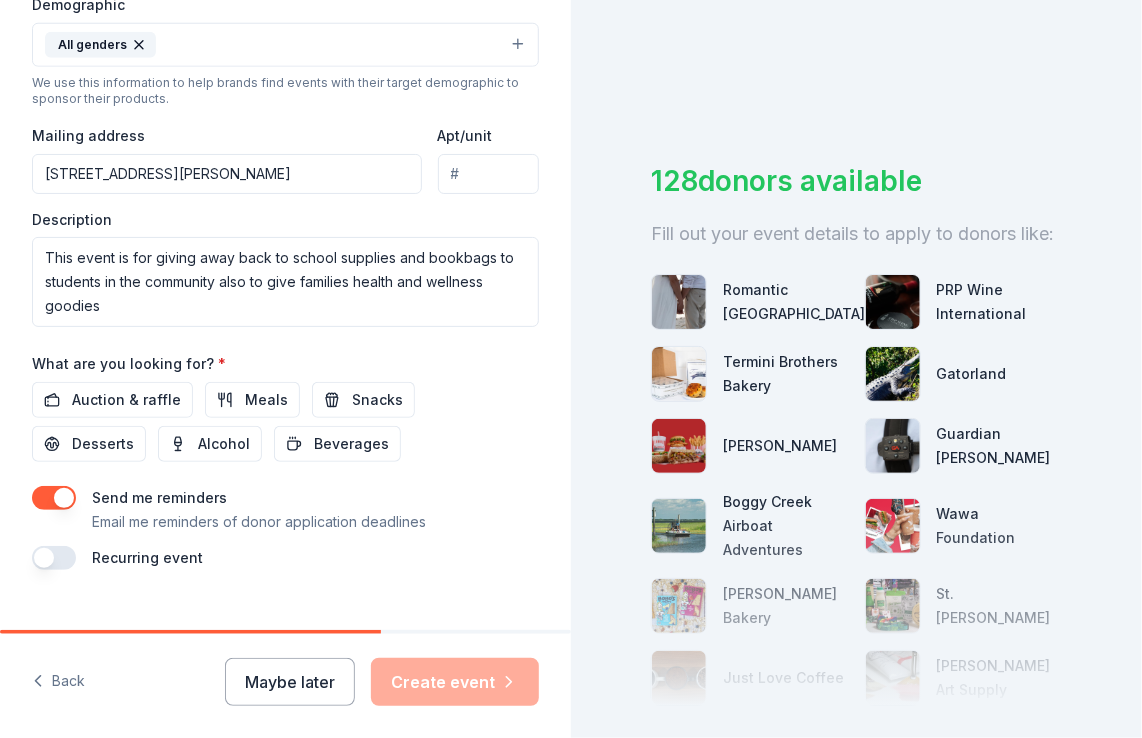 scroll, scrollTop: 737, scrollLeft: 0, axis: vertical 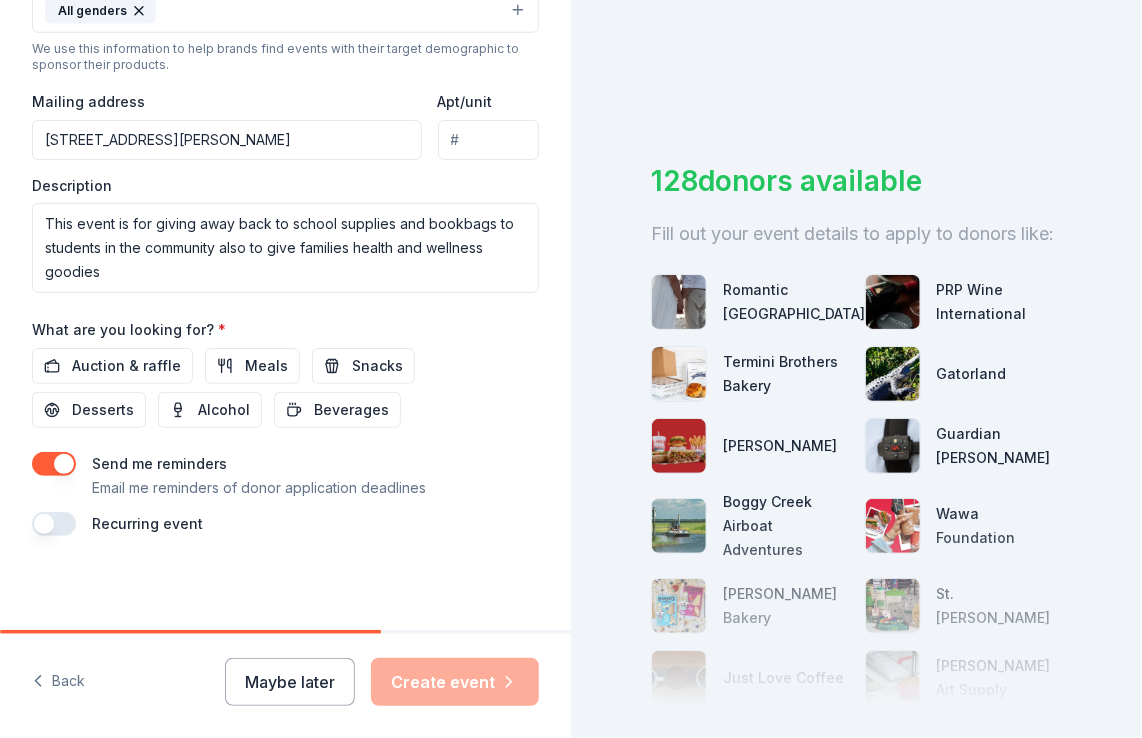 click at bounding box center [54, 464] 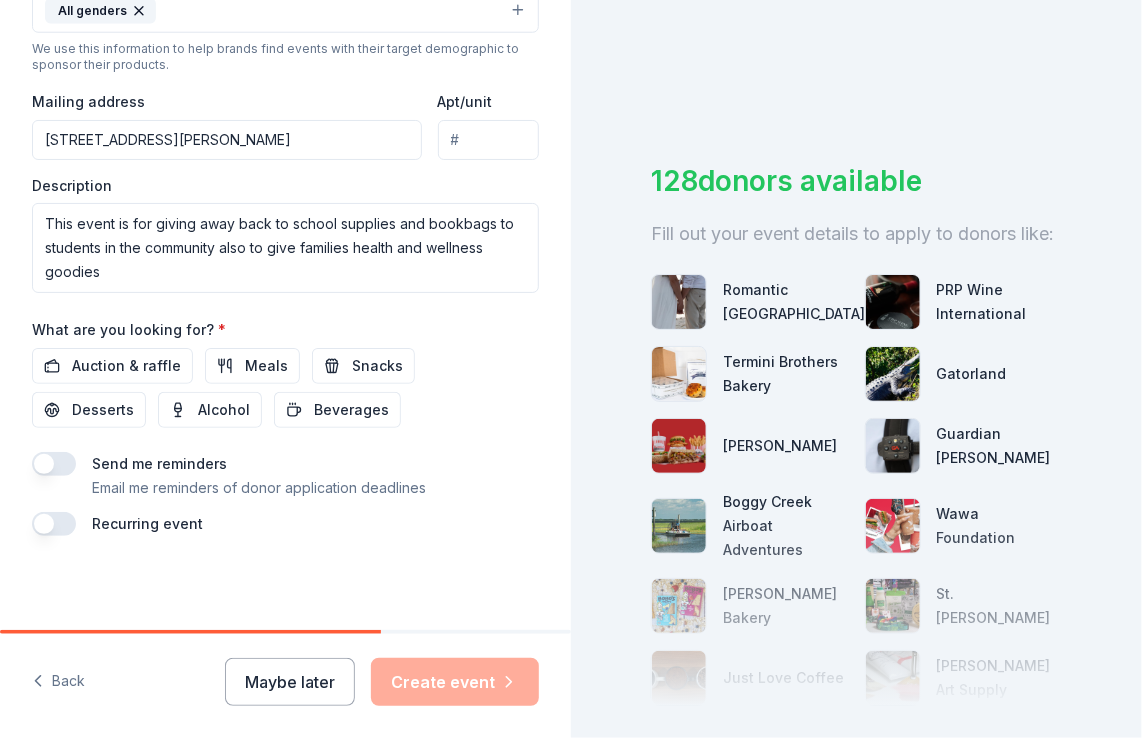 click at bounding box center [54, 464] 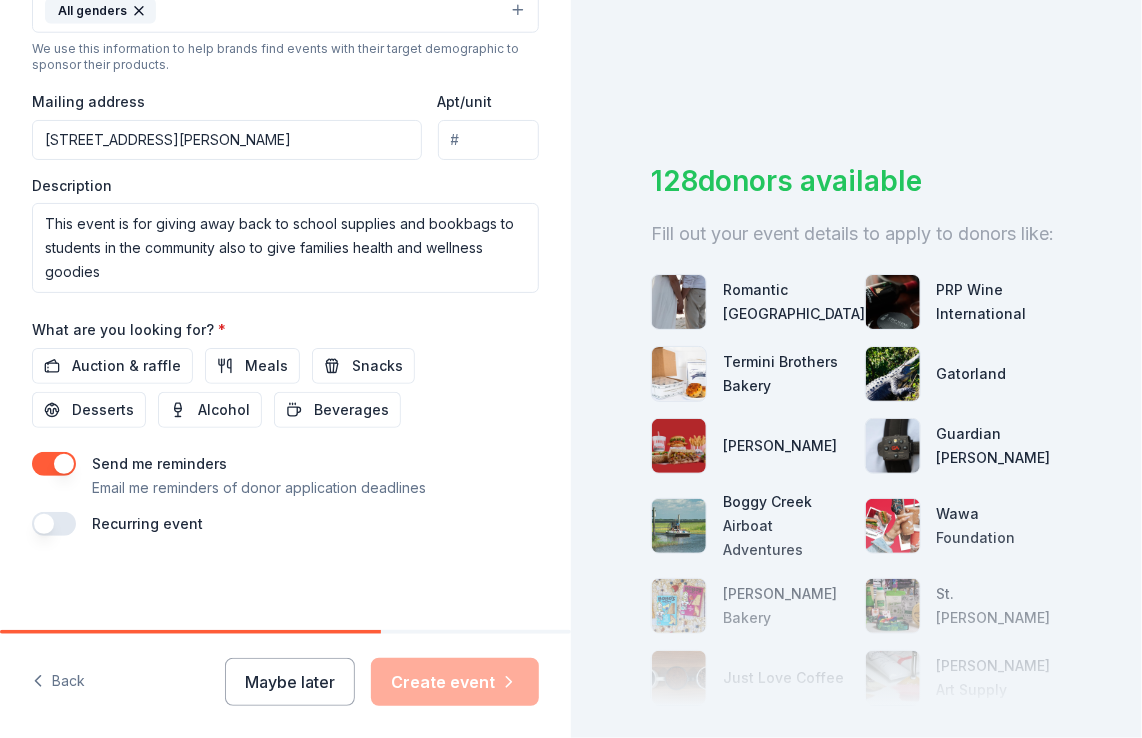 click at bounding box center (54, 524) 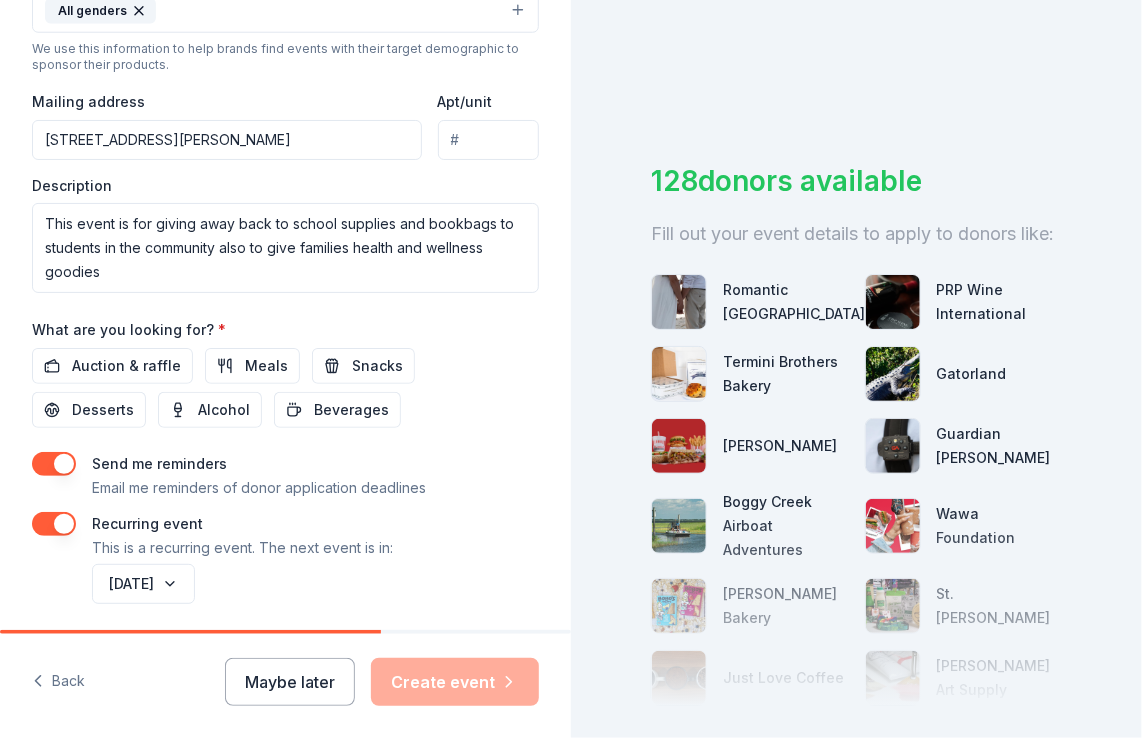 click at bounding box center [54, 524] 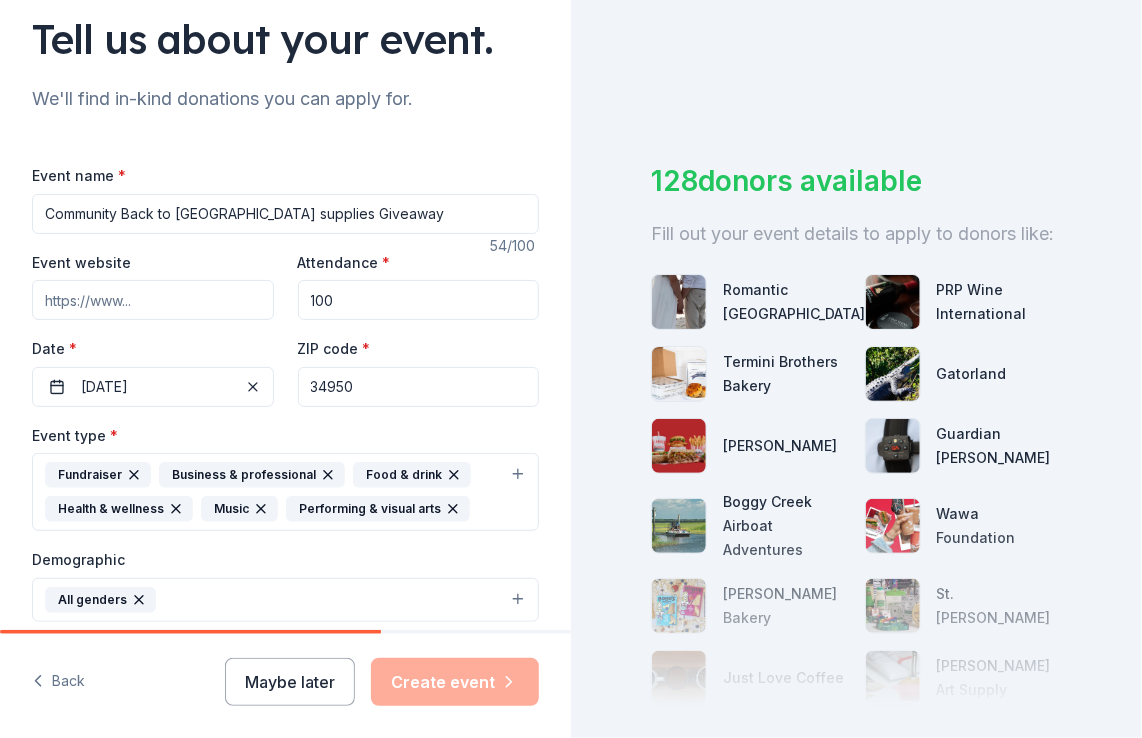 scroll, scrollTop: 0, scrollLeft: 0, axis: both 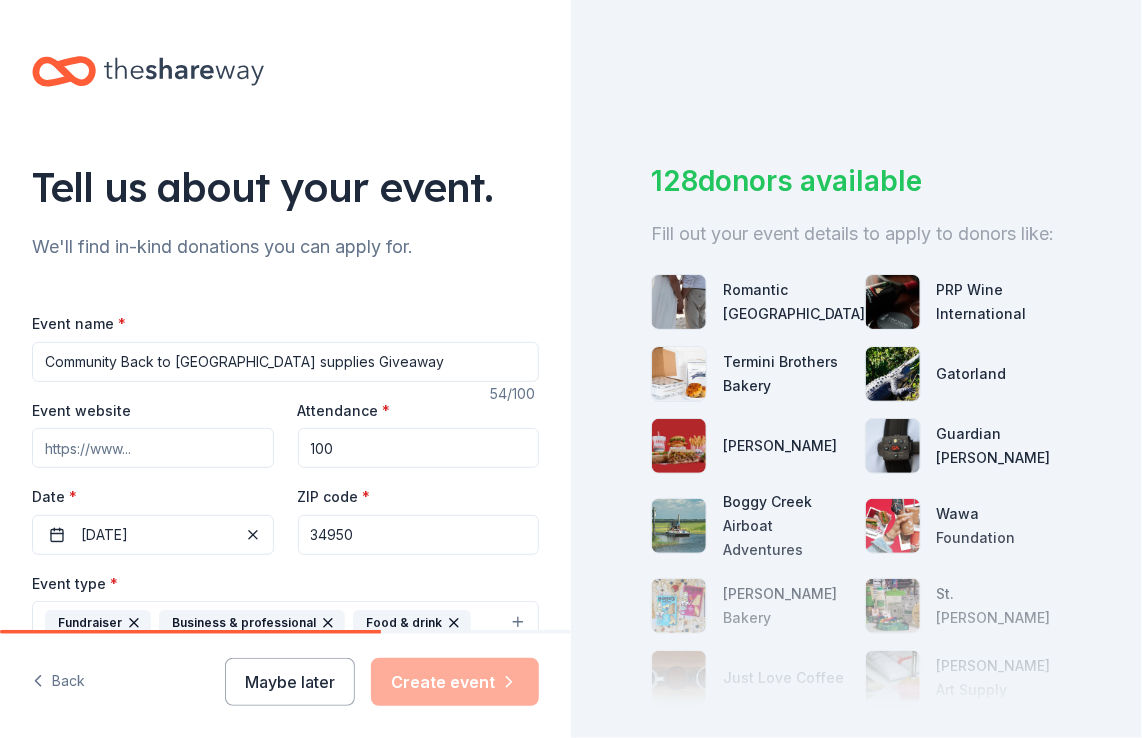 click on "Community Back to School Bash School supplies Giveaway" at bounding box center [285, 362] 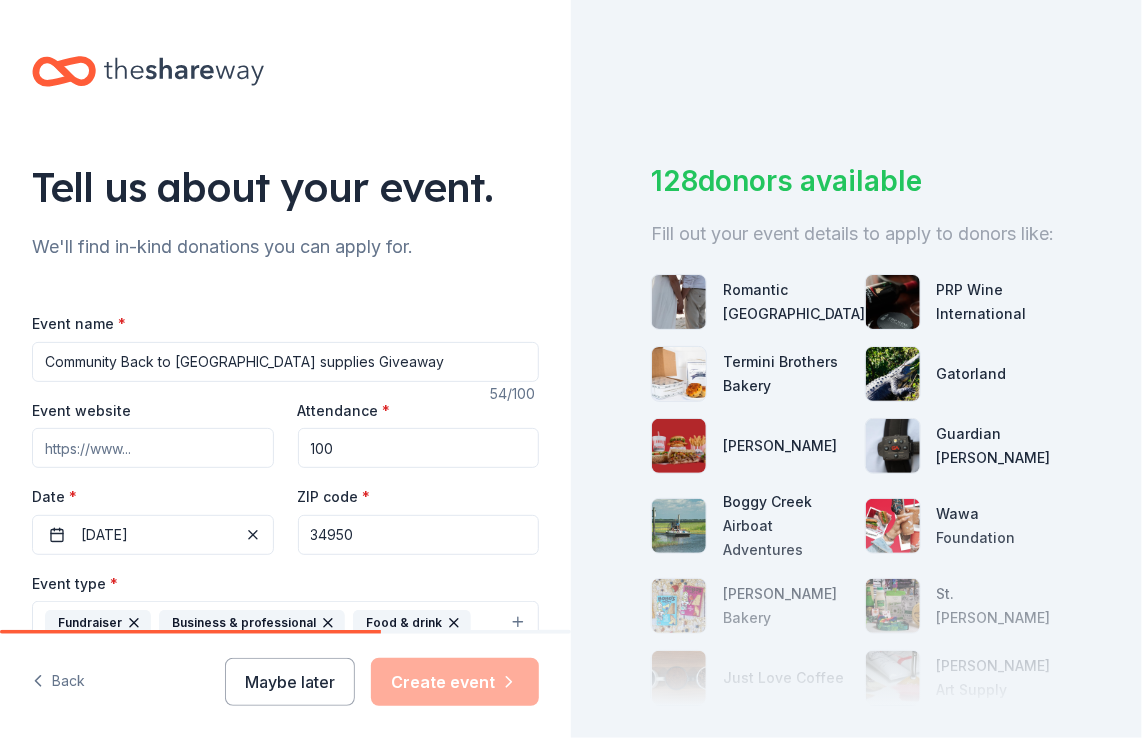 drag, startPoint x: 261, startPoint y: 359, endPoint x: 365, endPoint y: 357, distance: 104.019226 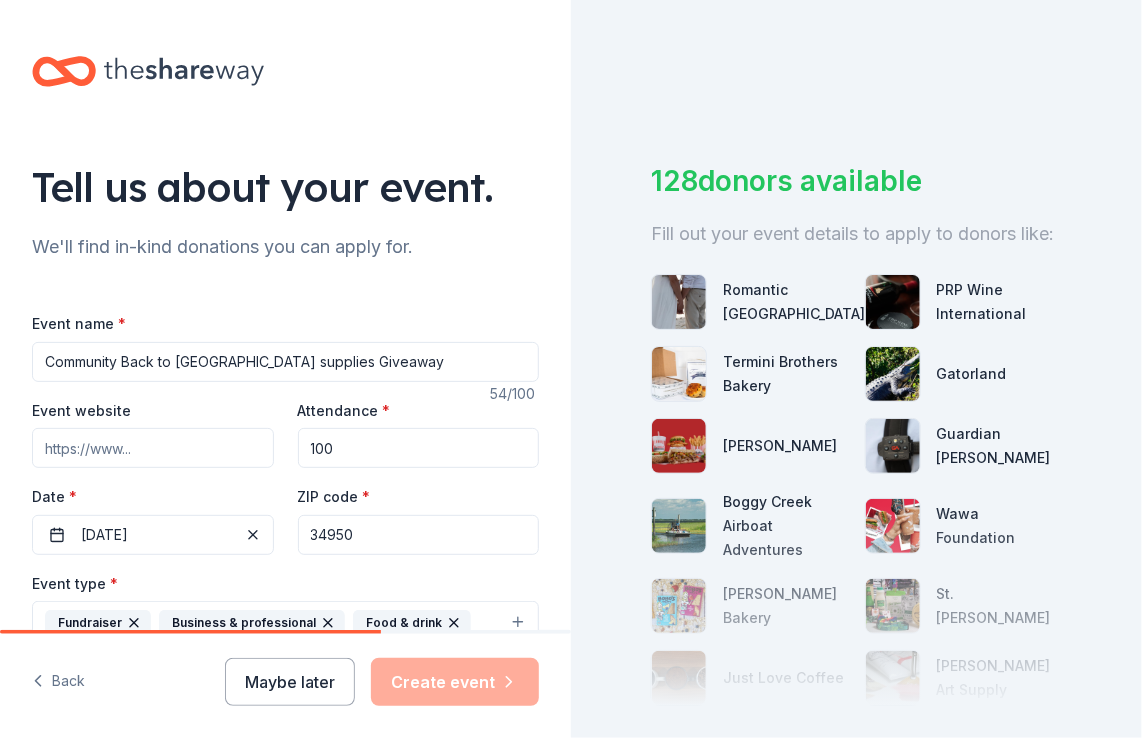 click on "Community Back to School Bash School supplies Giveaway" at bounding box center (285, 362) 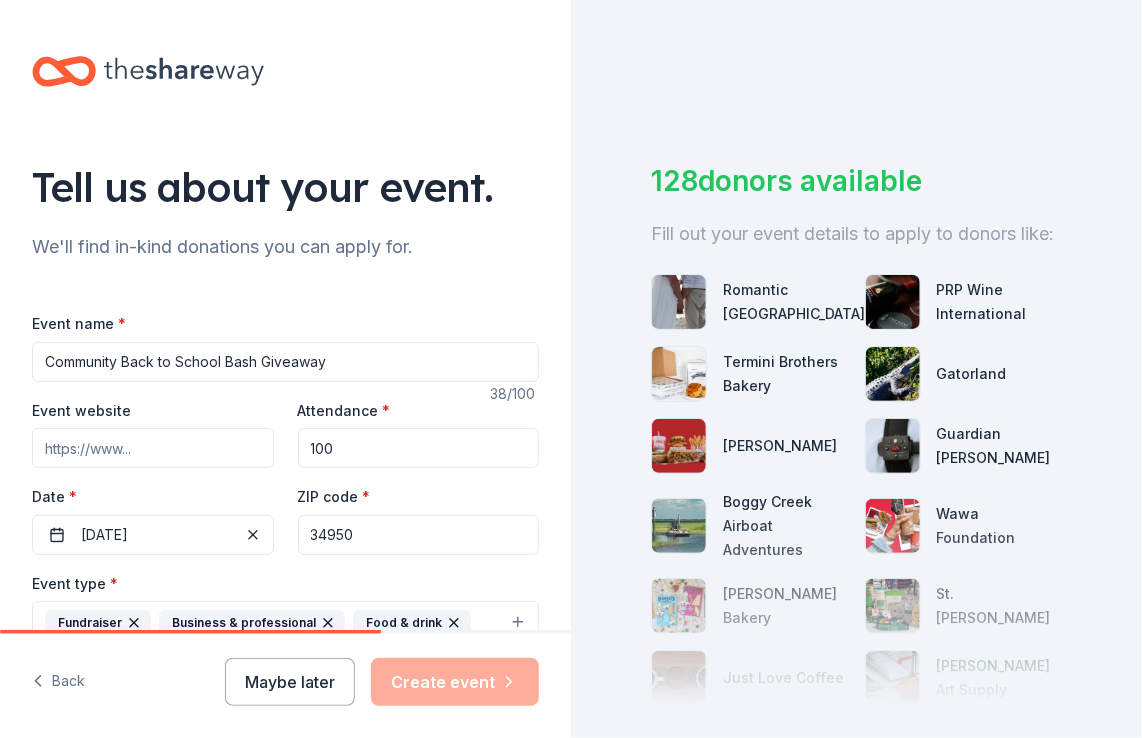 drag, startPoint x: 266, startPoint y: 362, endPoint x: 384, endPoint y: 344, distance: 119.36499 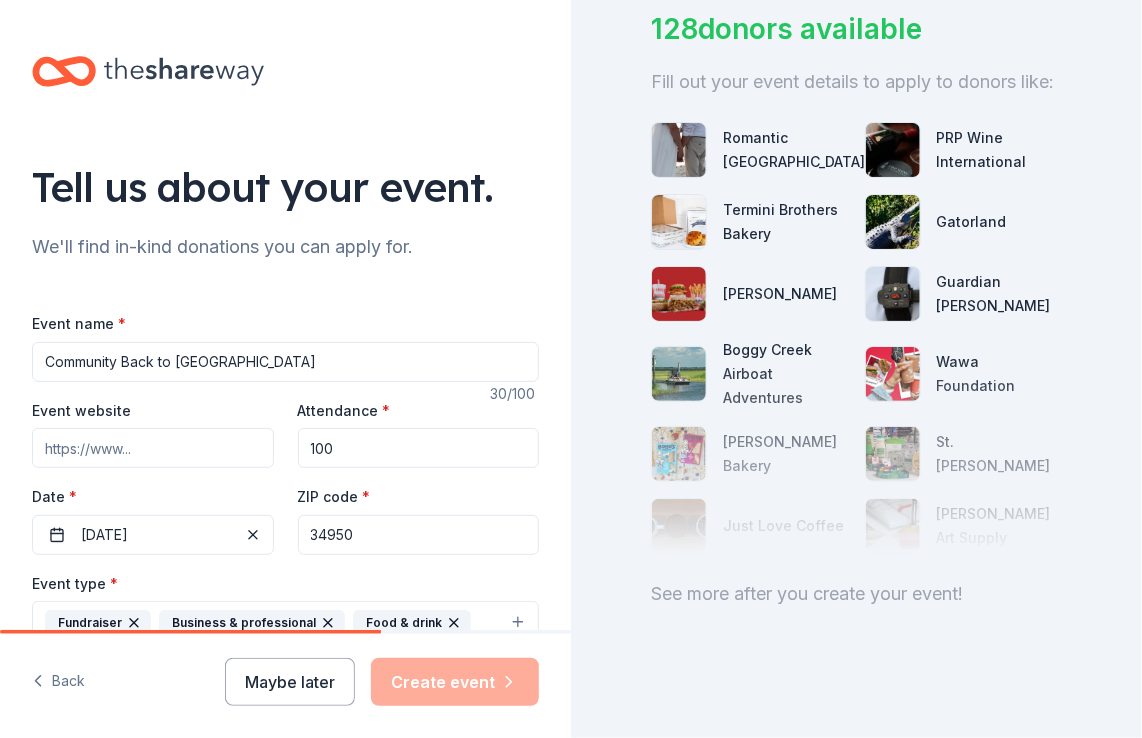 scroll, scrollTop: 215, scrollLeft: 0, axis: vertical 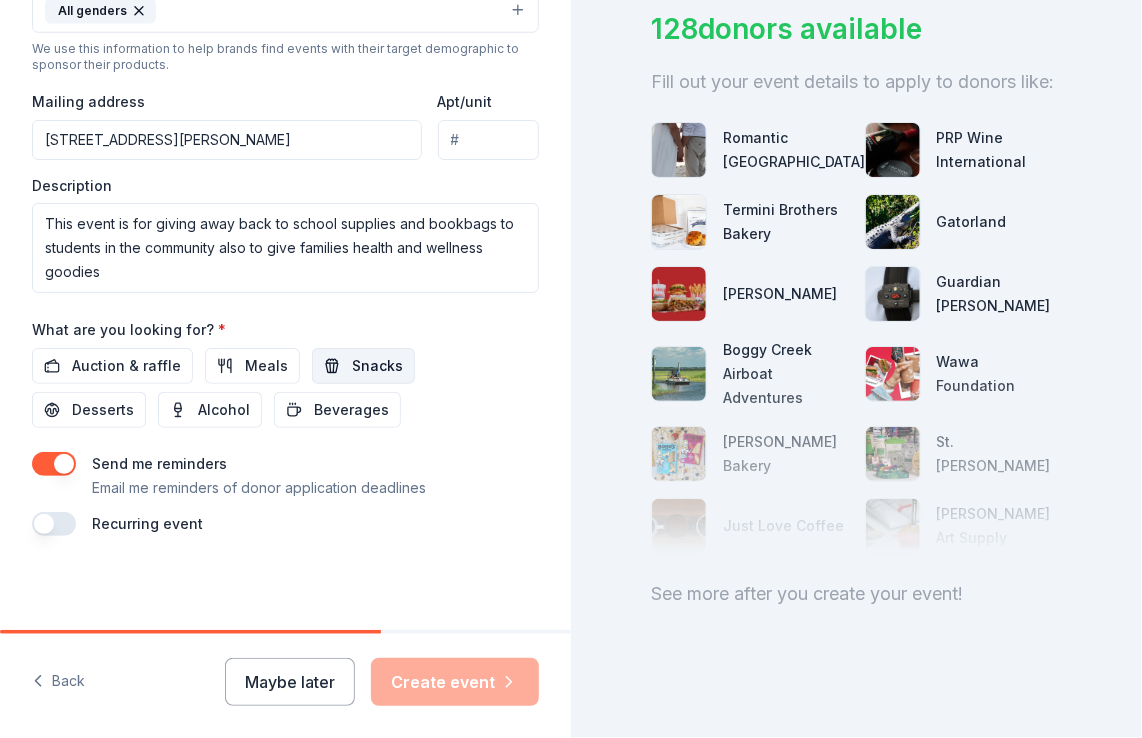 type on "Community Back to School Bash" 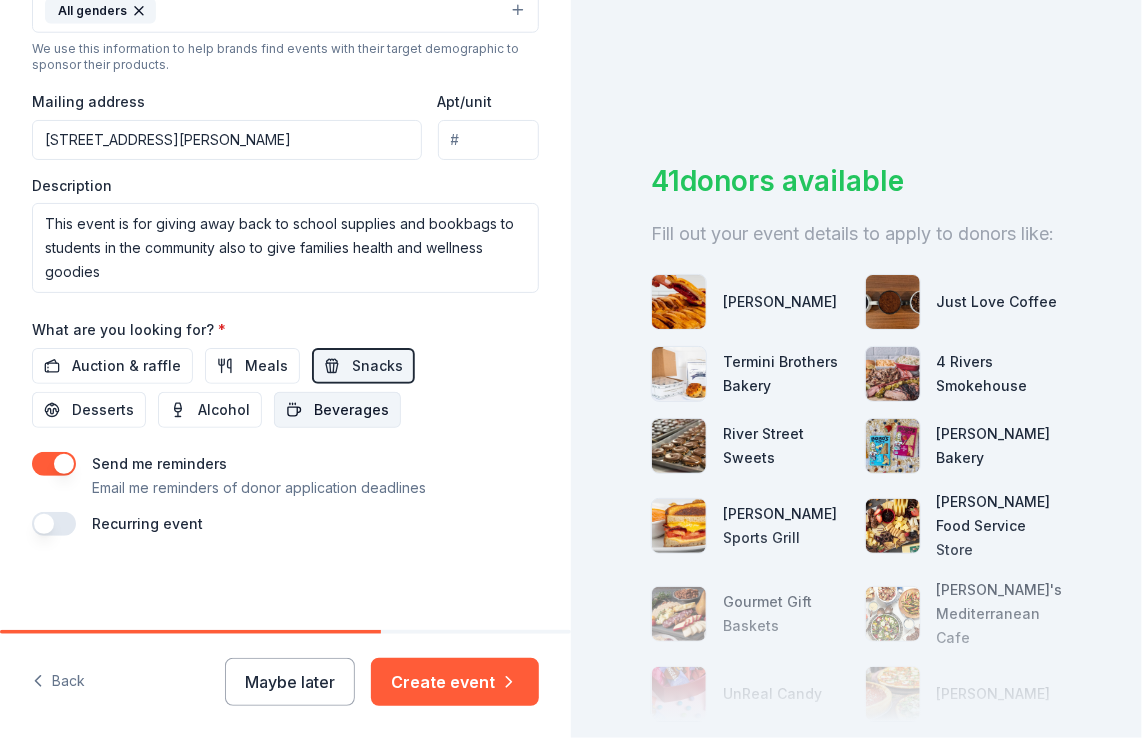 click on "Beverages" at bounding box center [351, 410] 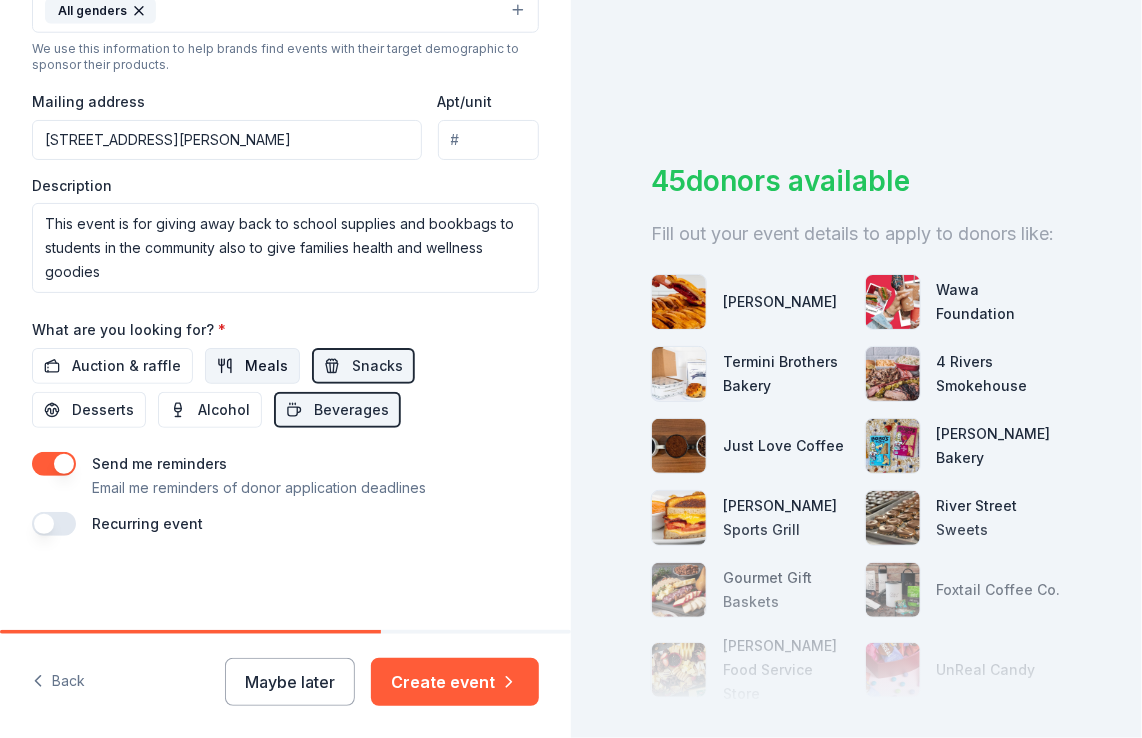 click on "Meals" at bounding box center (266, 366) 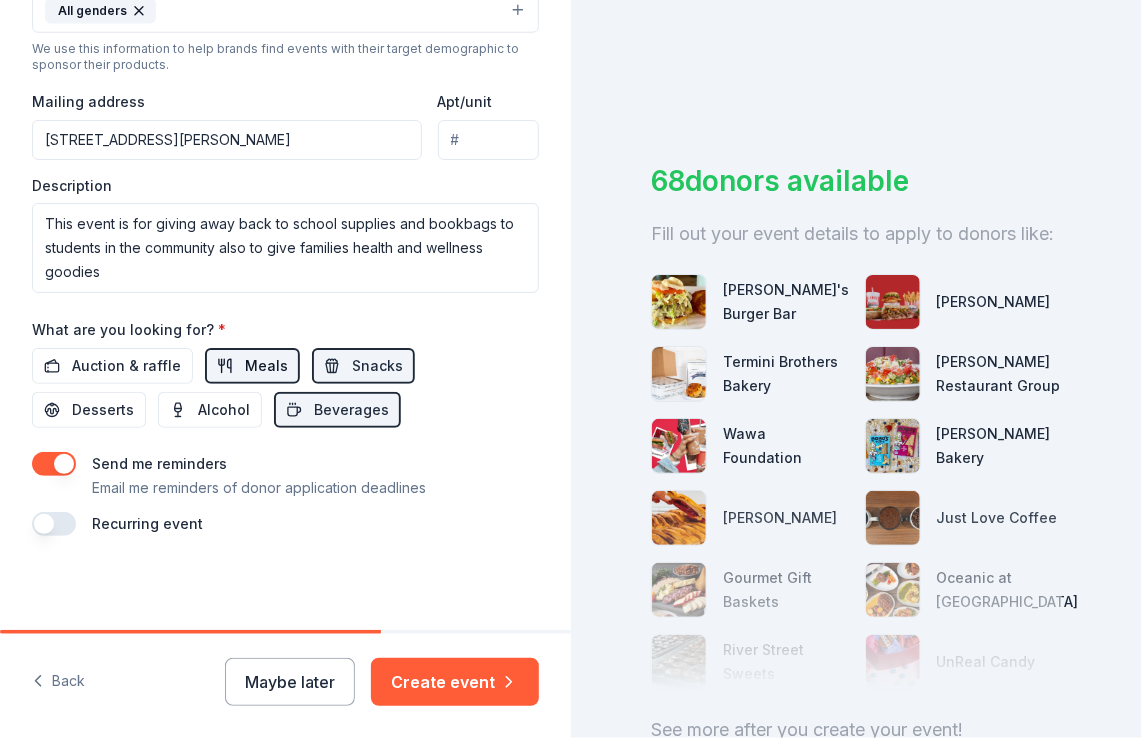 click on "Meals" at bounding box center [266, 366] 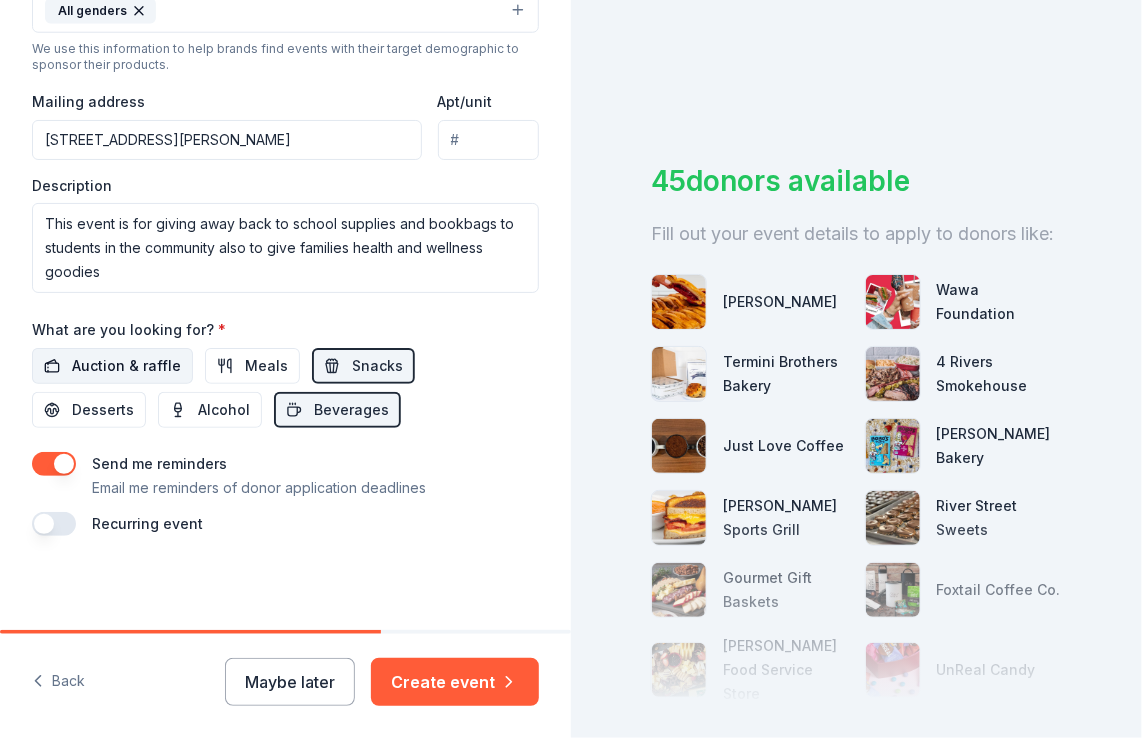 click on "Auction & raffle" at bounding box center (126, 366) 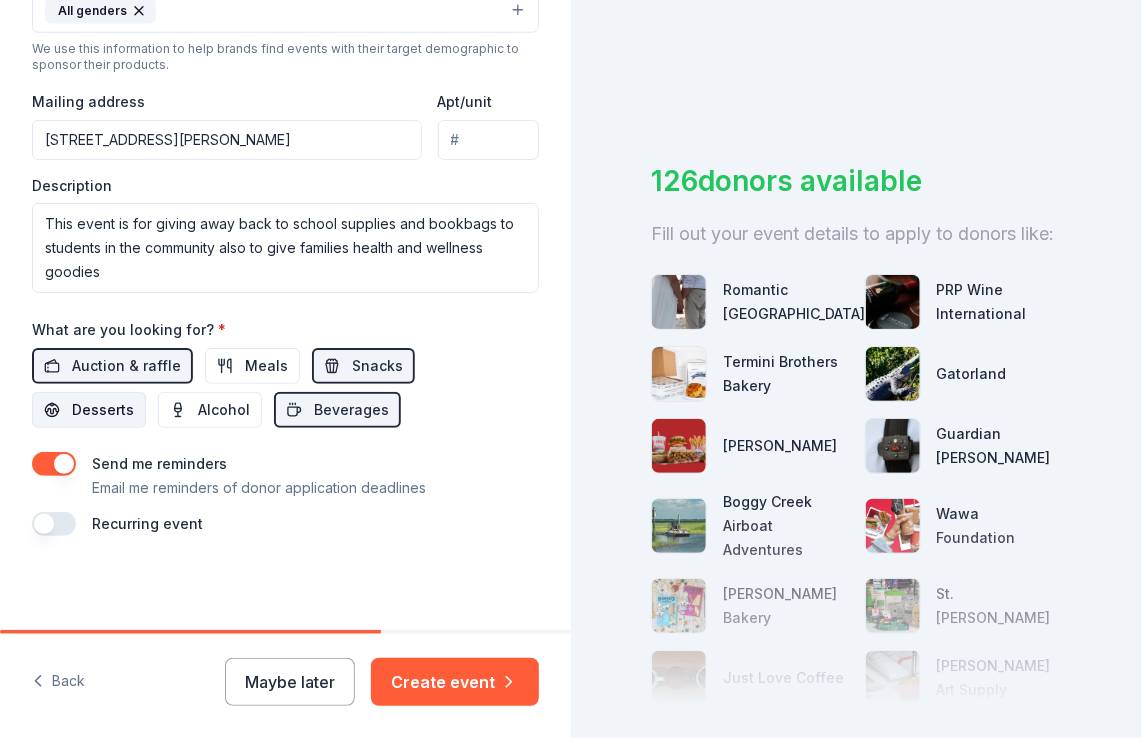click on "Desserts" at bounding box center [103, 410] 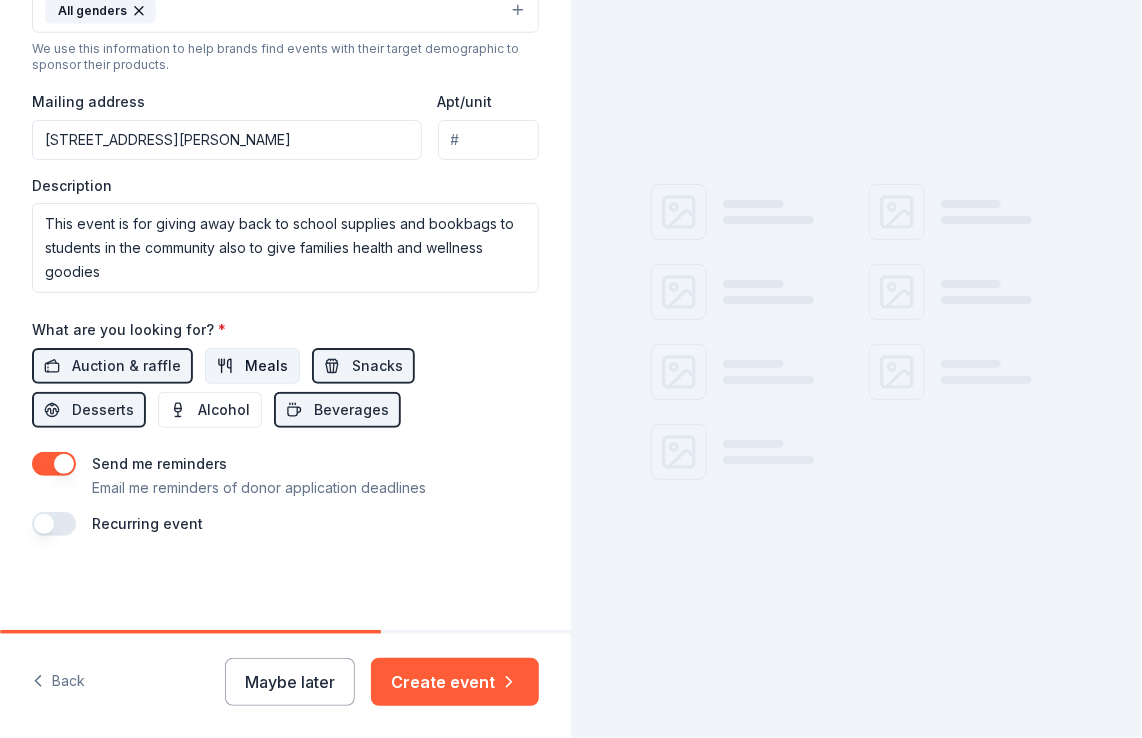 click on "Meals" at bounding box center (266, 366) 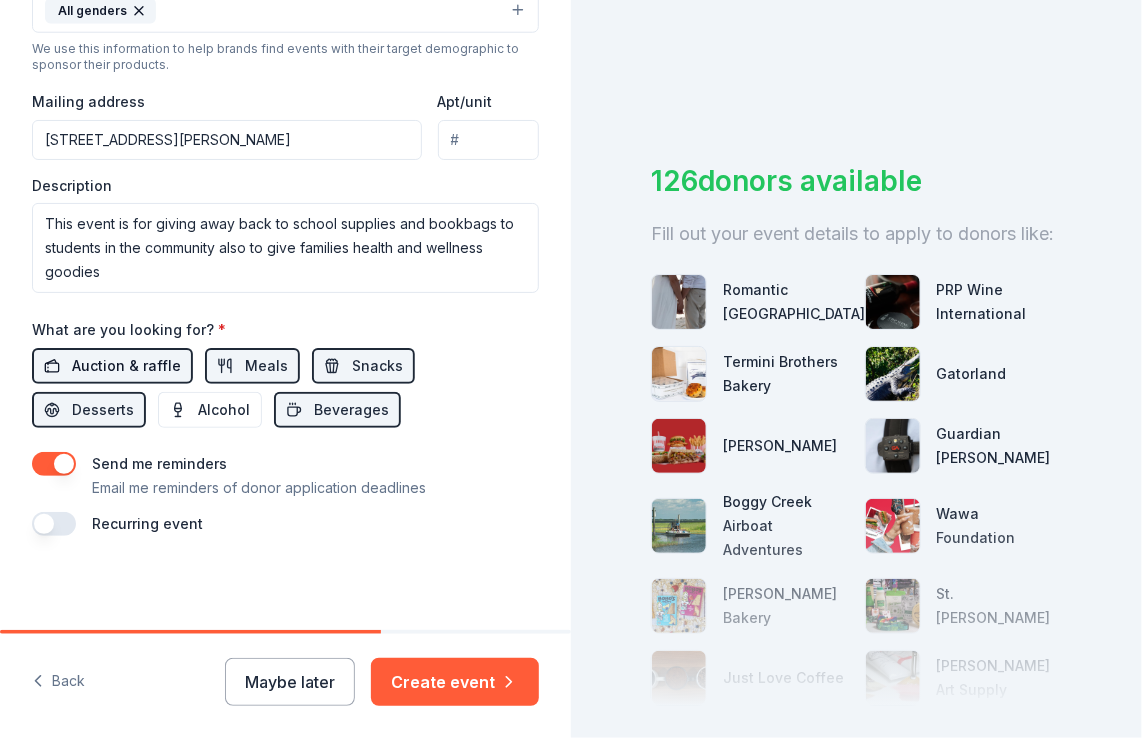 click on "Auction & raffle" at bounding box center (126, 366) 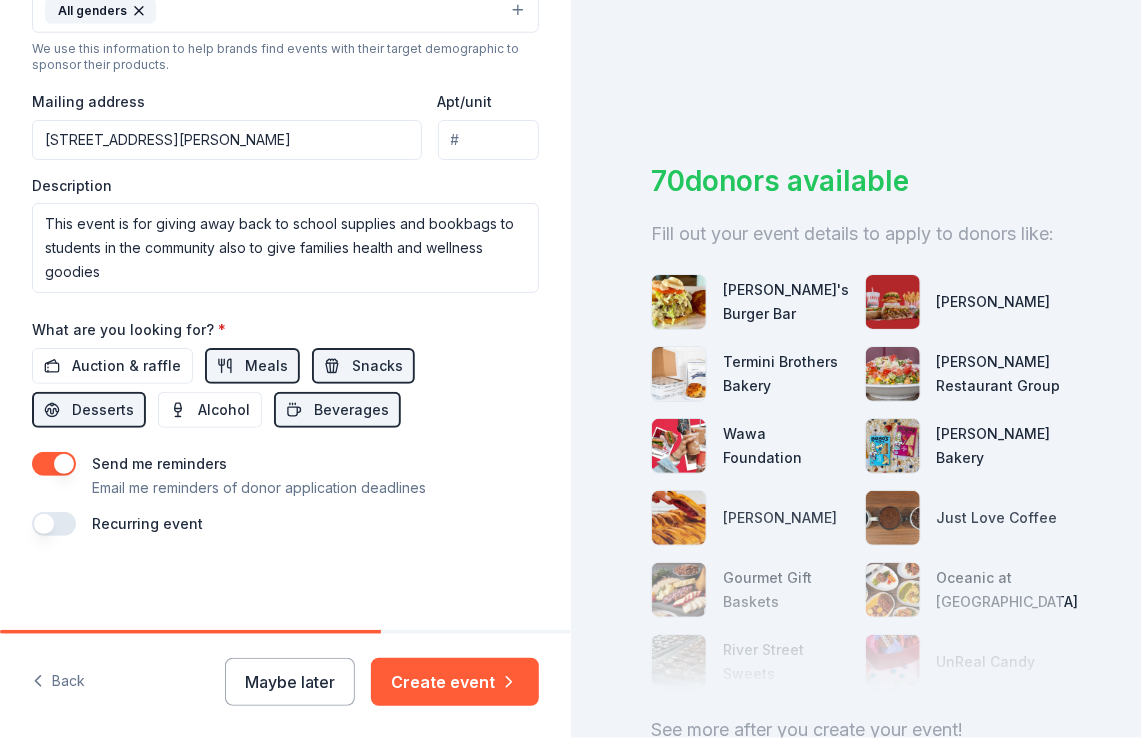 click on "Create event" at bounding box center [455, 682] 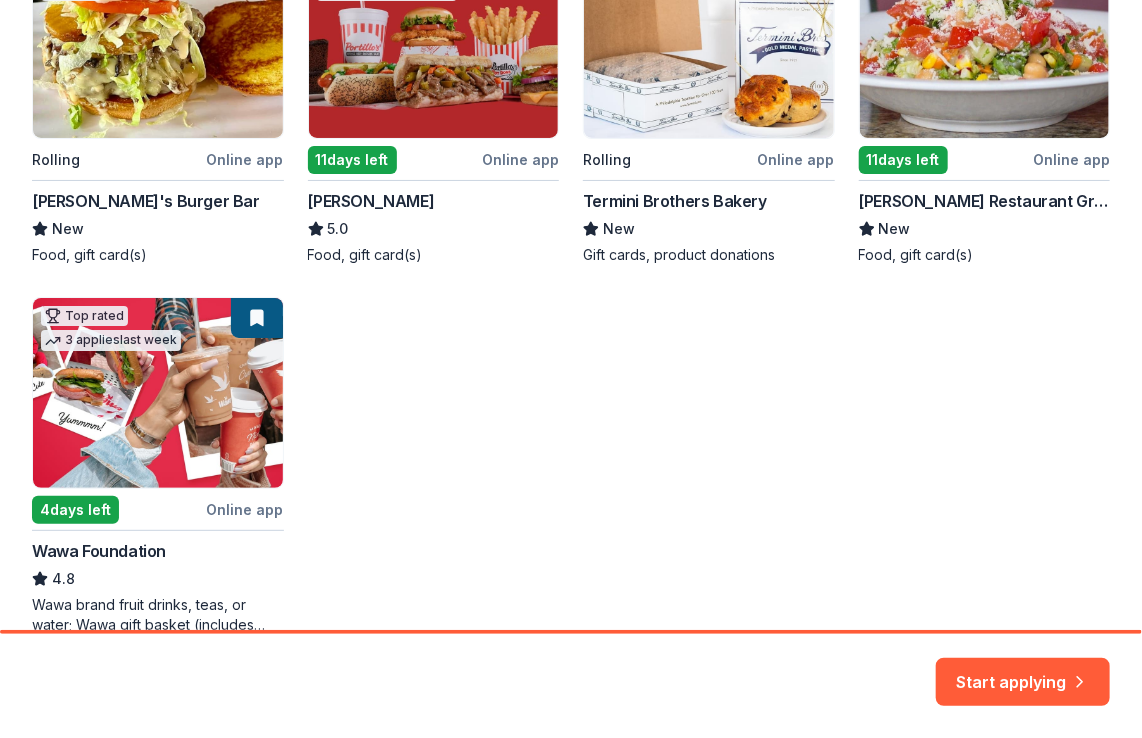 scroll, scrollTop: 360, scrollLeft: 0, axis: vertical 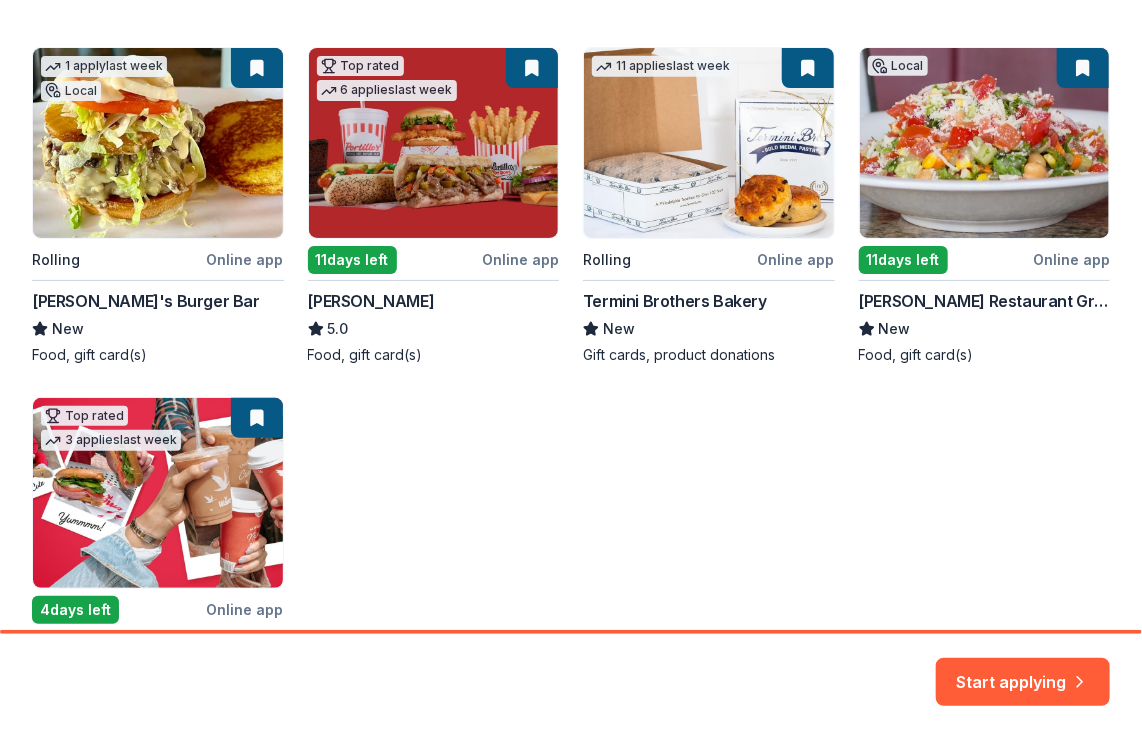 click on "1   apply  last week Local Rolling Online app Beth's Burger Bar New Food, gift card(s) Top rated 6   applies  last week 11  days left Online app Portillo's 5.0 Food, gift card(s) 11   applies  last week Rolling Online app Termini Brothers Bakery New Gift cards, product donations Local 11  days left Online app Rapoport's Restaurant Group New Food, gift card(s) Top rated 3   applies  last week 4  days left Online app Wawa Foundation 4.8 Wawa brand fruit drinks, teas, or water; Wawa gift basket (includes Wawa products and coupons)" at bounding box center (571, 391) 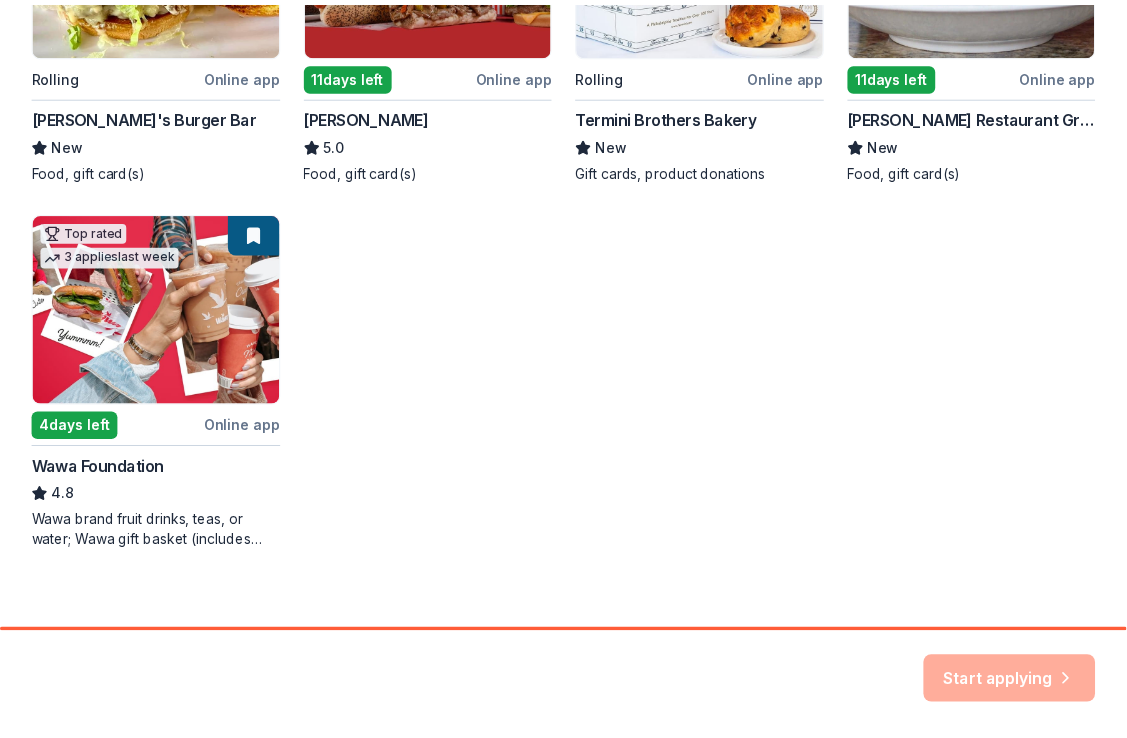 scroll, scrollTop: 560, scrollLeft: 0, axis: vertical 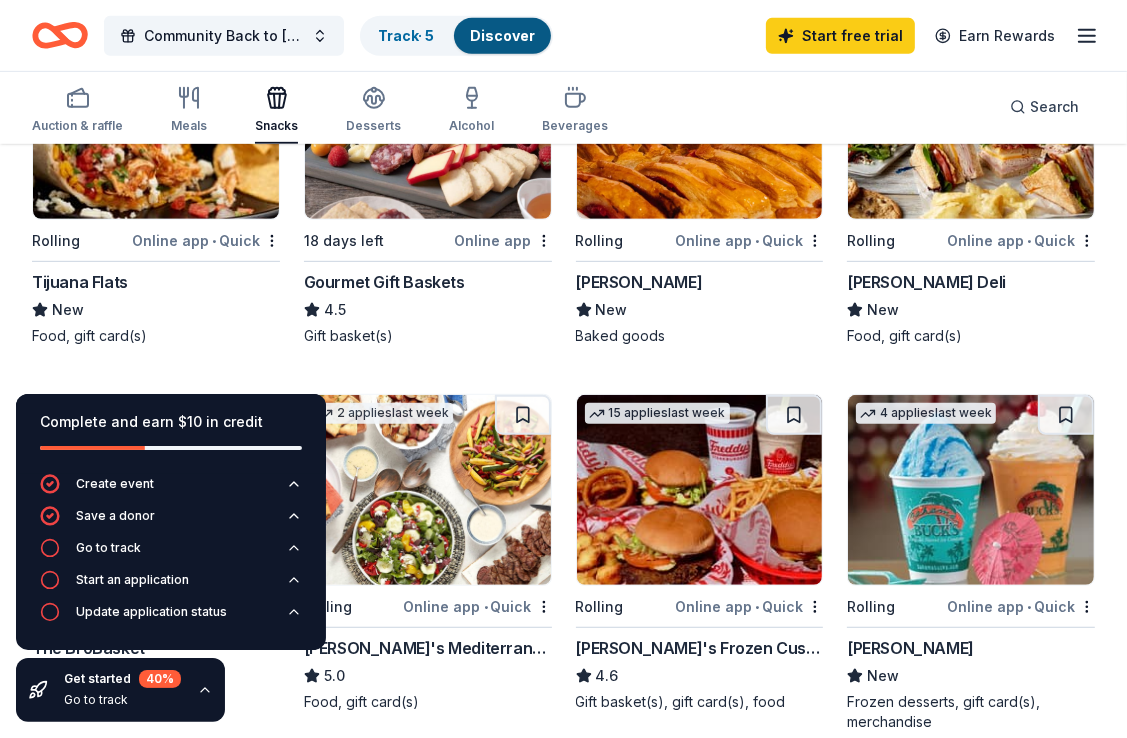 click on "Online app • Quick" at bounding box center [206, 240] 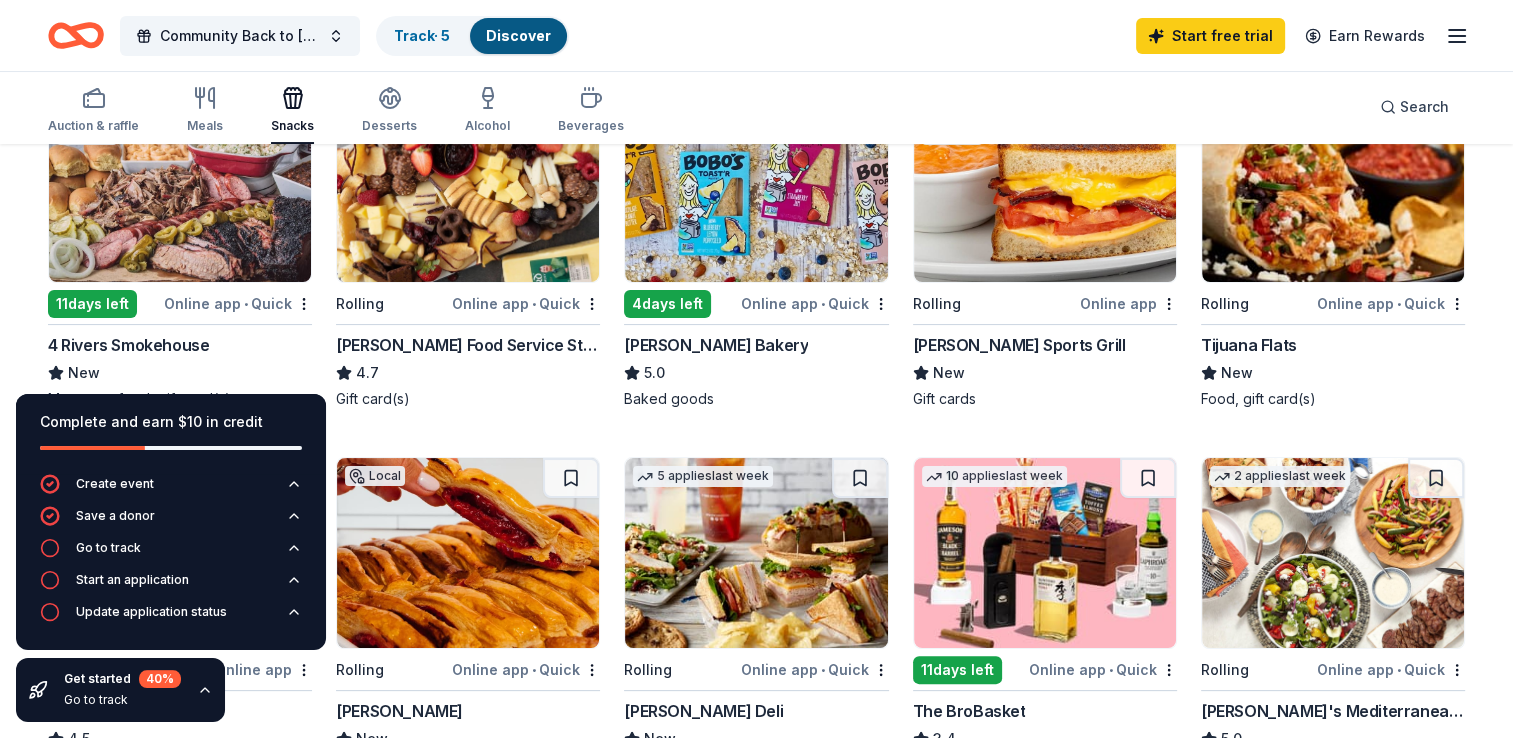 scroll, scrollTop: 320, scrollLeft: 0, axis: vertical 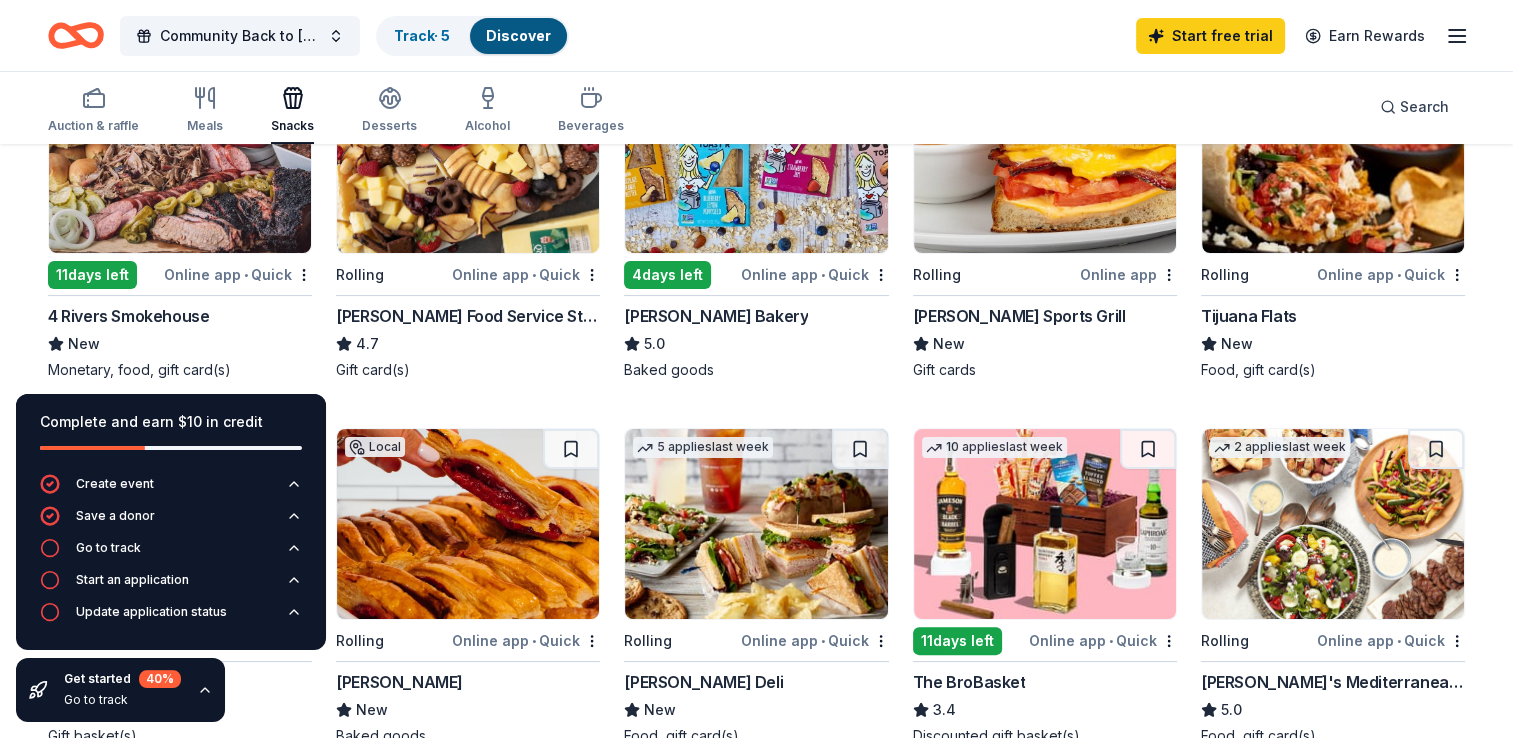 click on "11  days left" at bounding box center (92, 275) 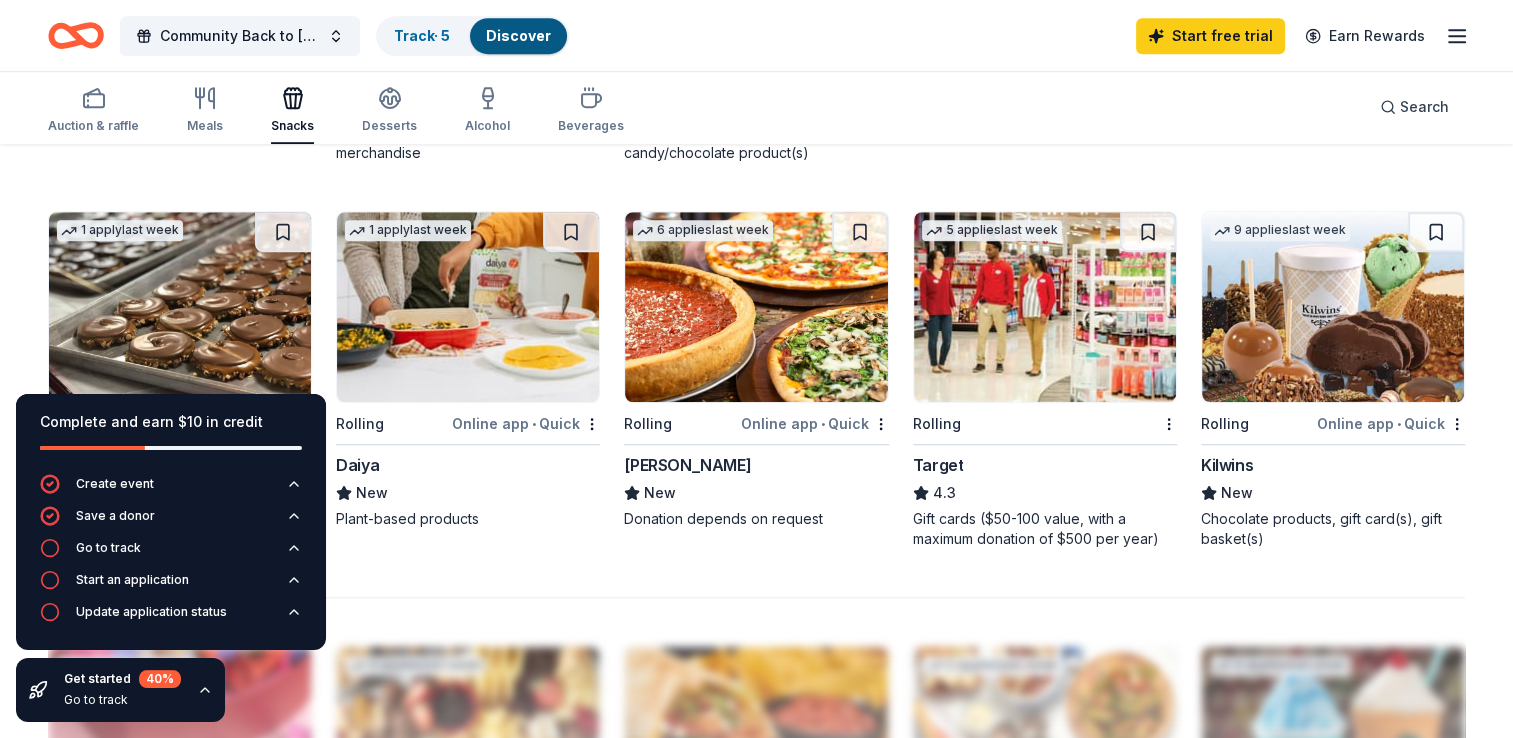 scroll, scrollTop: 1200, scrollLeft: 0, axis: vertical 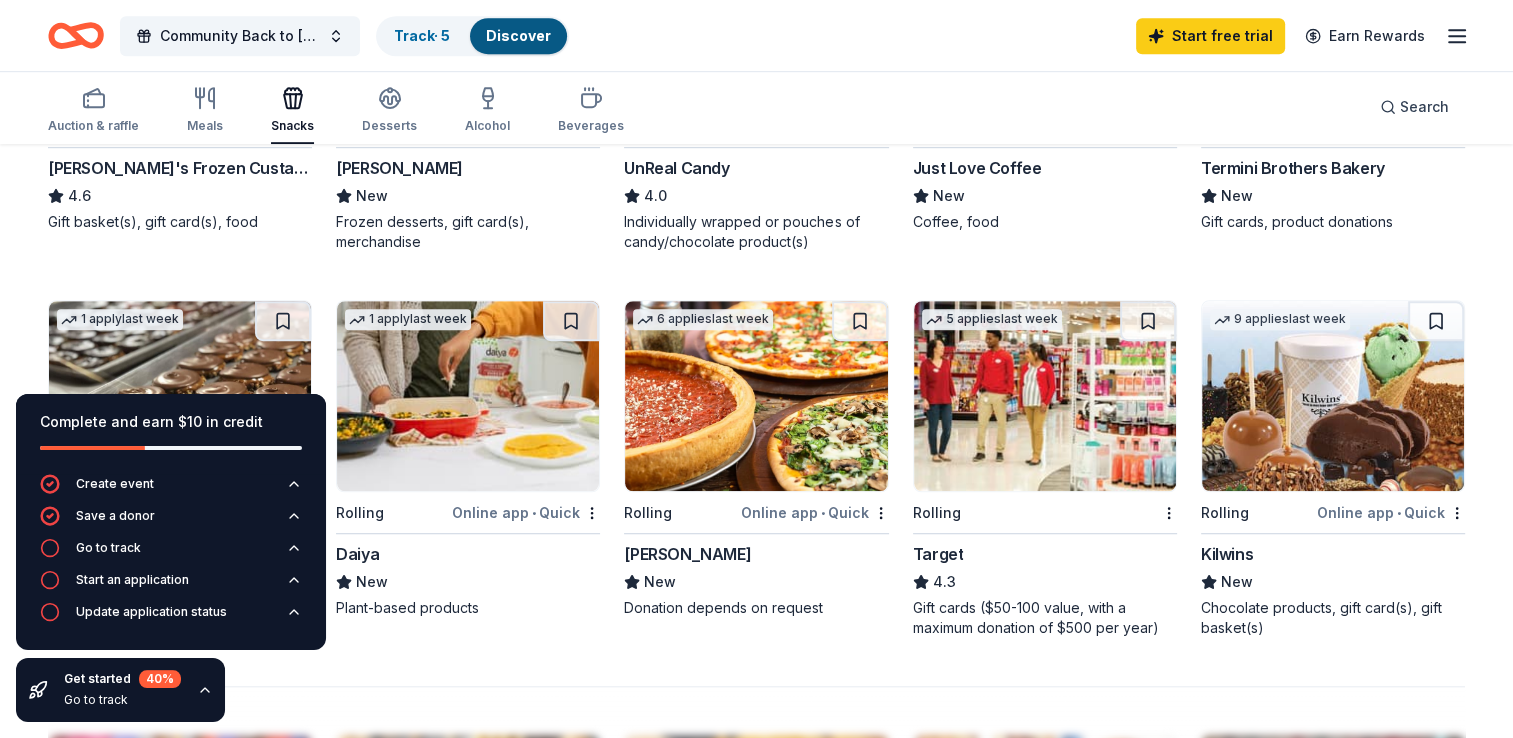 click at bounding box center [468, 396] 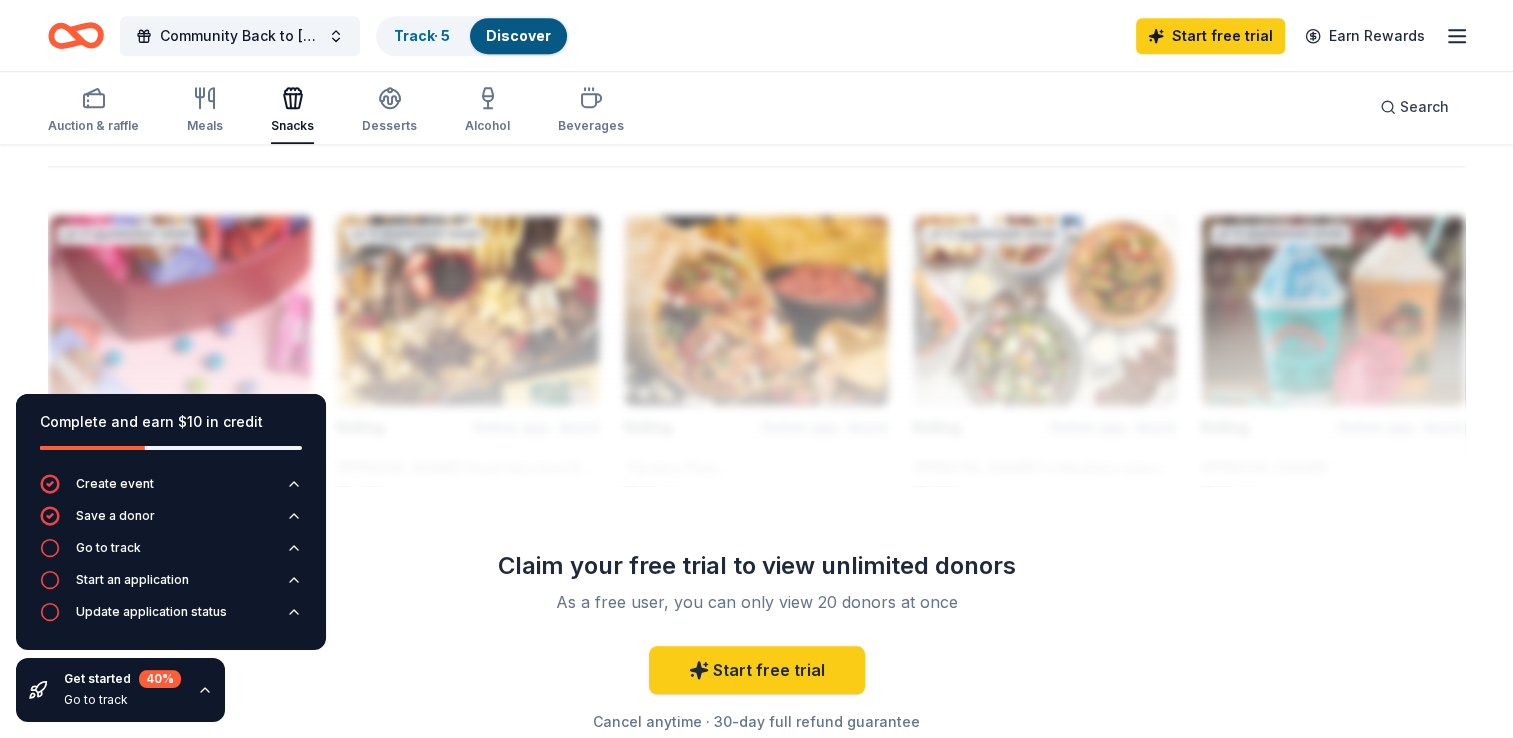 scroll, scrollTop: 1700, scrollLeft: 0, axis: vertical 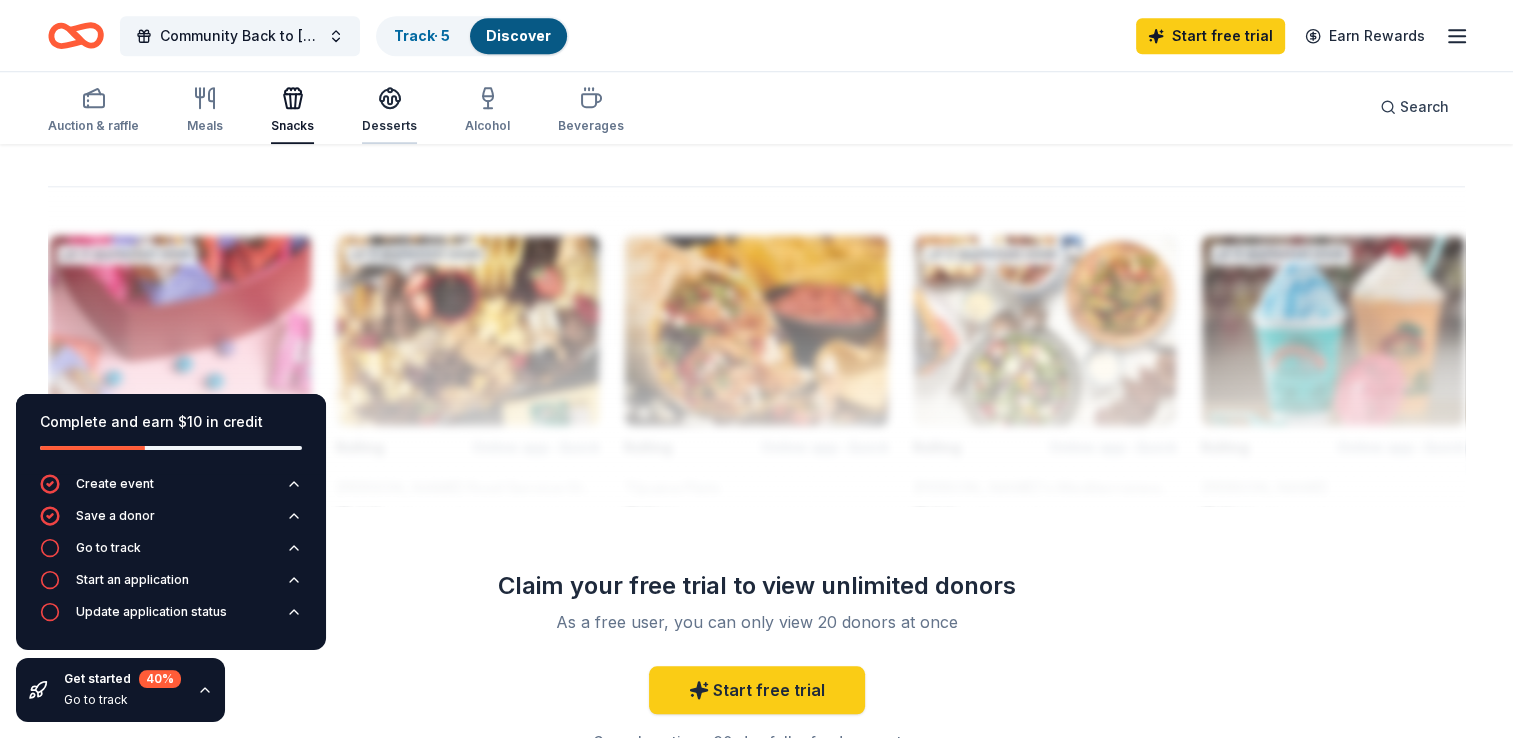 click 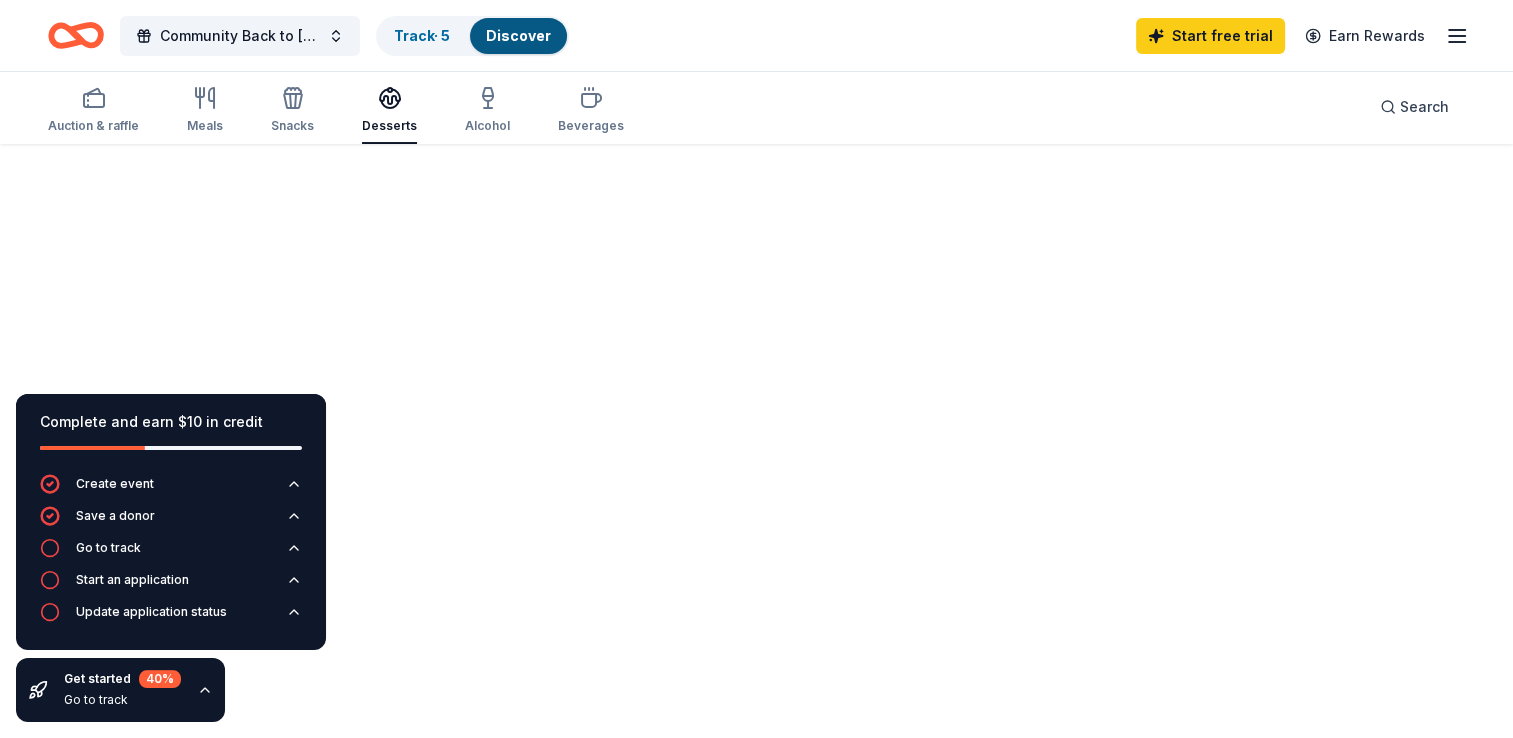 scroll, scrollTop: 0, scrollLeft: 0, axis: both 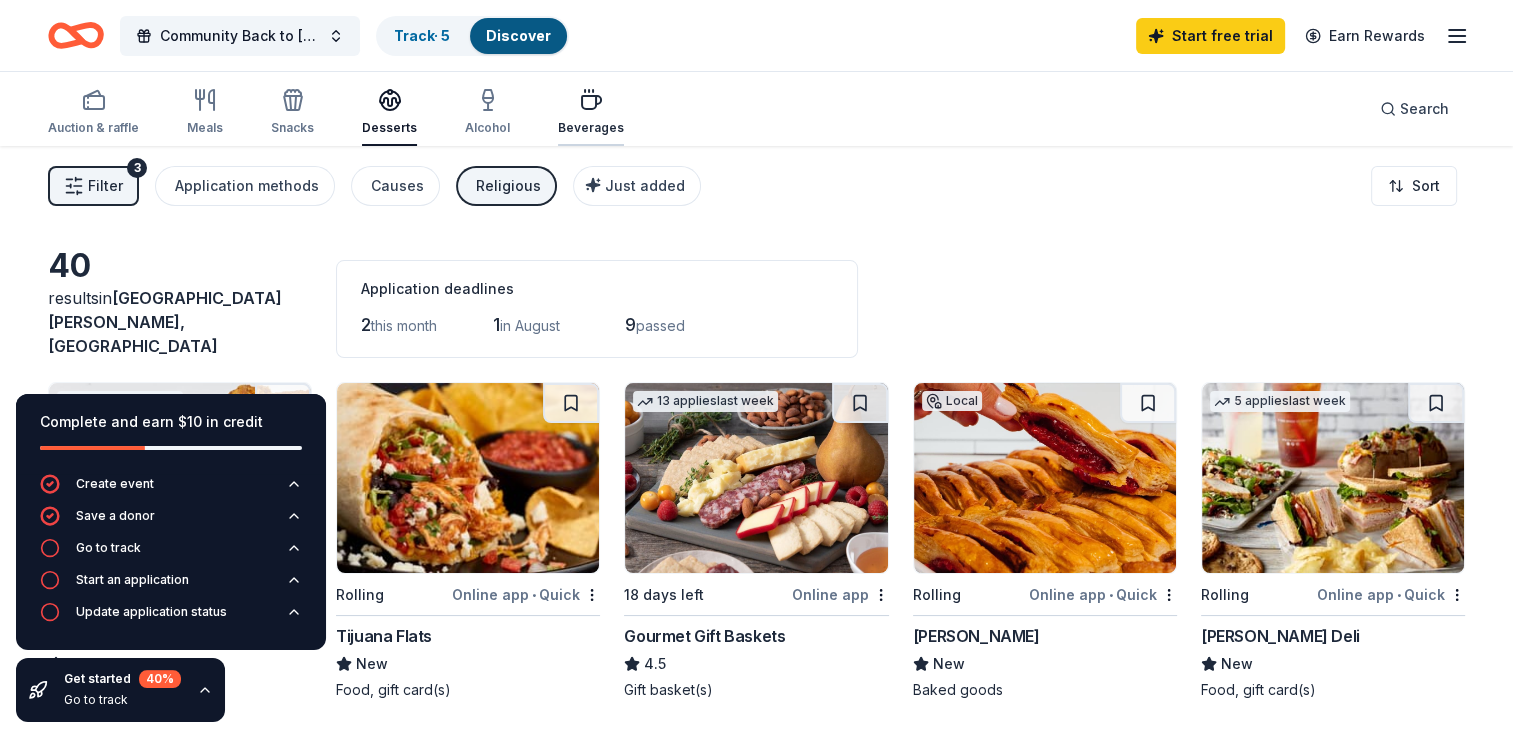 click 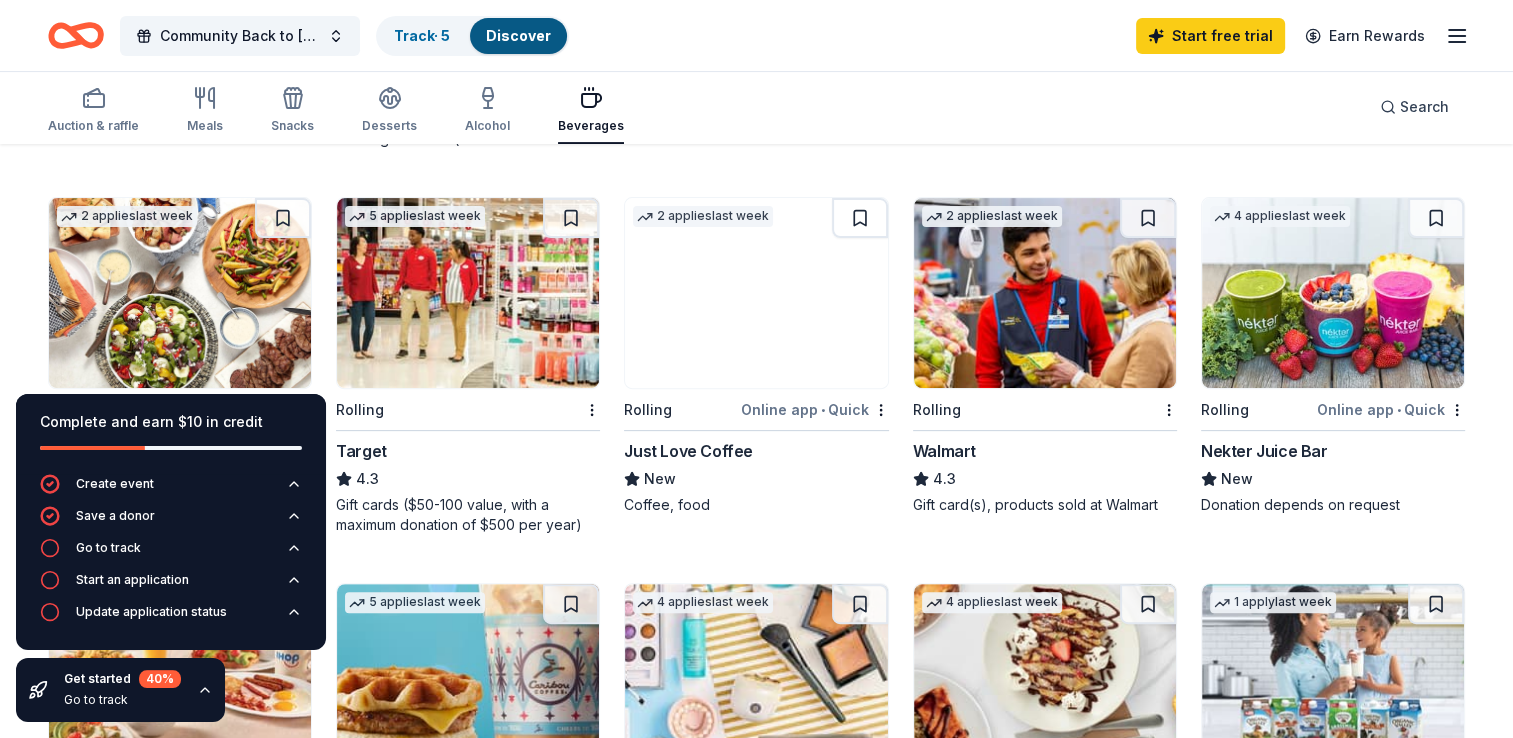 scroll, scrollTop: 600, scrollLeft: 0, axis: vertical 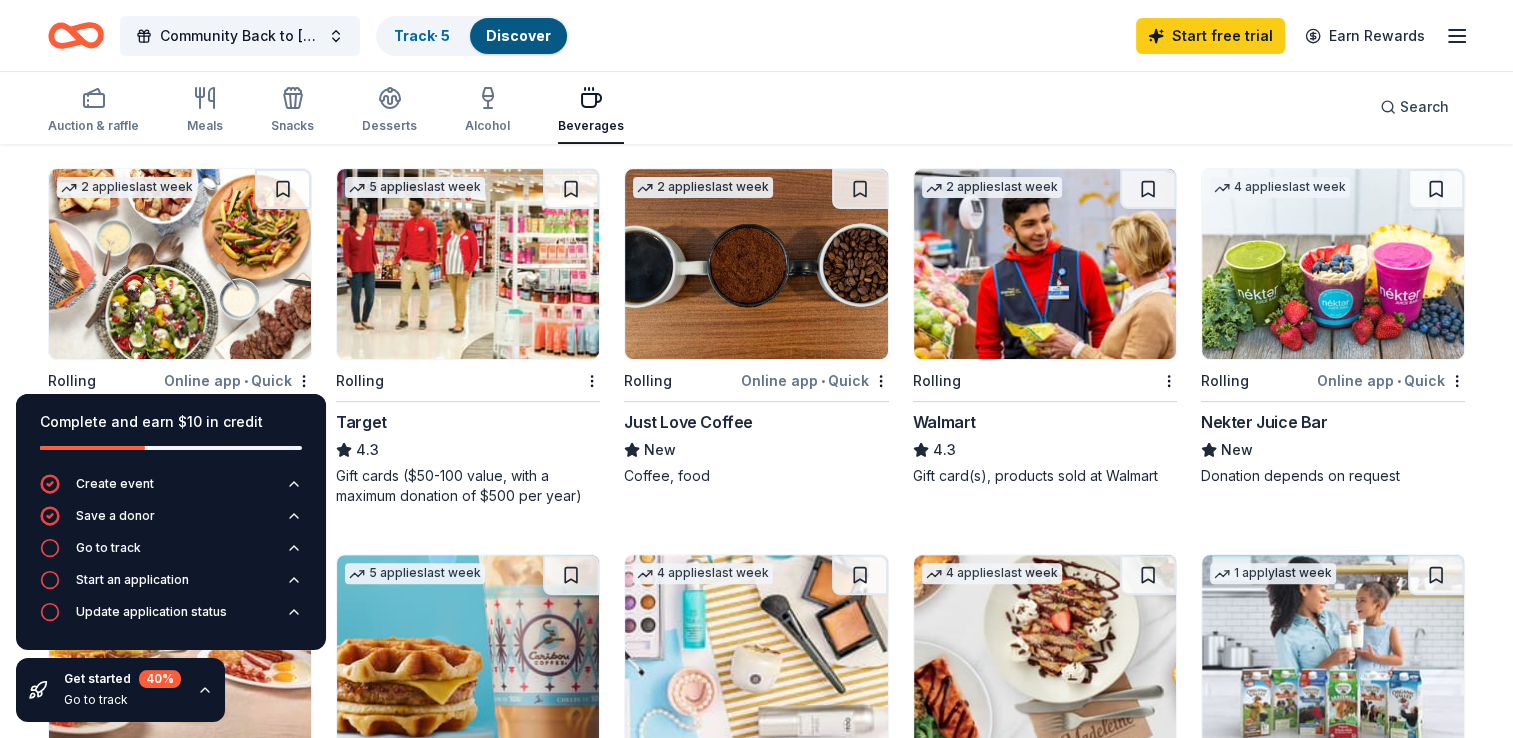click at bounding box center (1045, 264) 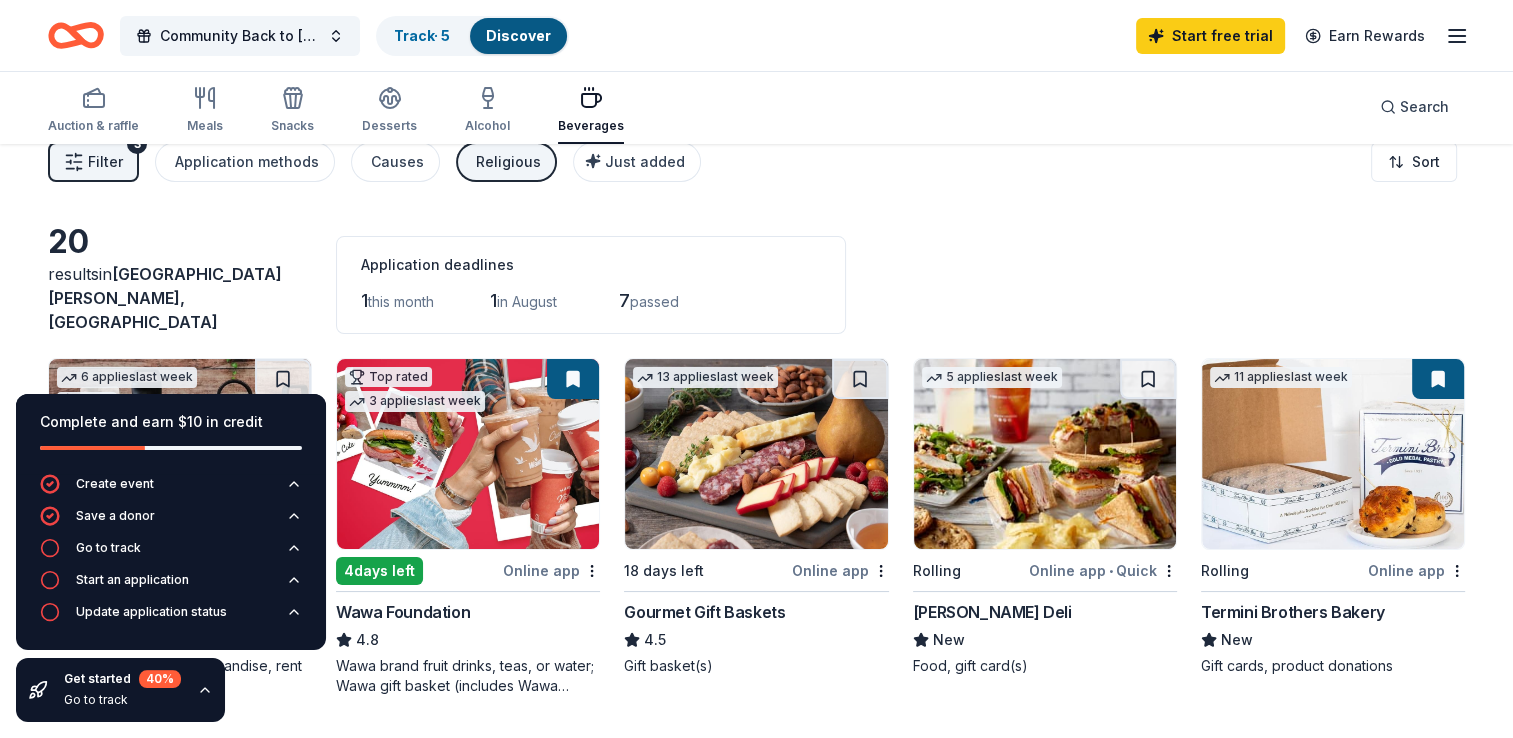 scroll, scrollTop: 0, scrollLeft: 0, axis: both 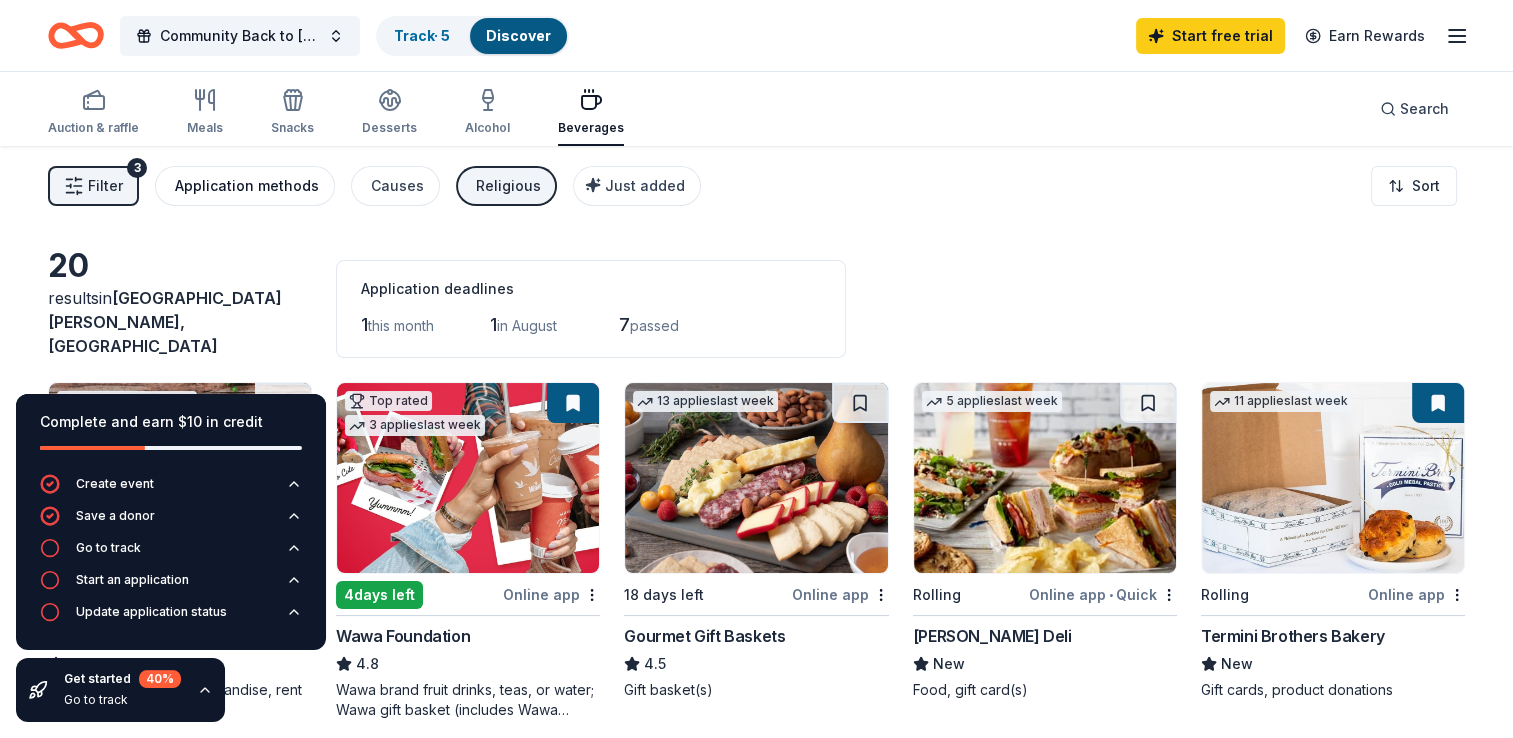 click on "Application methods" at bounding box center (247, 186) 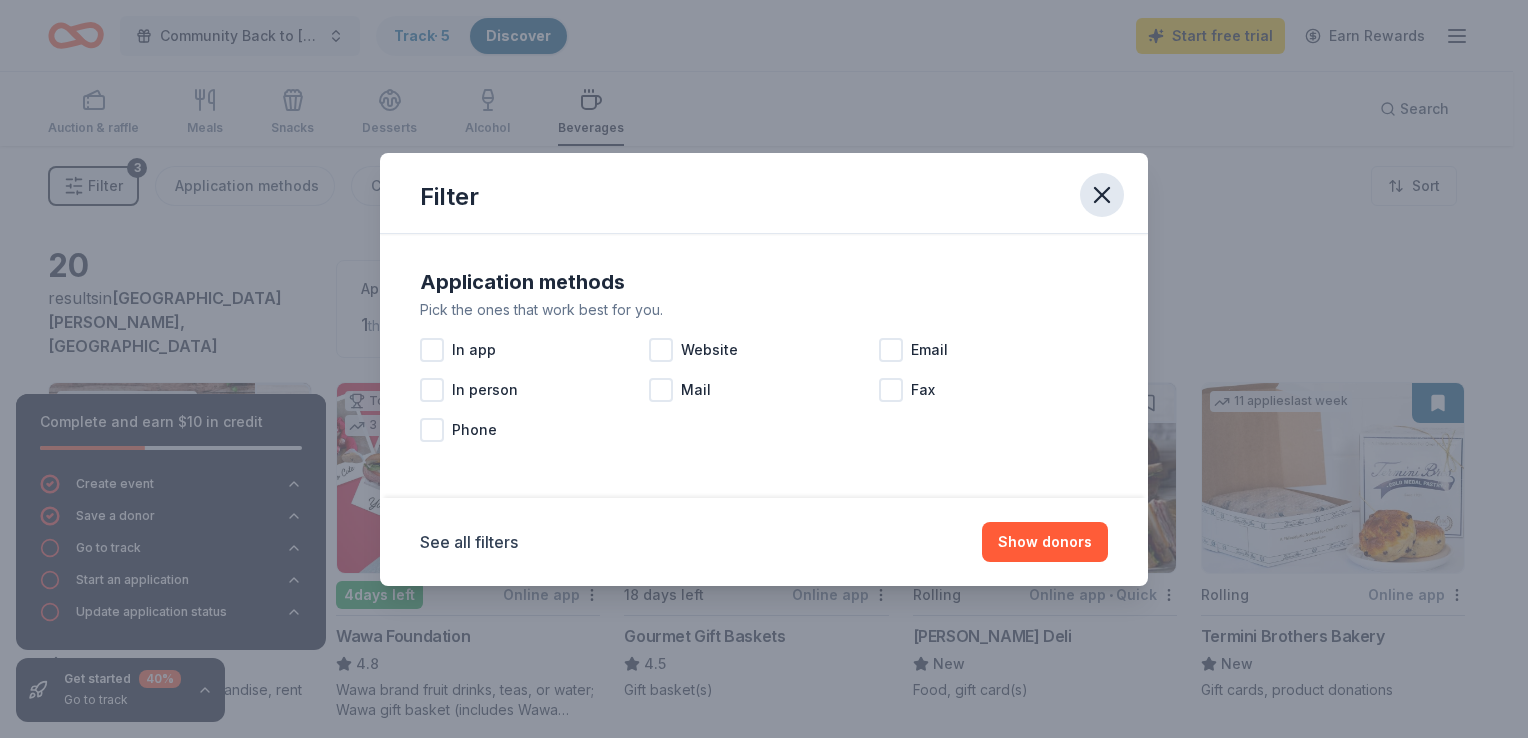 click at bounding box center (1102, 195) 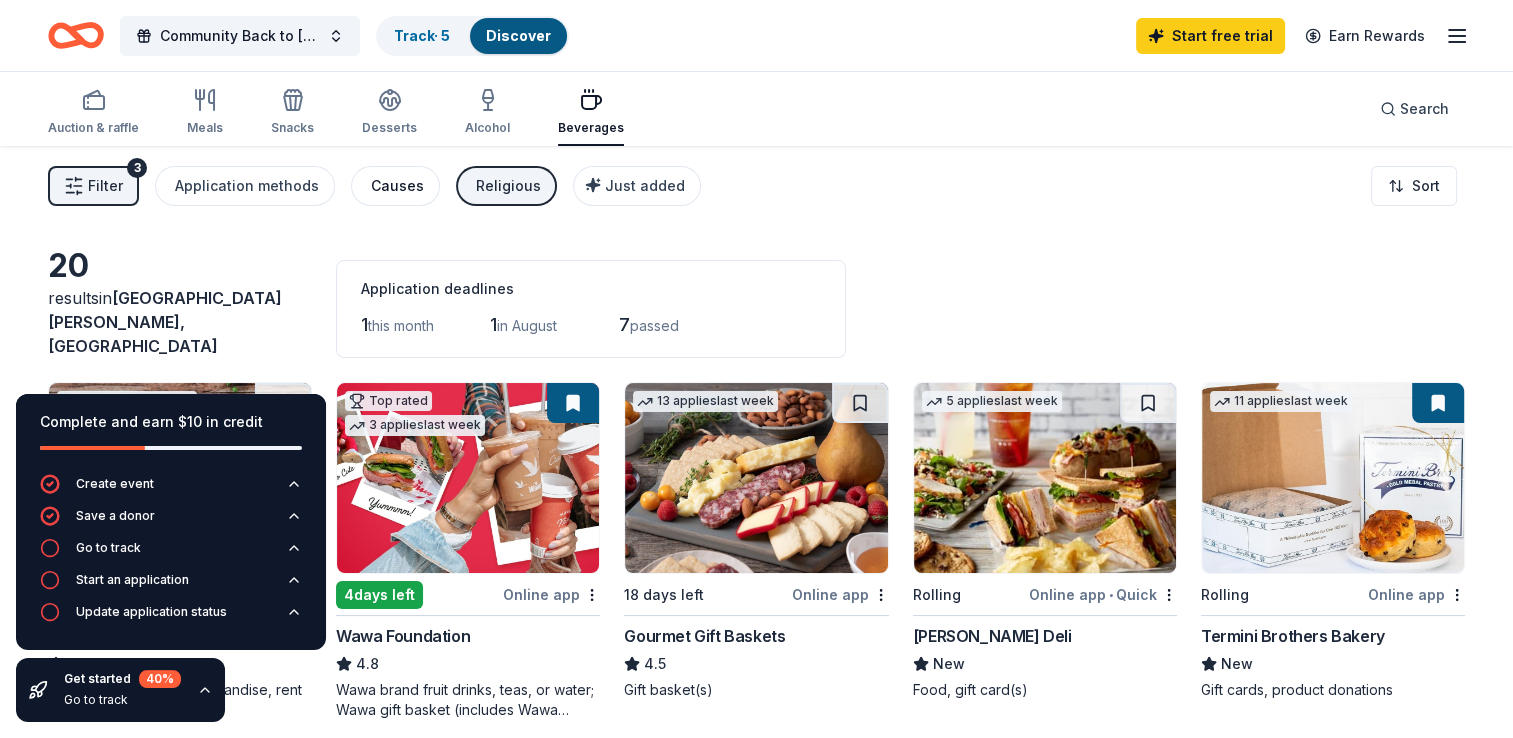 click on "Causes" at bounding box center [397, 186] 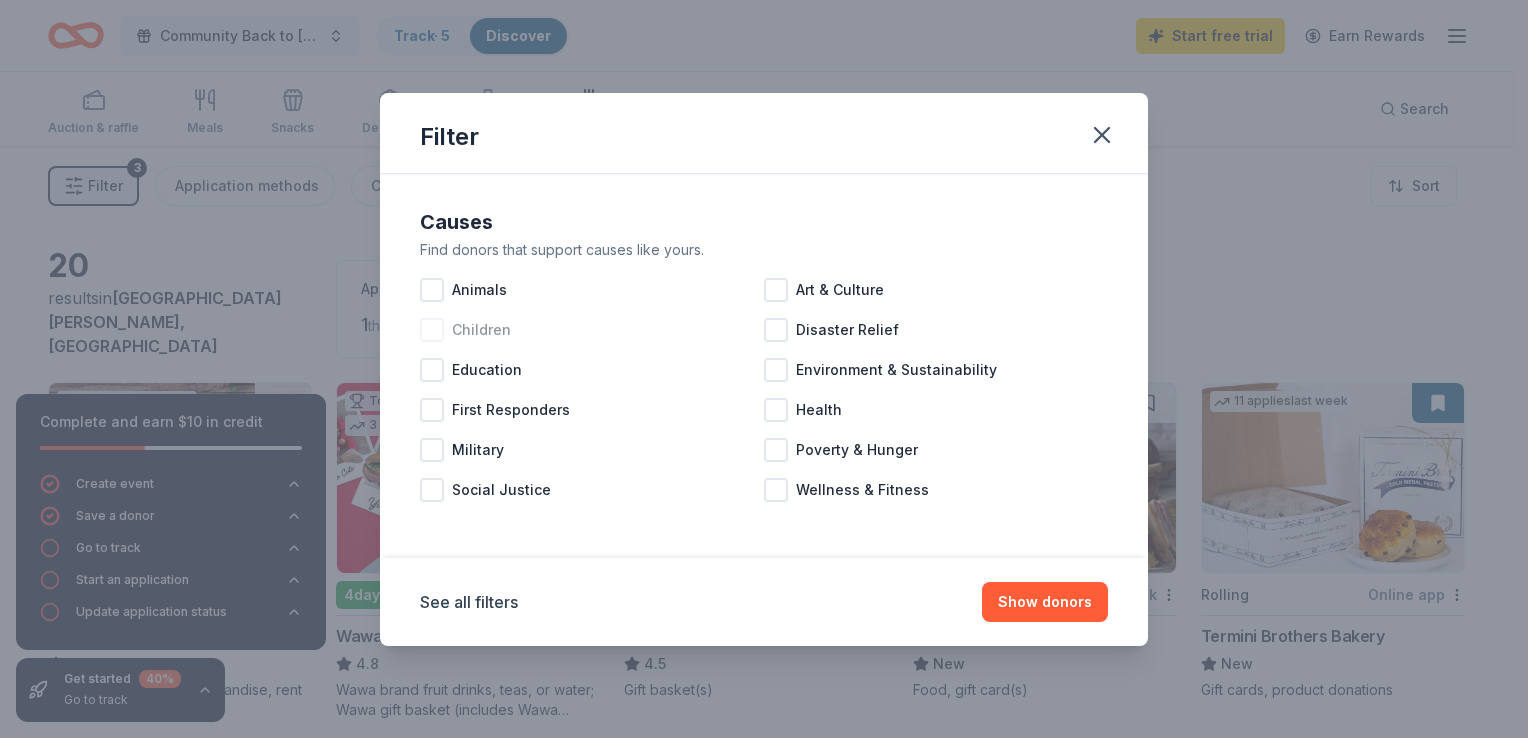 click on "Children" at bounding box center (481, 330) 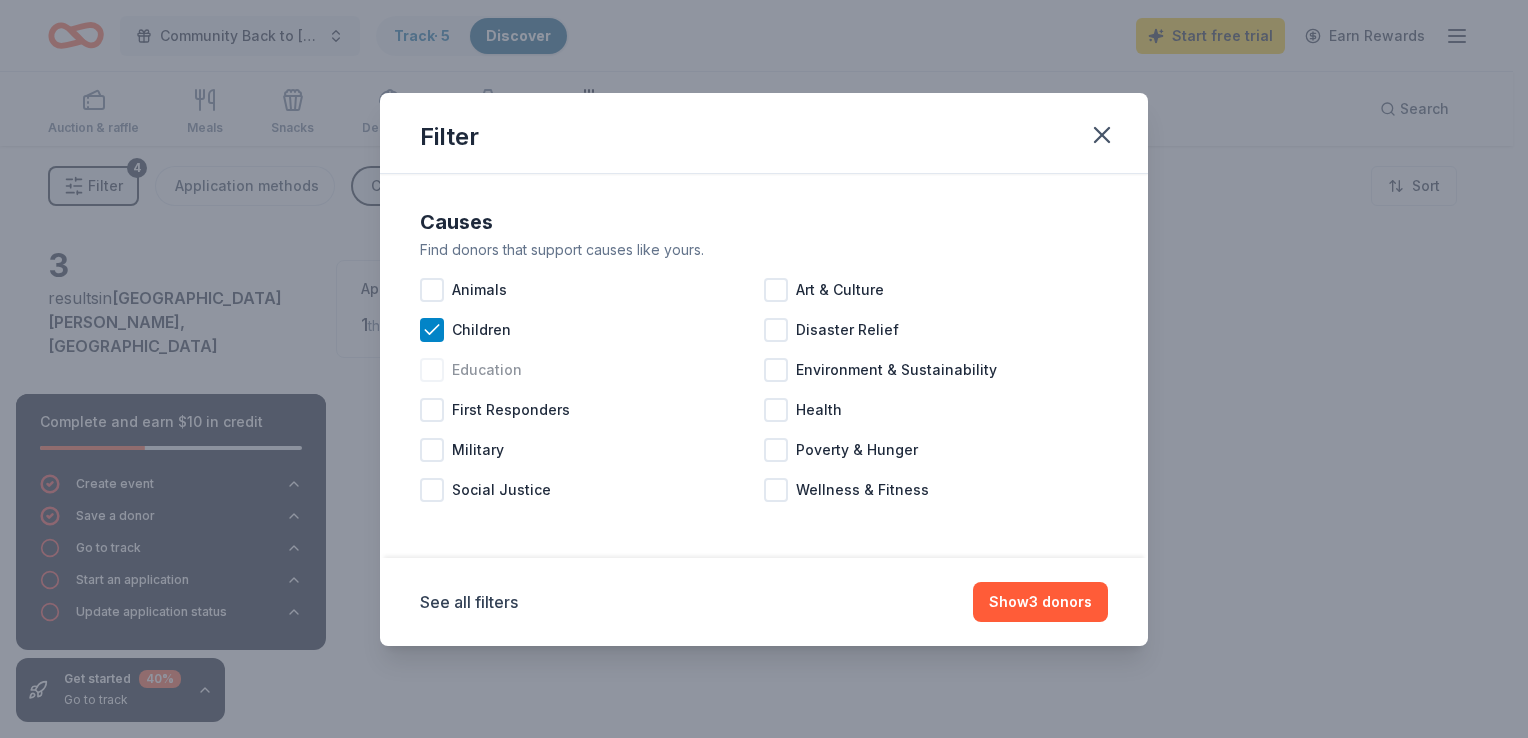 click on "Education" at bounding box center [487, 370] 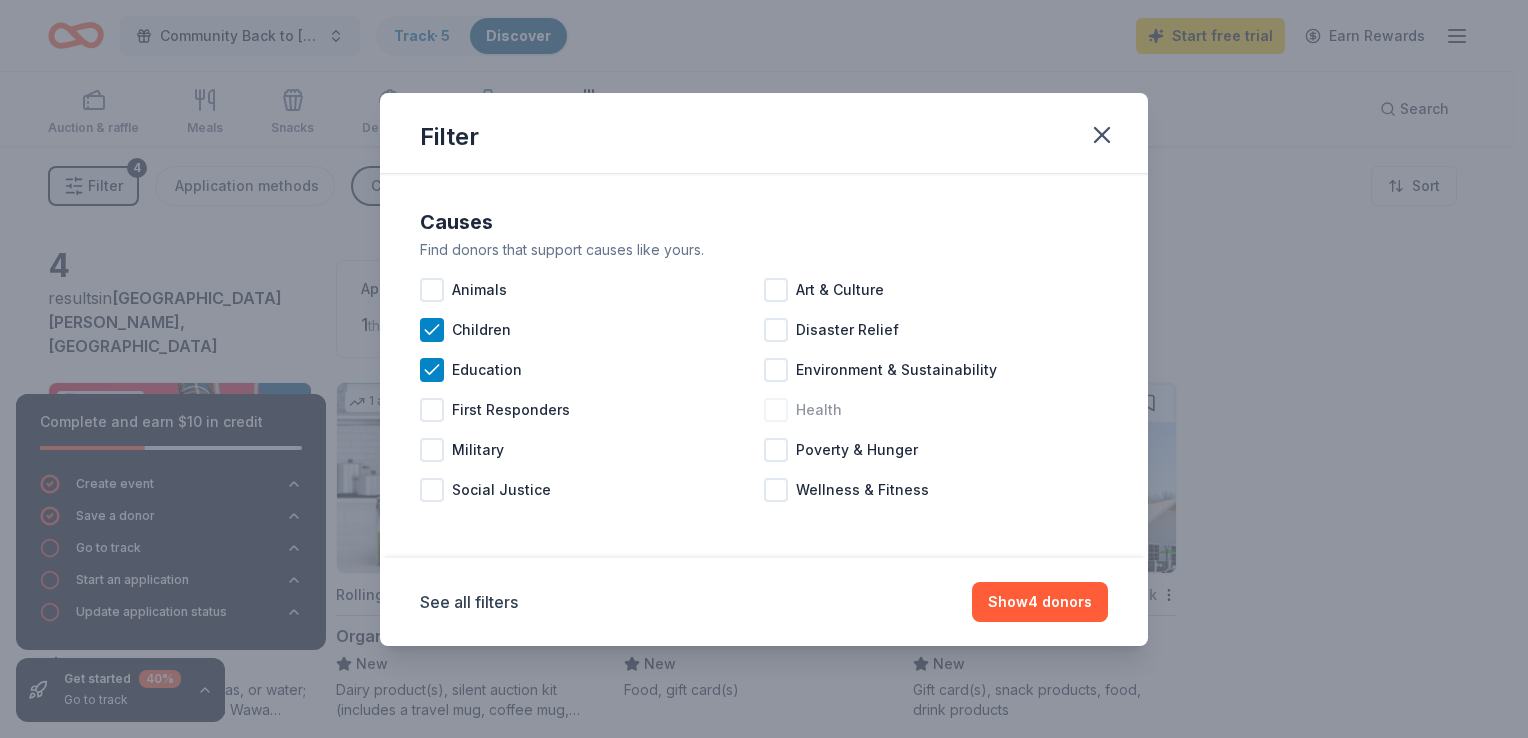 click at bounding box center (776, 410) 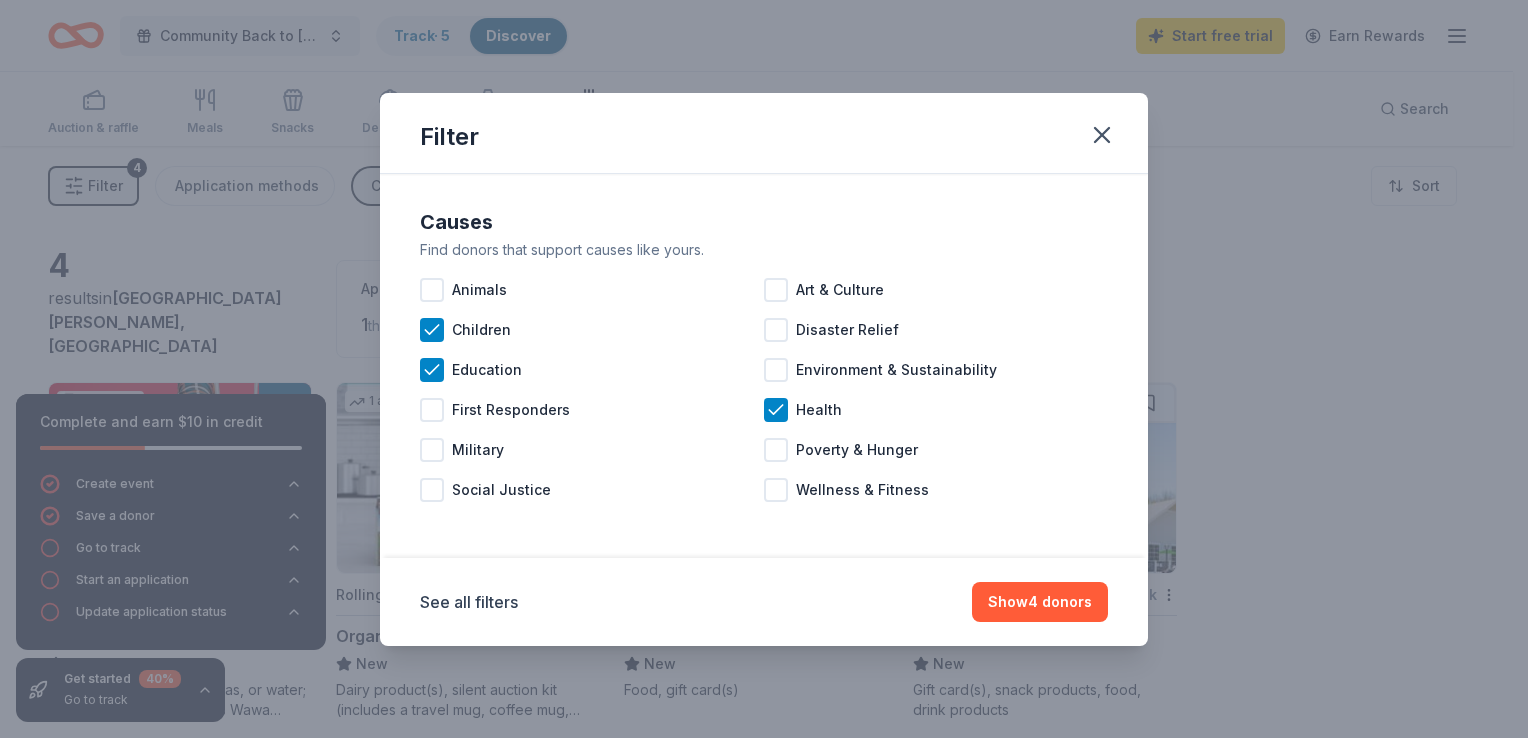 drag, startPoint x: 781, startPoint y: 498, endPoint x: 806, endPoint y: 517, distance: 31.400637 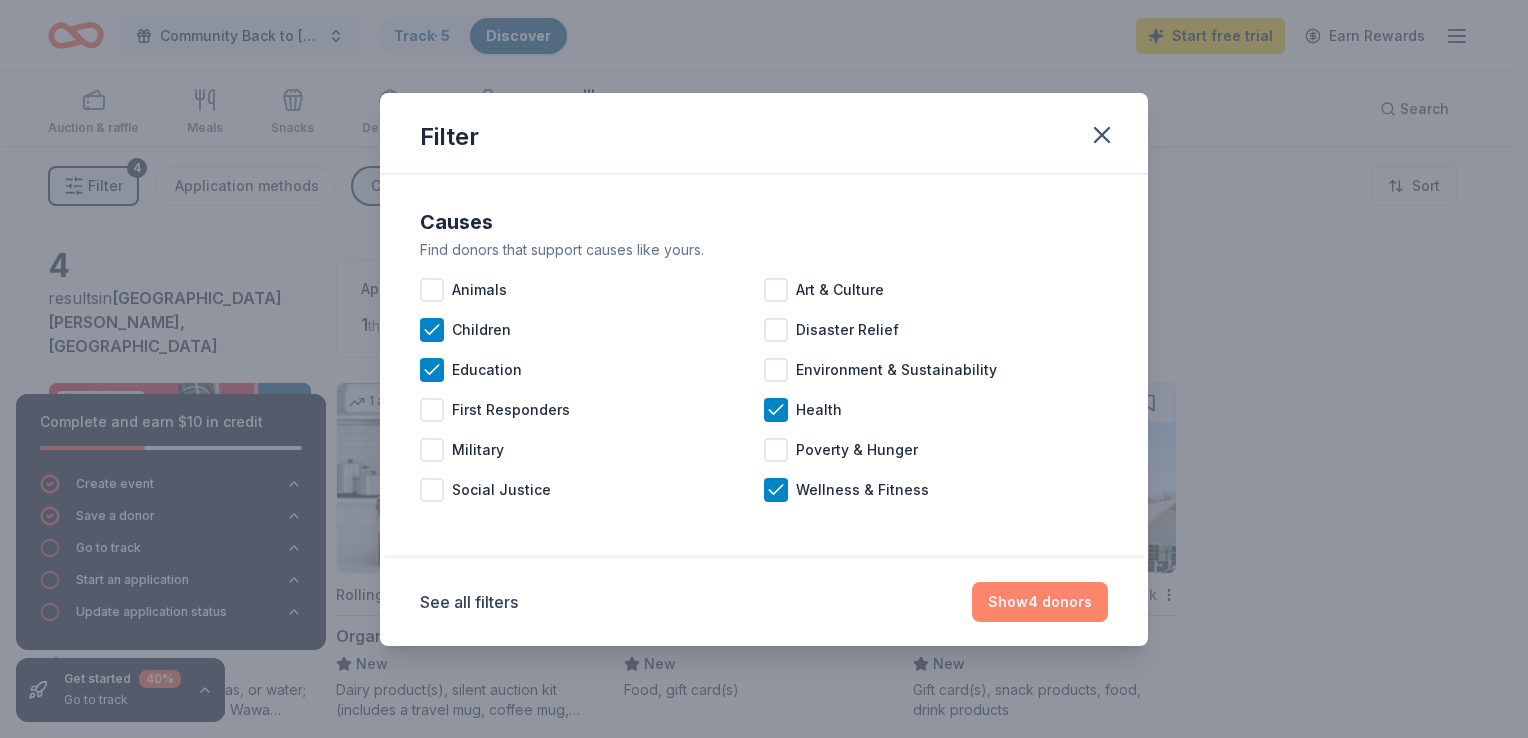 click on "Show  4   donors" at bounding box center (1040, 602) 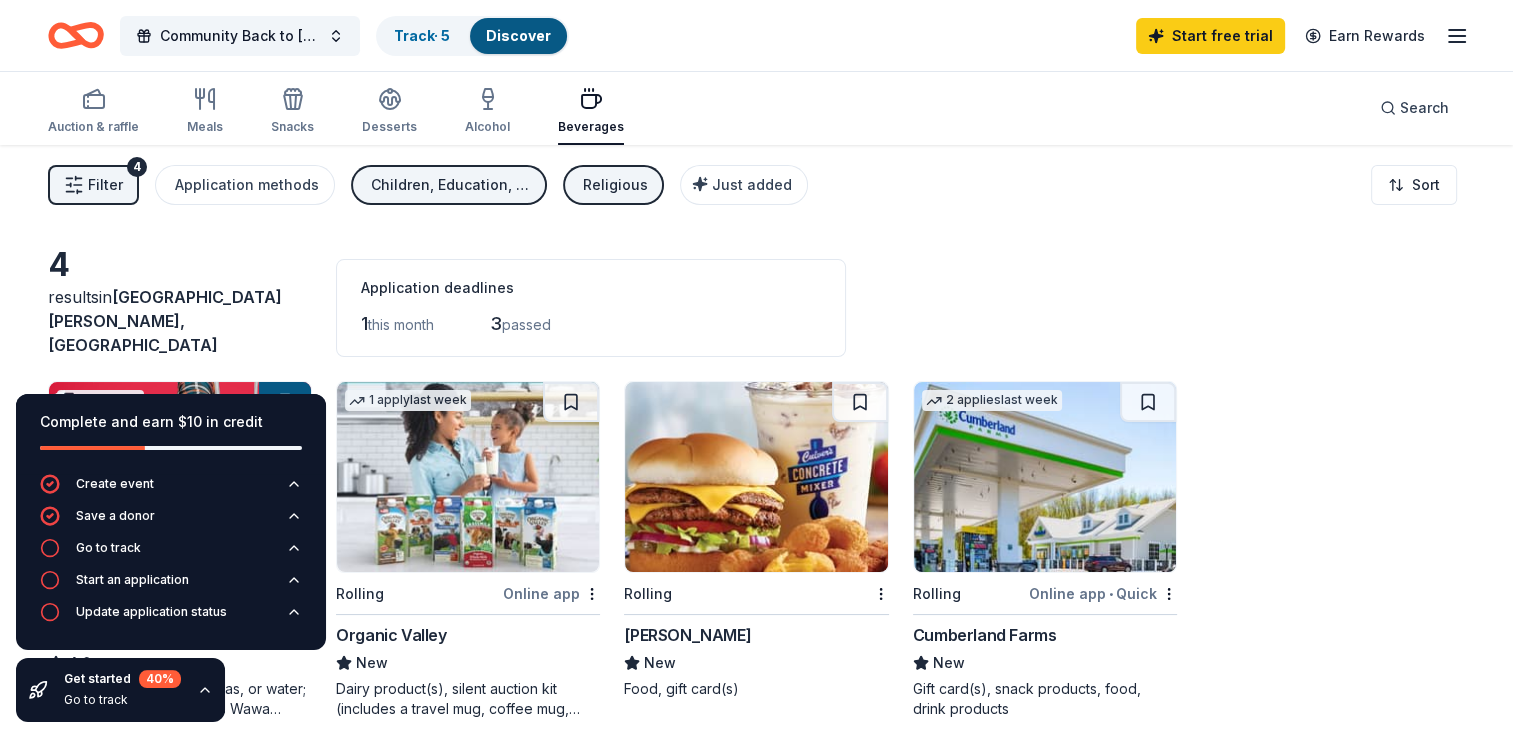 scroll, scrollTop: 0, scrollLeft: 0, axis: both 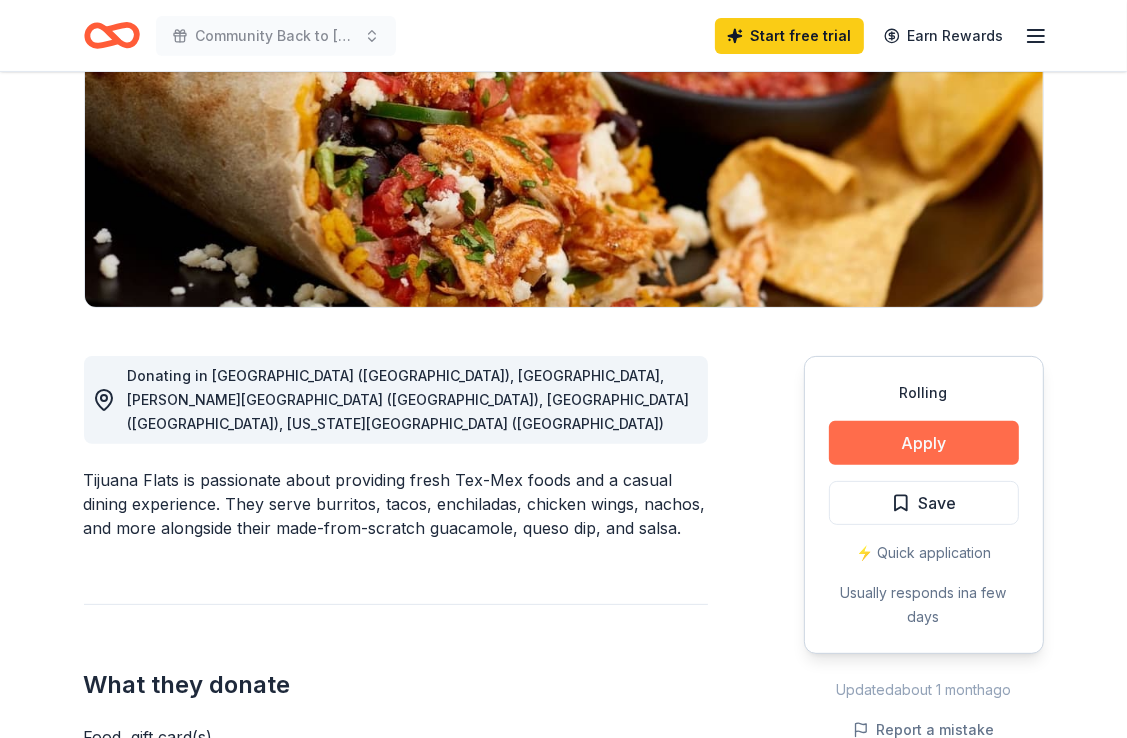 click on "Apply" at bounding box center [924, 443] 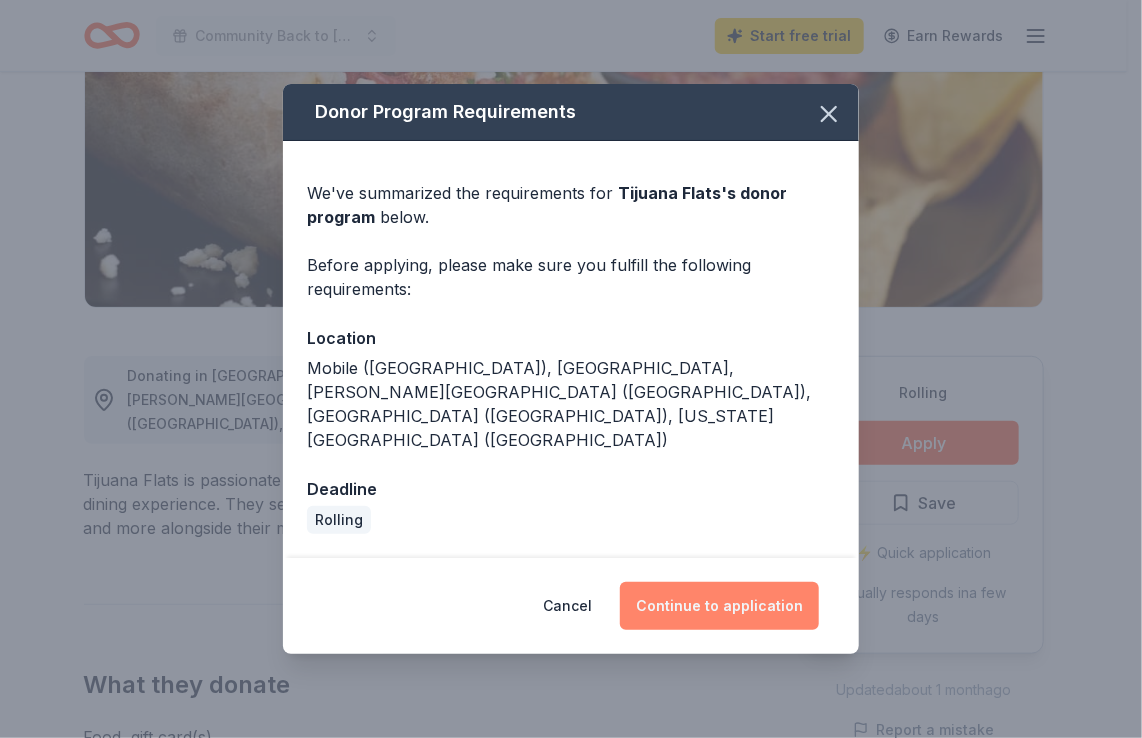 click on "Continue to application" at bounding box center [719, 606] 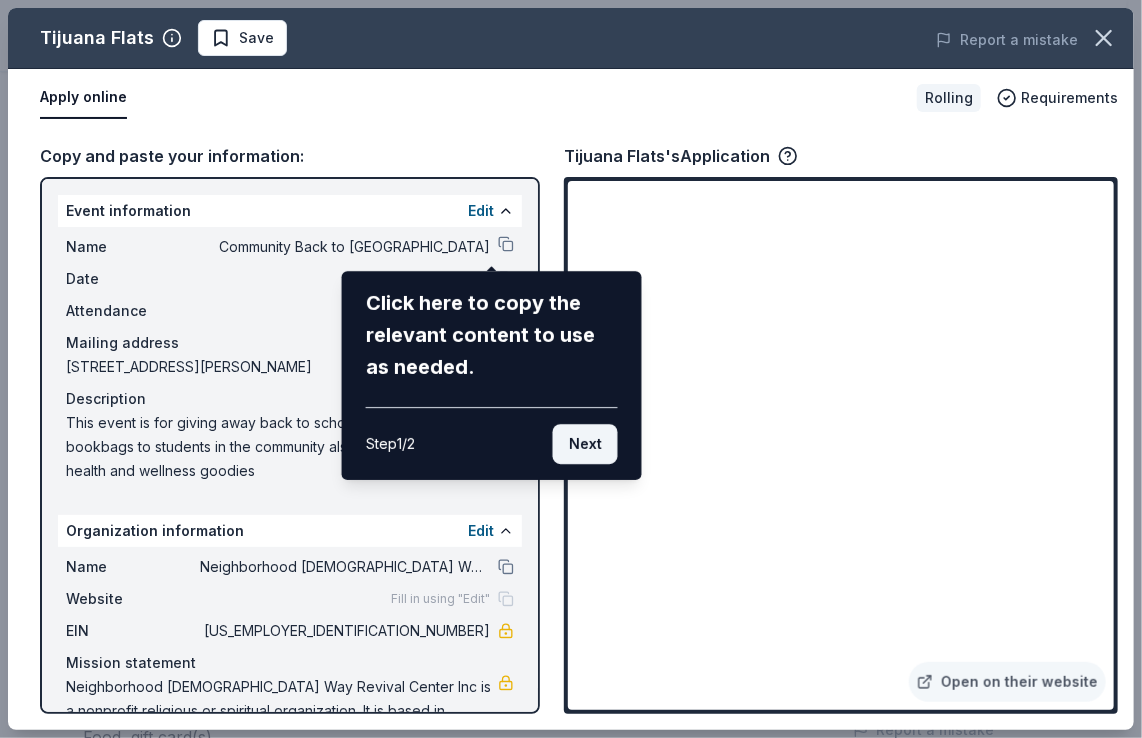 click on "Next" at bounding box center (585, 444) 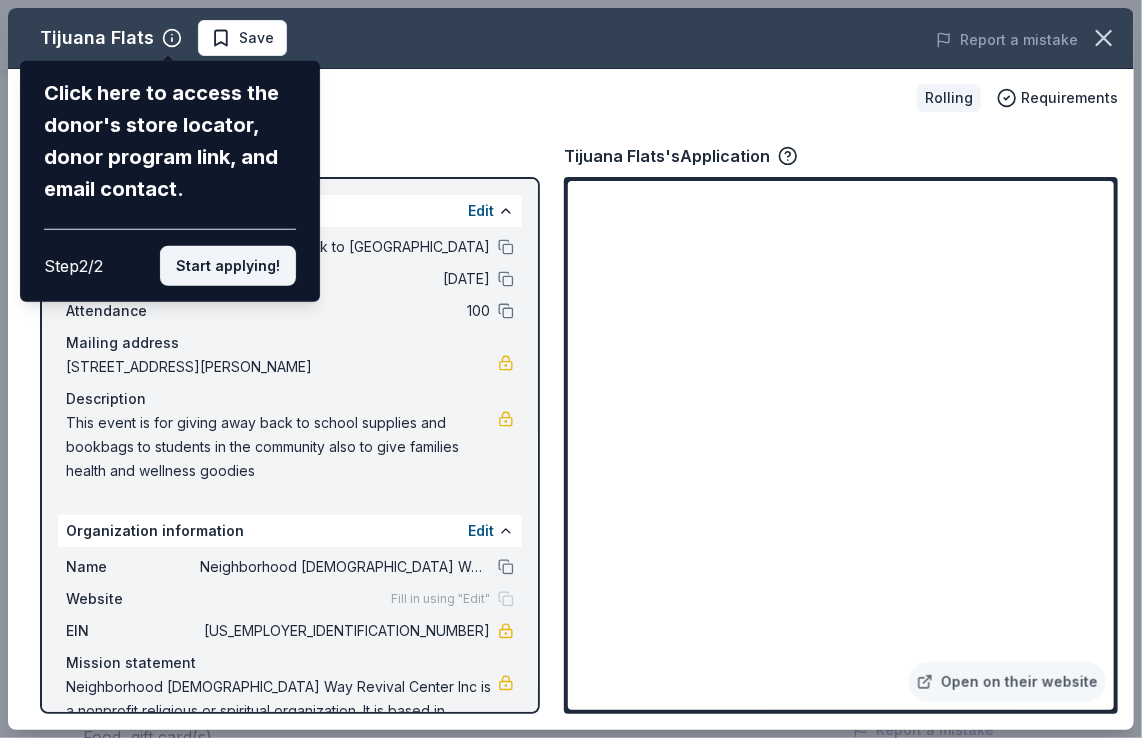 click on "Start applying!" at bounding box center [228, 266] 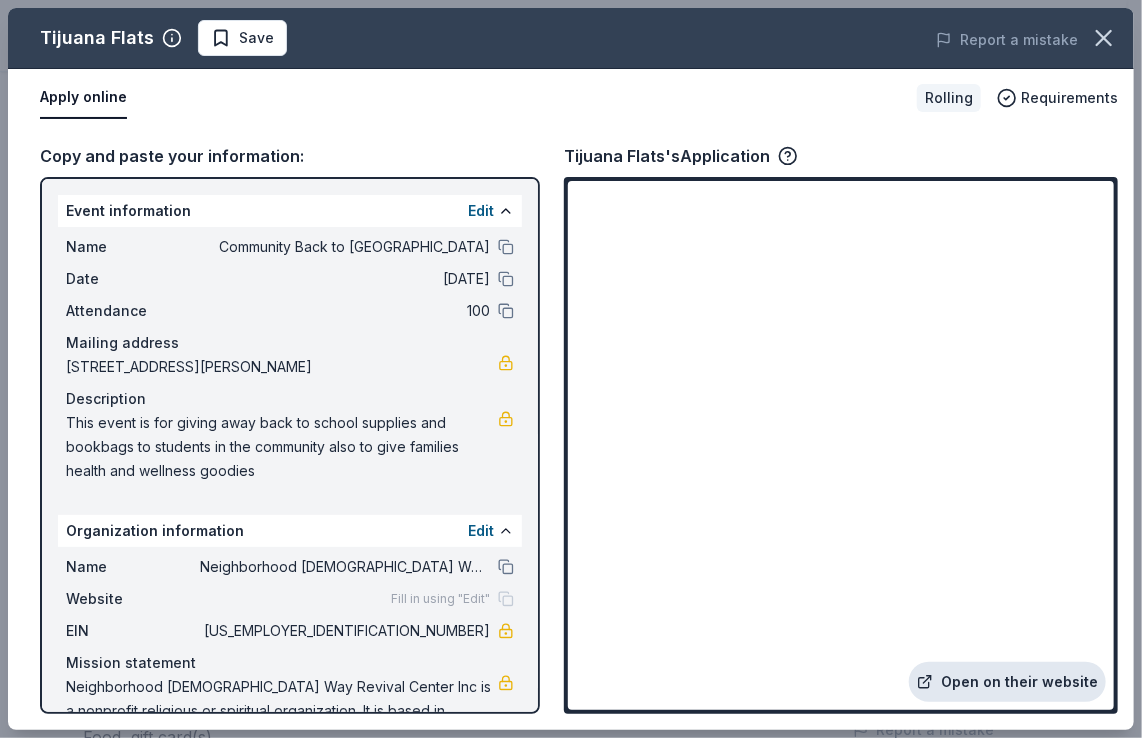 click on "Open on their website" at bounding box center (1007, 682) 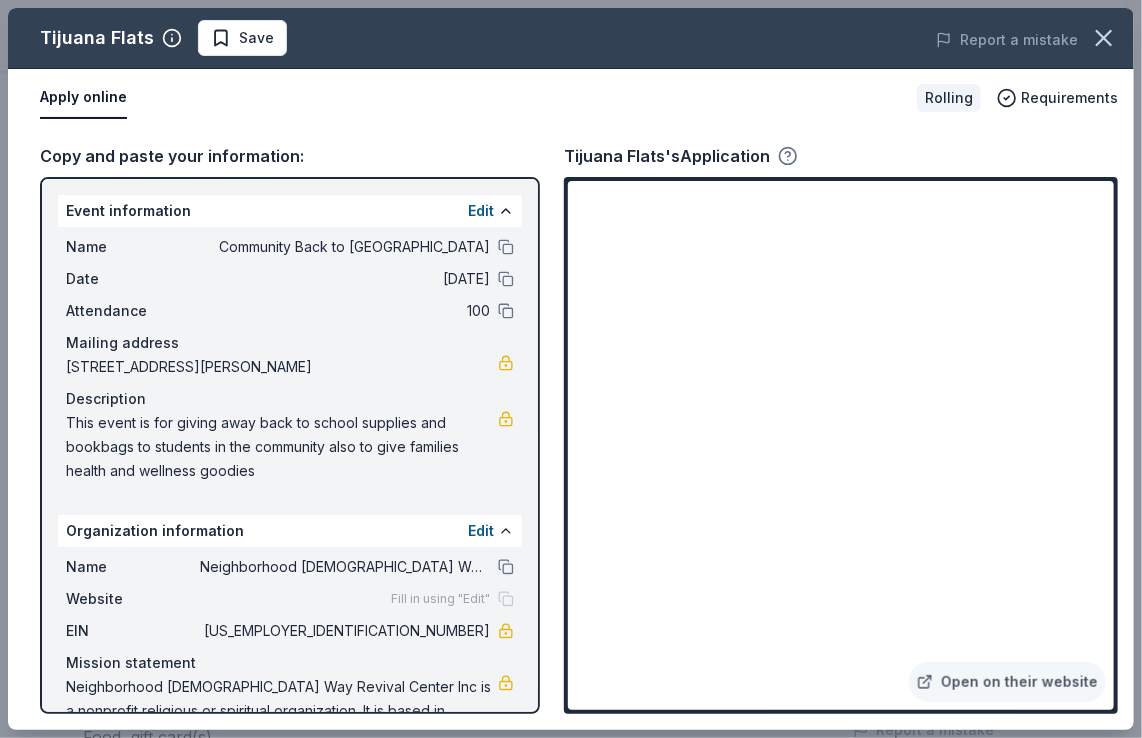 click 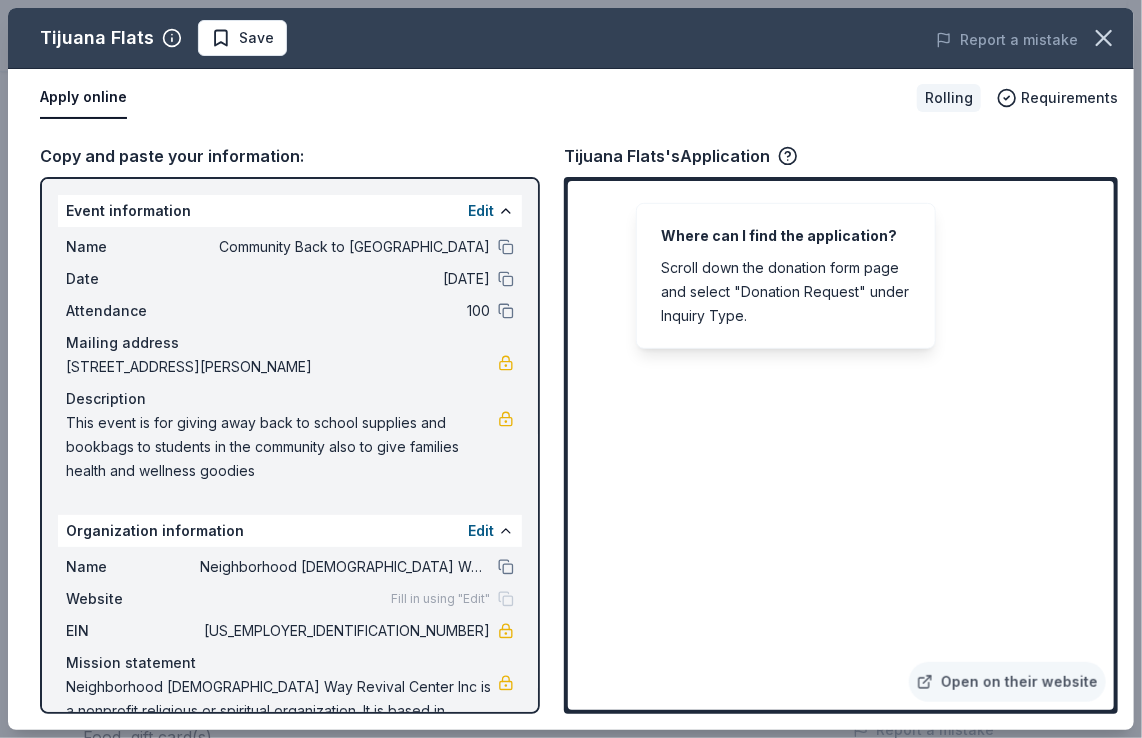 click on "Apply online Rolling Requirements" at bounding box center (571, 98) 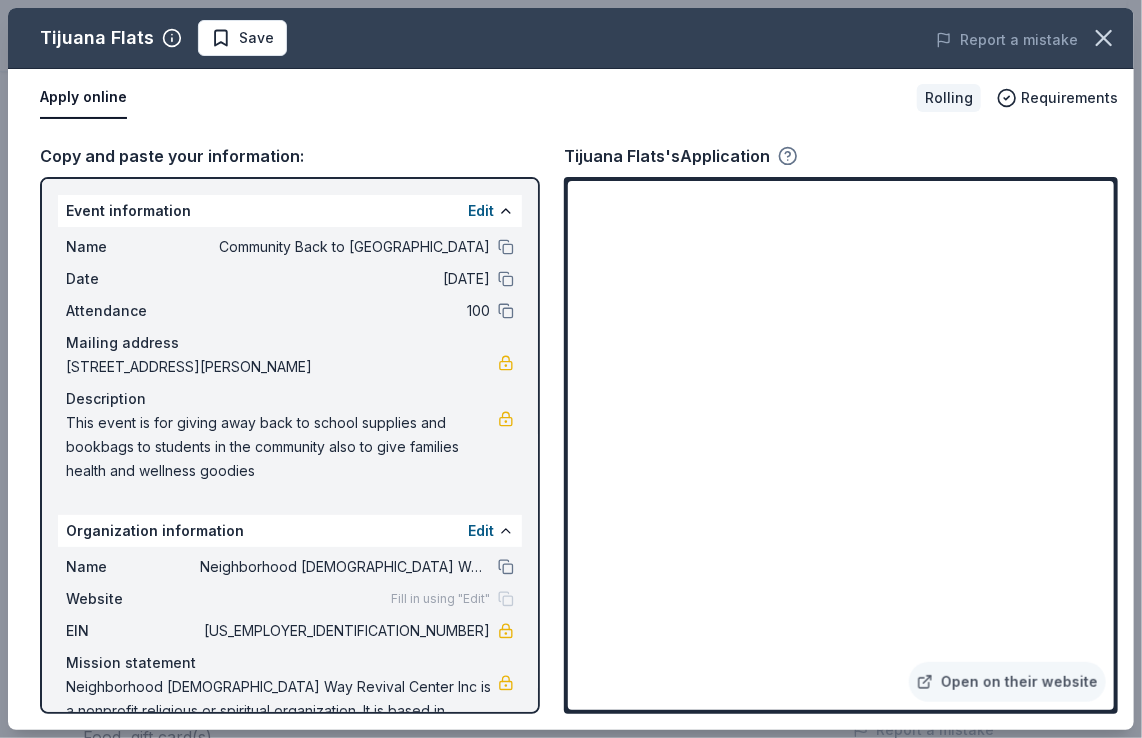 click 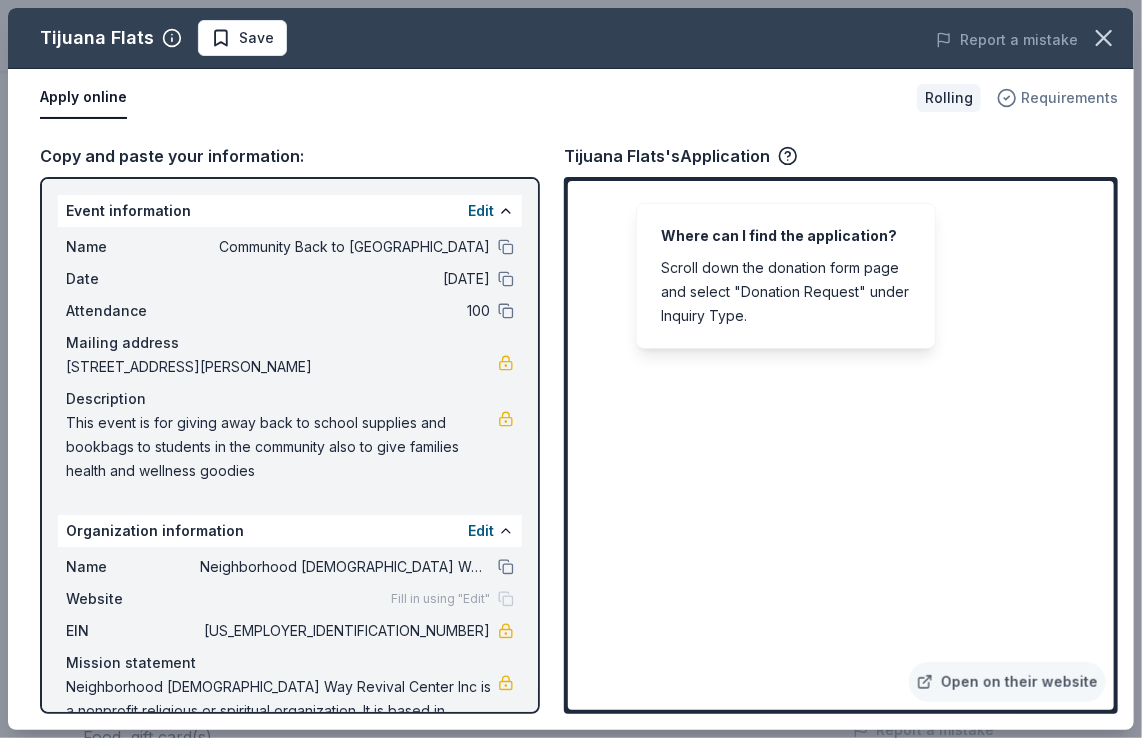 click 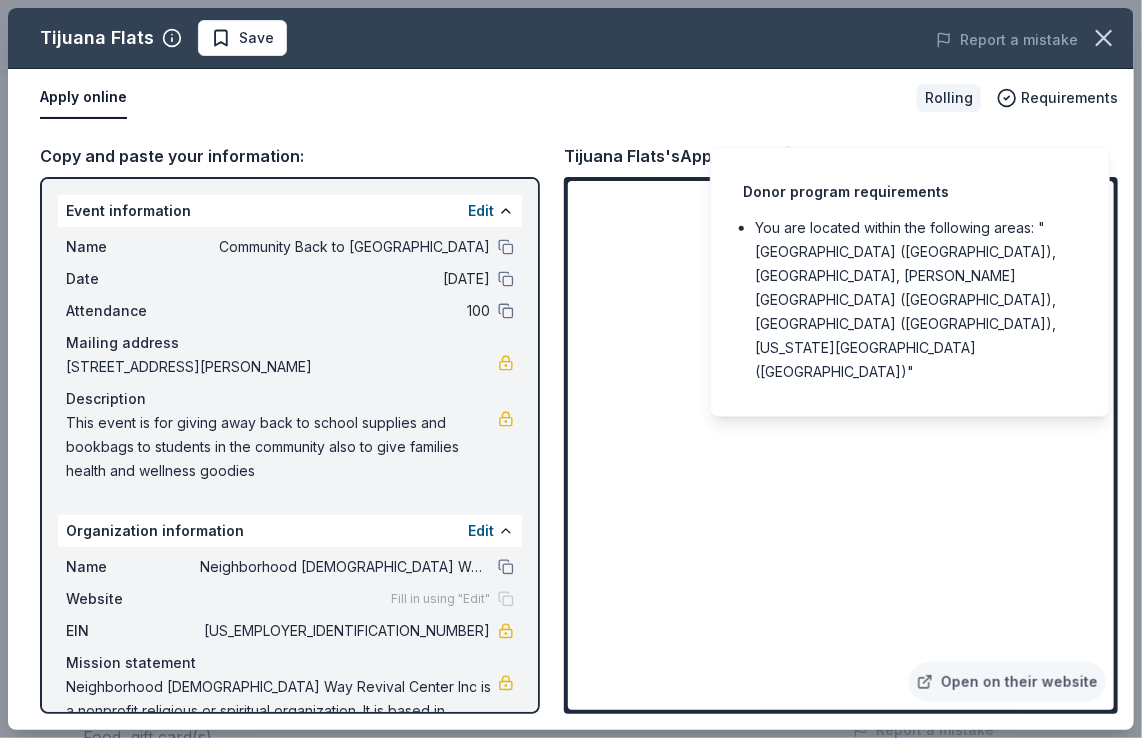 click on "Donor program requirements You are located within the following areas: "Mobile (AL), FL, Holly Springs (NC), Pigeon Forge (TN), Virginia Beach (VA)"" at bounding box center (910, 282) 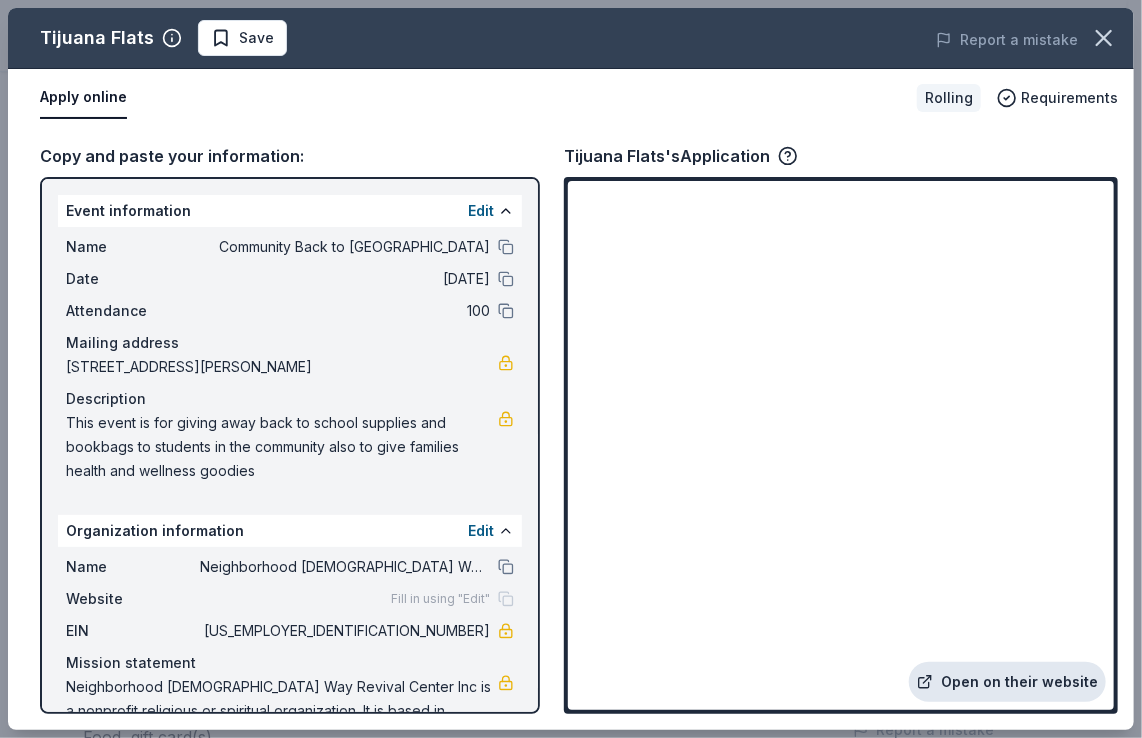 click on "Open on their website" at bounding box center [1007, 682] 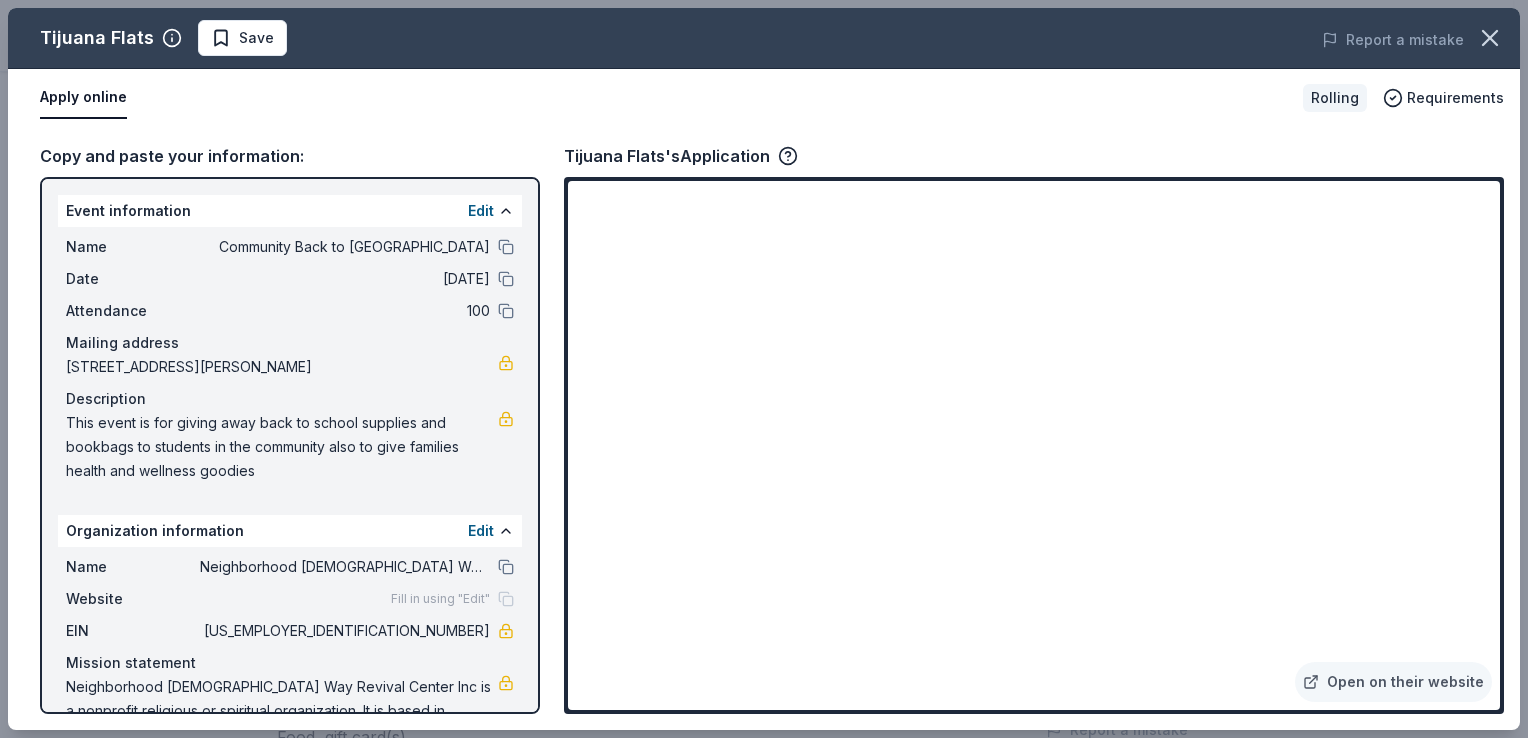 click on "Apply online" at bounding box center (83, 98) 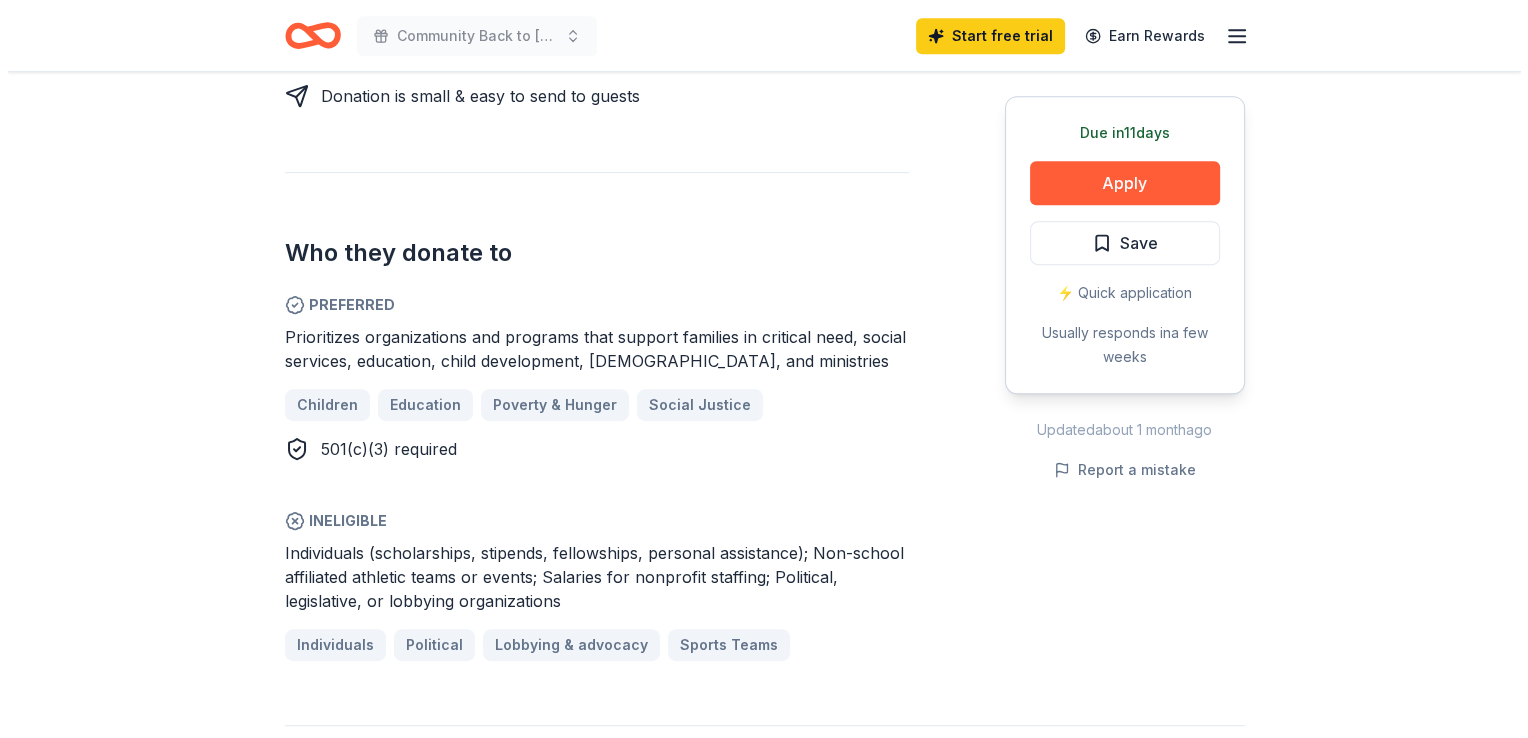 scroll, scrollTop: 1000, scrollLeft: 0, axis: vertical 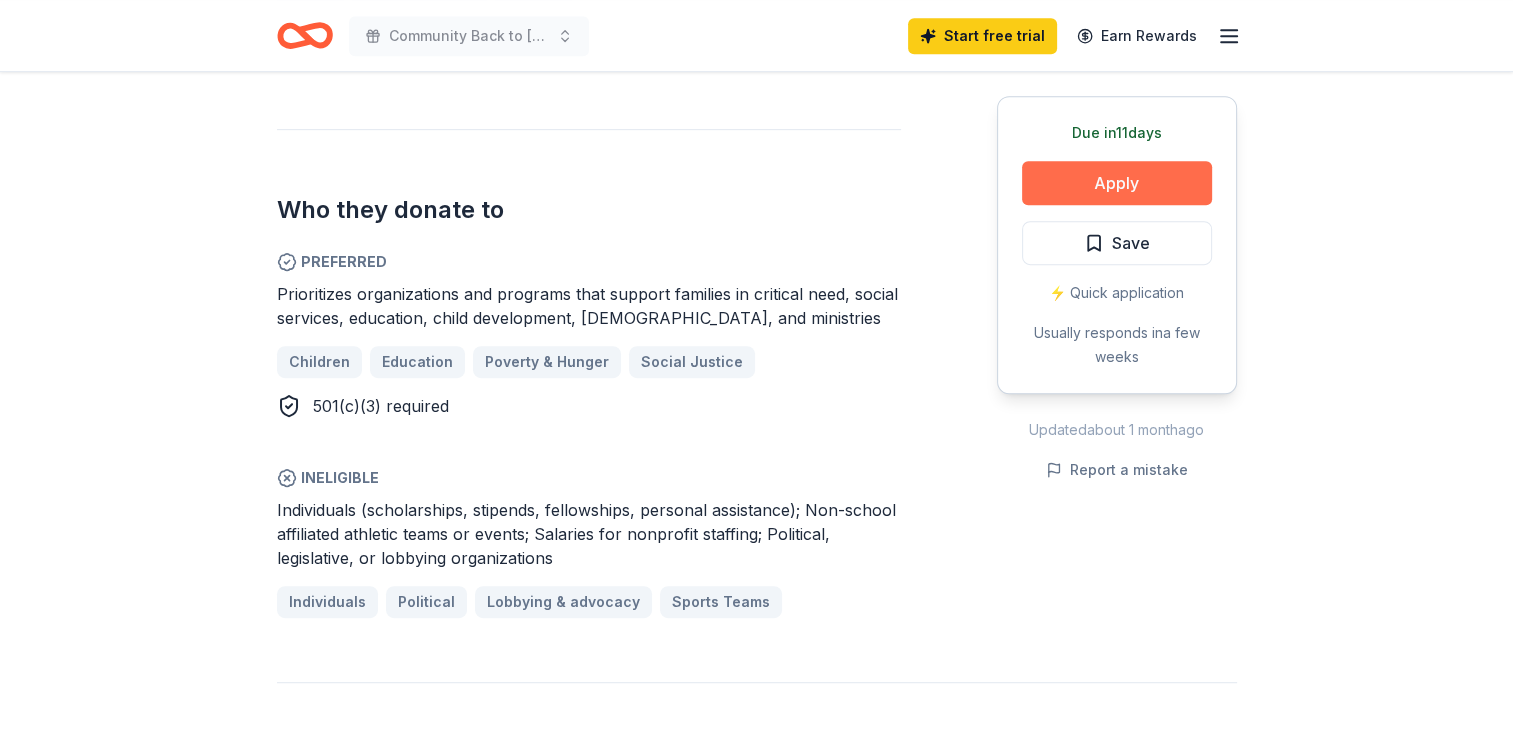 click on "Apply" at bounding box center (1117, 183) 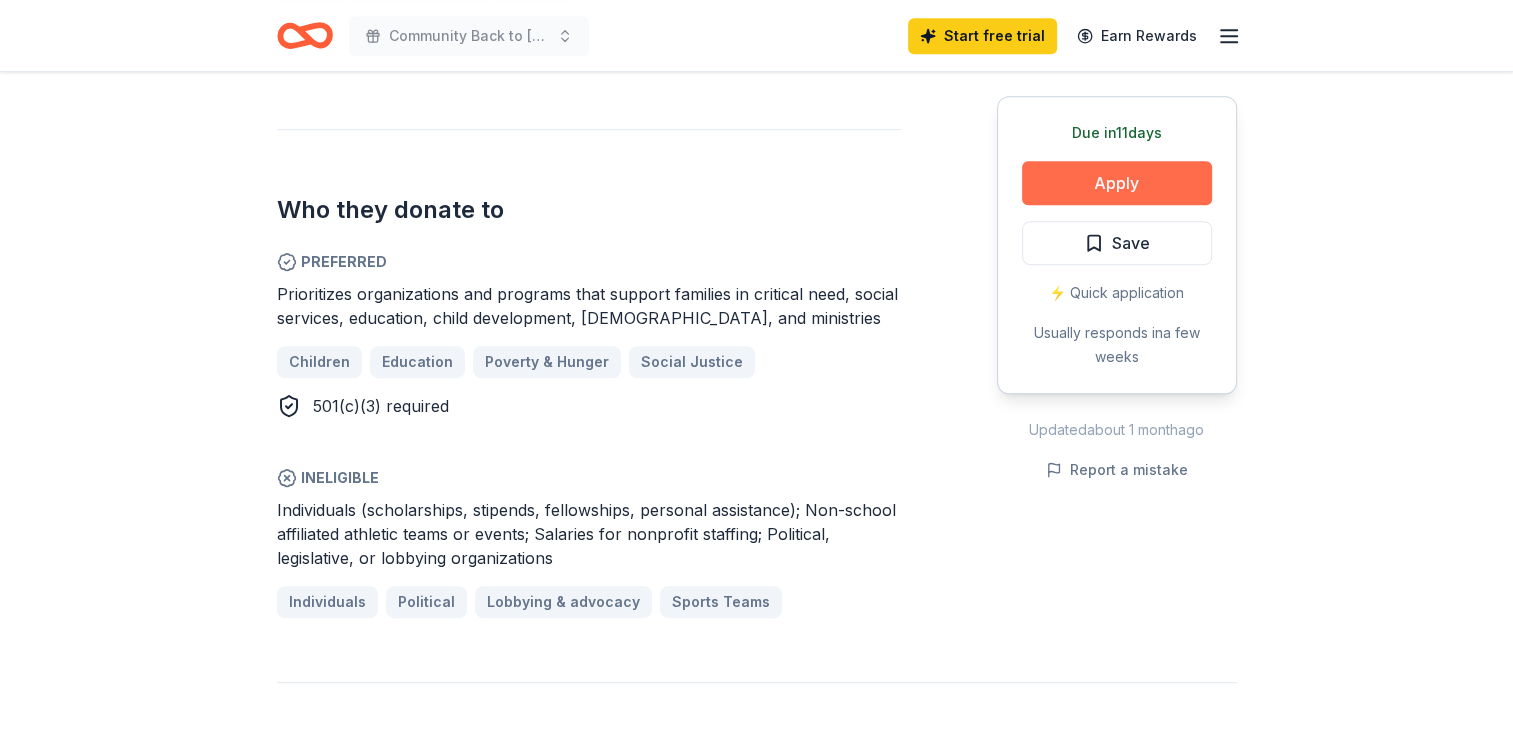 click on "Apply" at bounding box center (1117, 183) 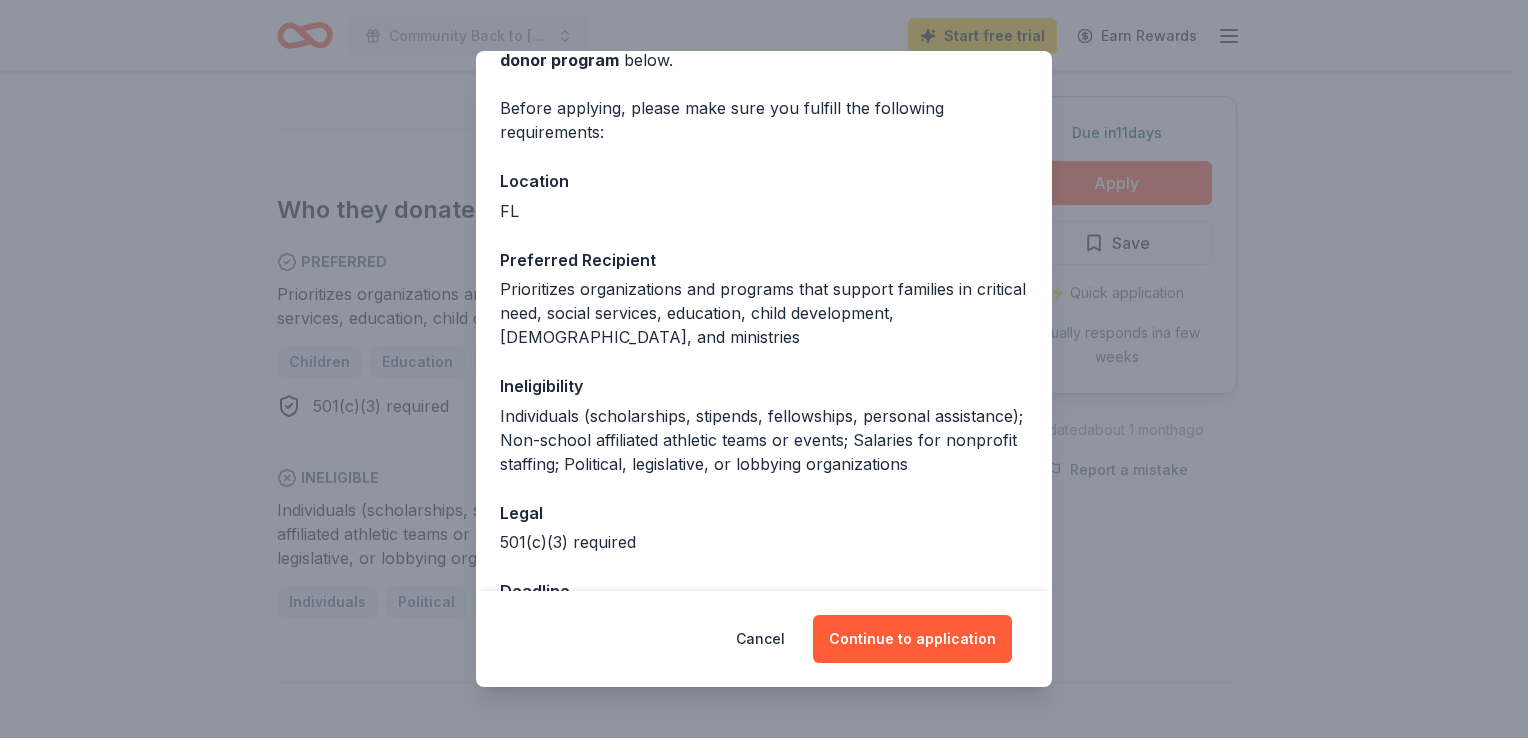 scroll, scrollTop: 192, scrollLeft: 0, axis: vertical 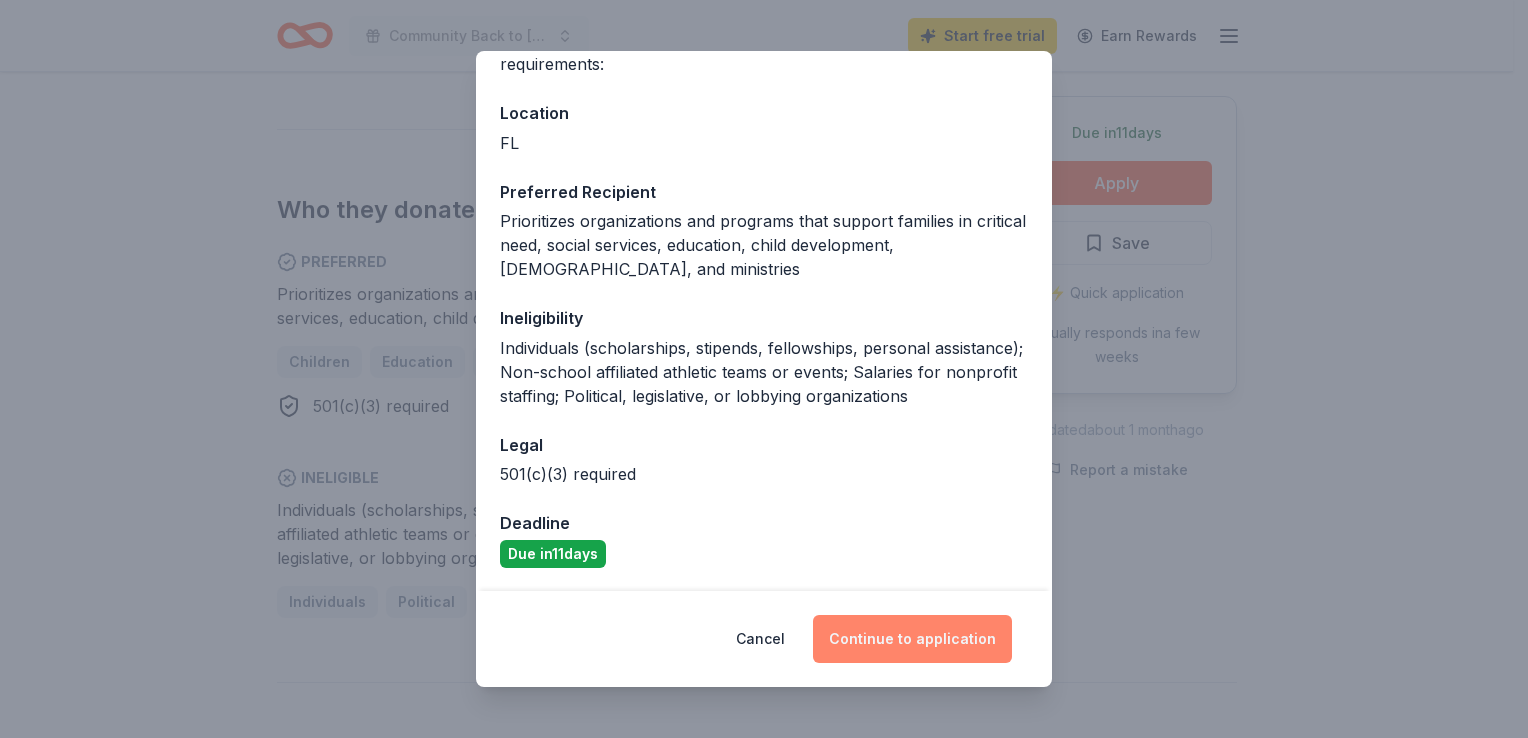 click on "Continue to application" at bounding box center (912, 639) 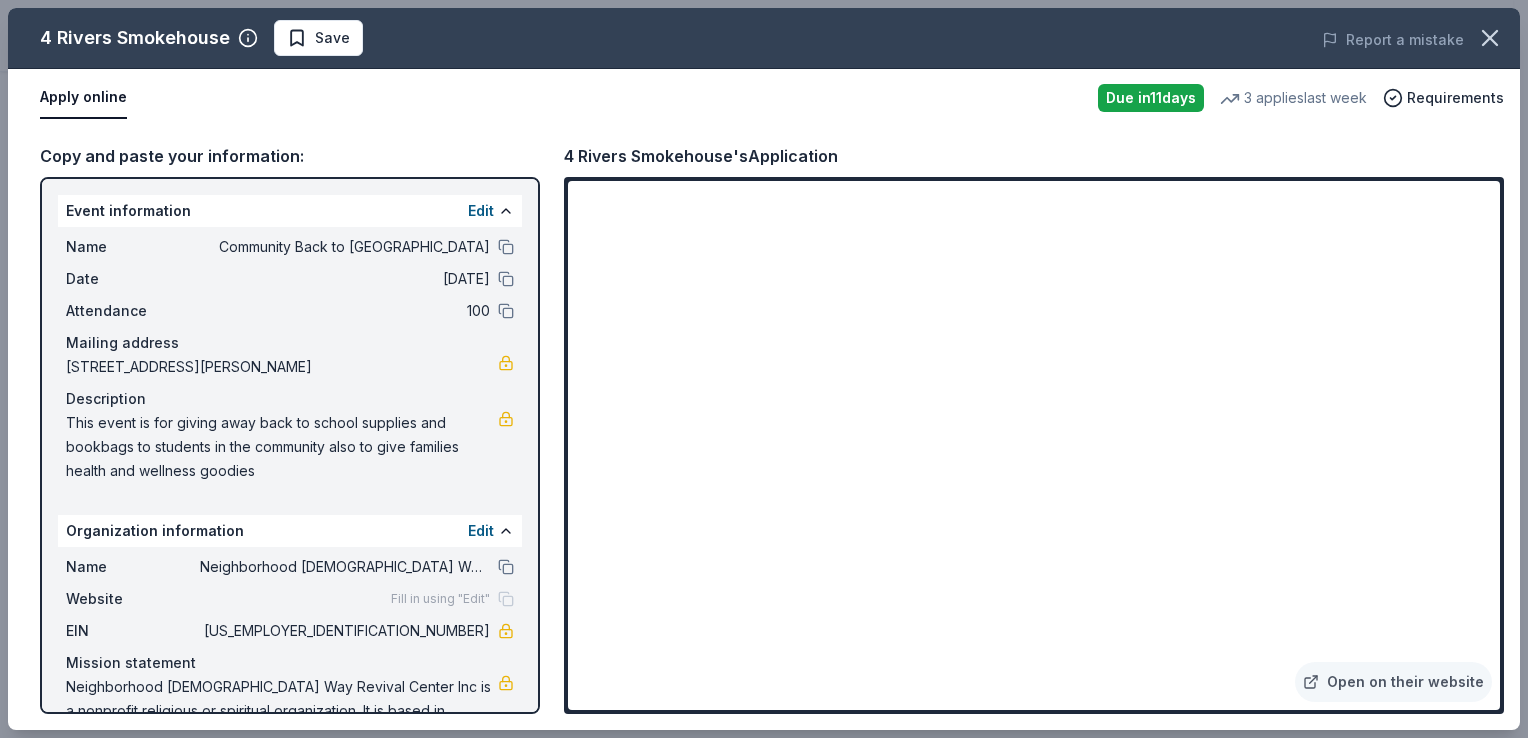 scroll, scrollTop: 57, scrollLeft: 0, axis: vertical 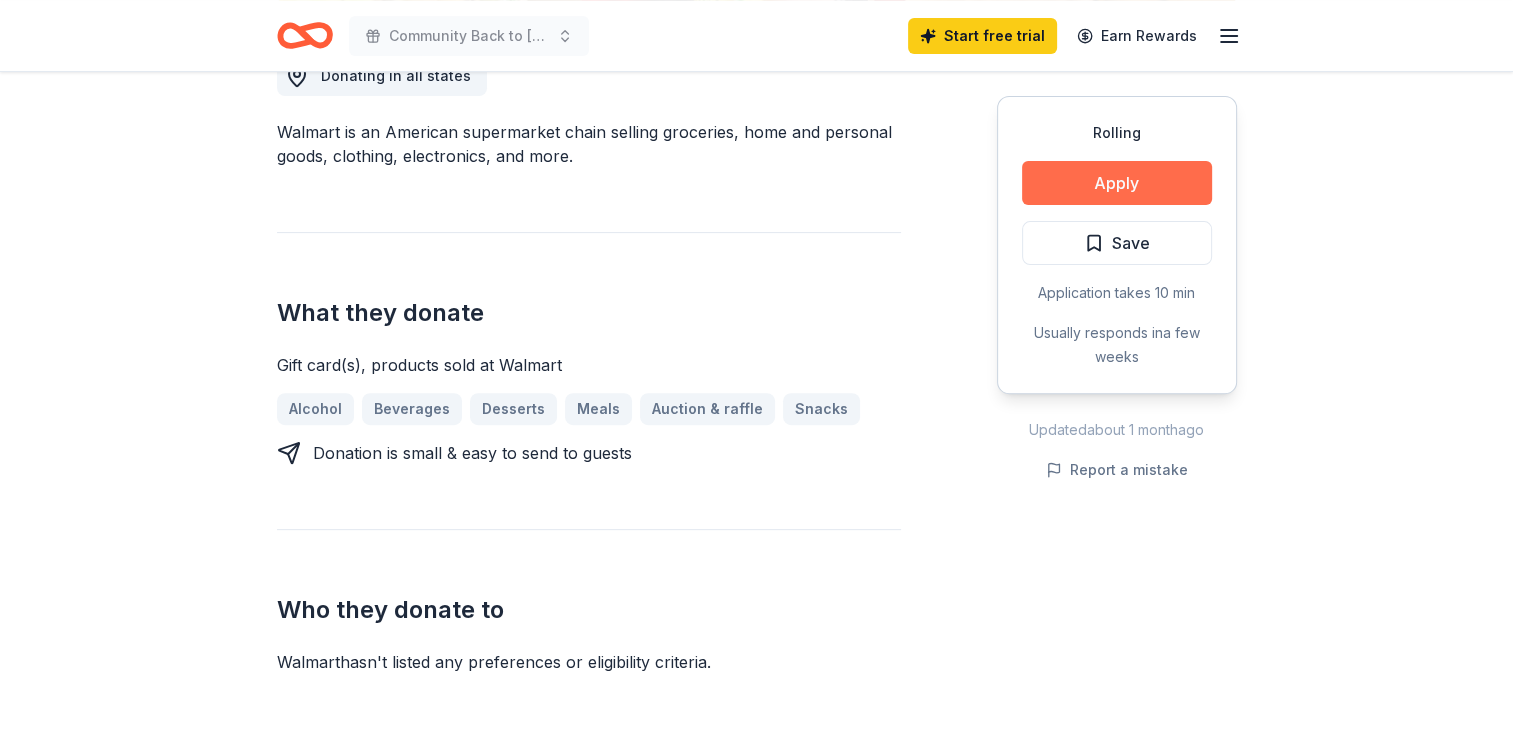 click on "Apply" at bounding box center [1117, 183] 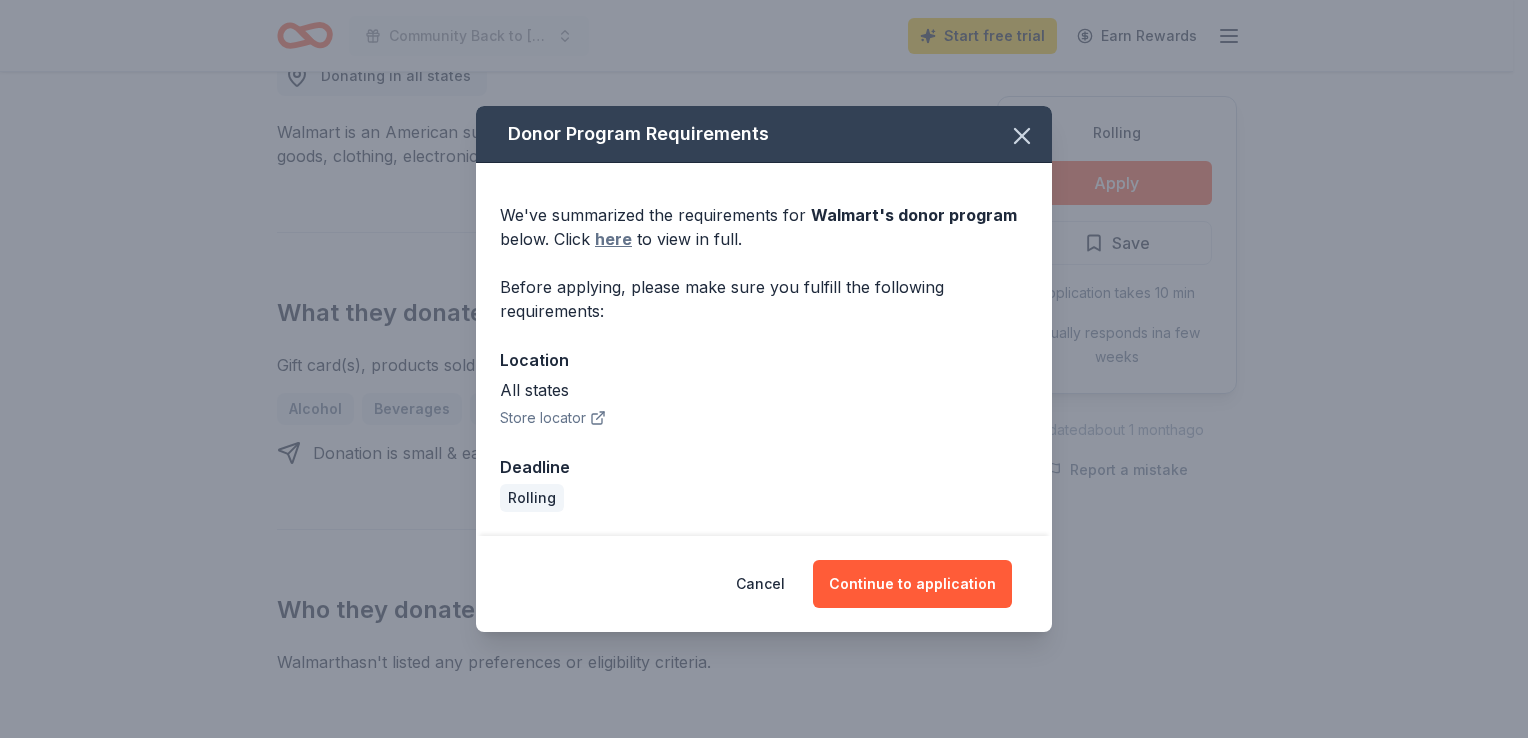 click on "here" at bounding box center [613, 239] 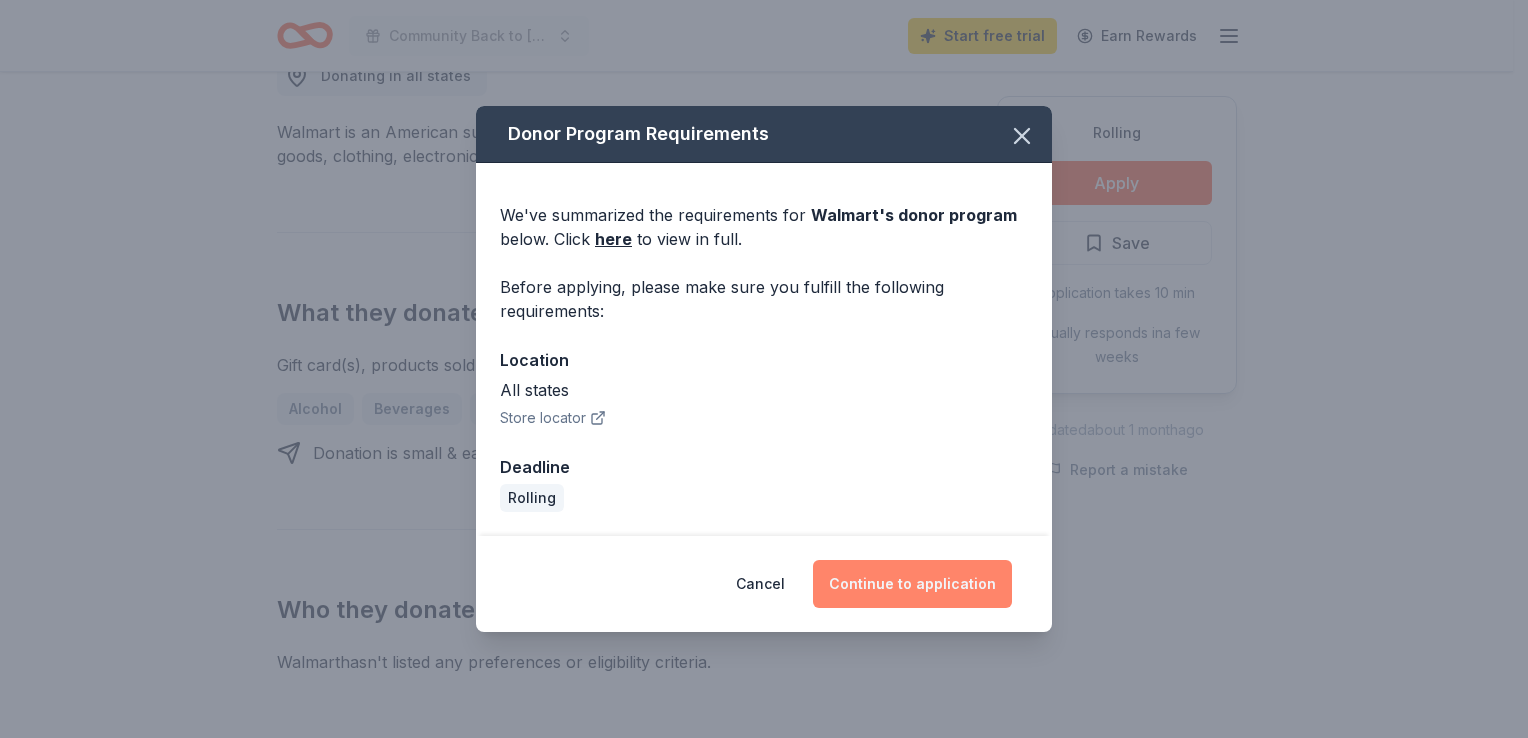 click on "Continue to application" at bounding box center [912, 584] 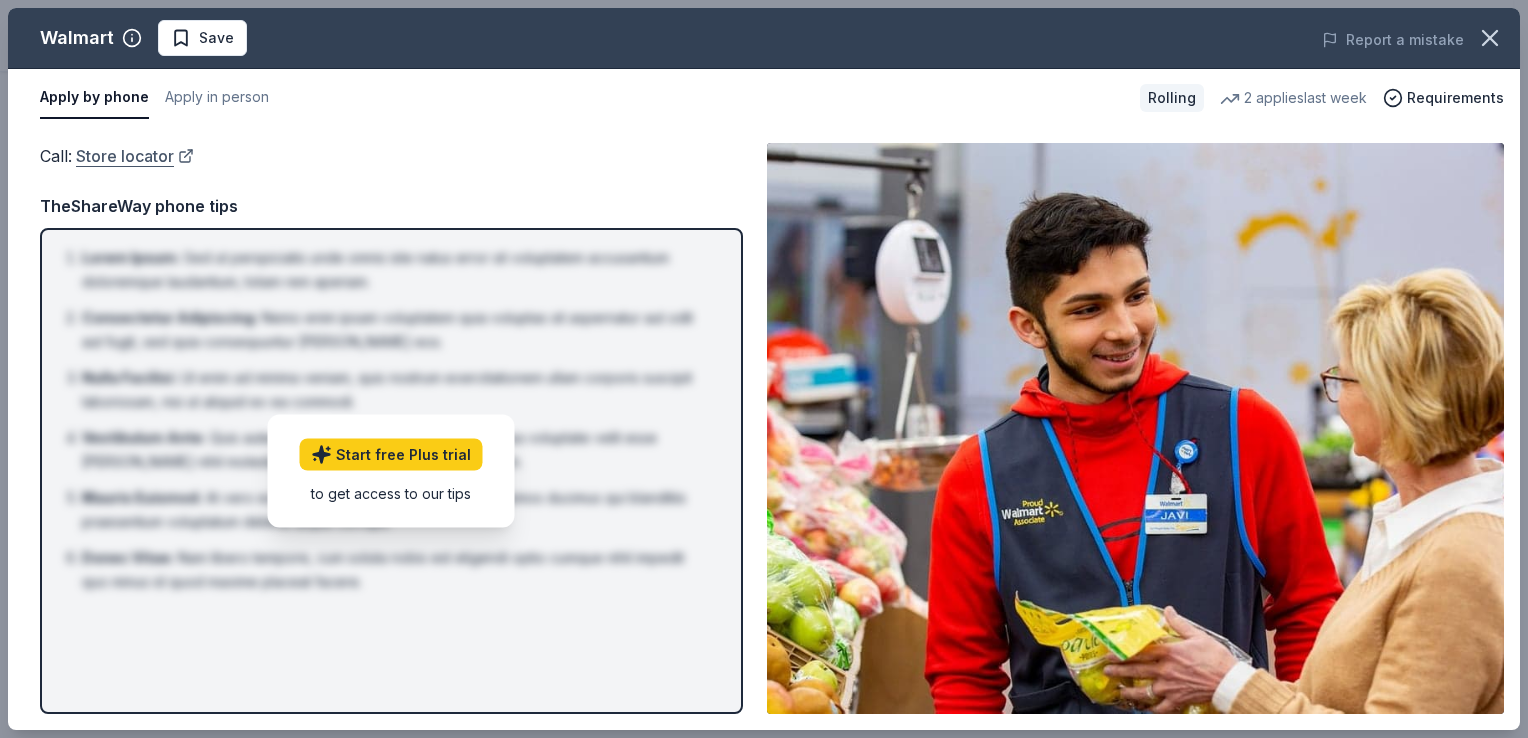 click on "Store locator" at bounding box center (135, 156) 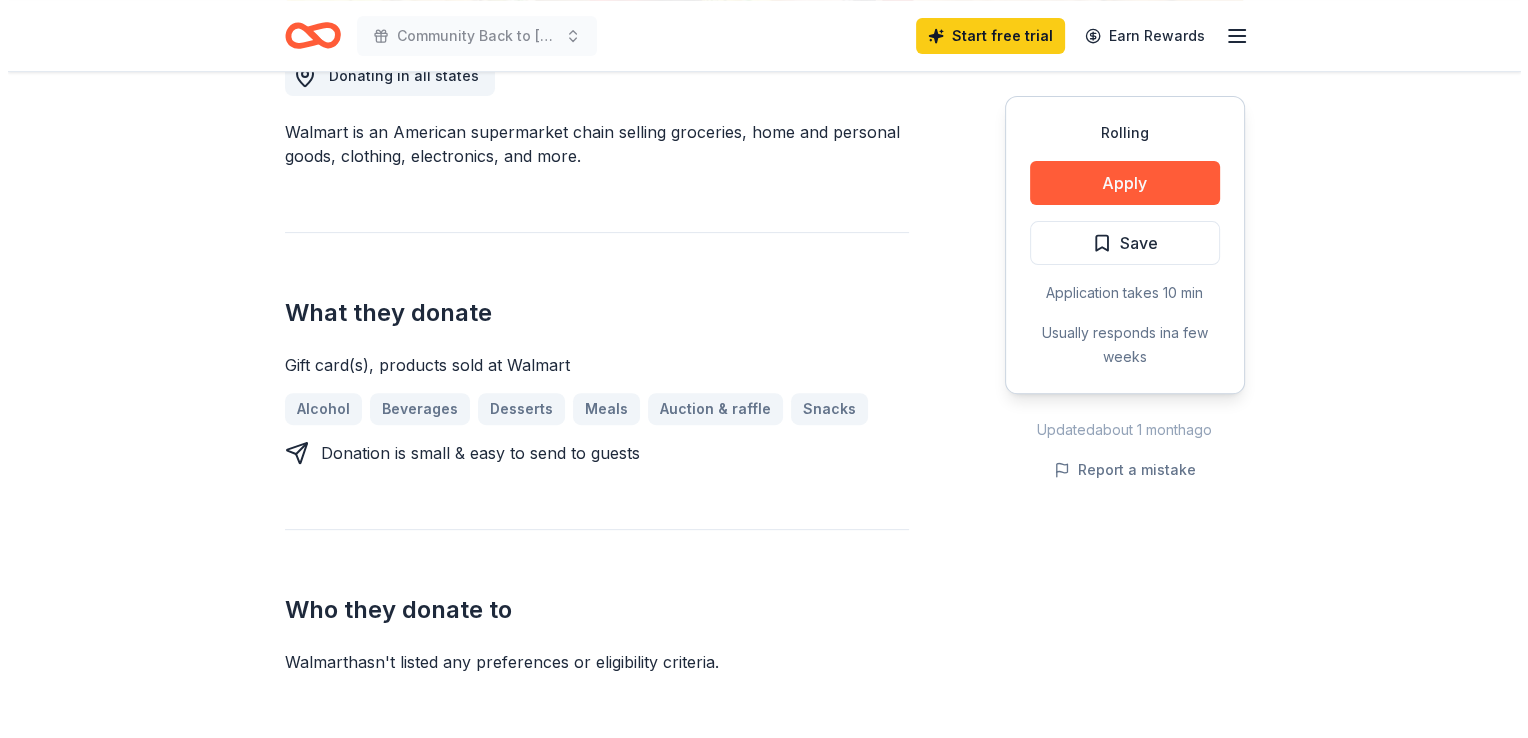 scroll, scrollTop: 700, scrollLeft: 0, axis: vertical 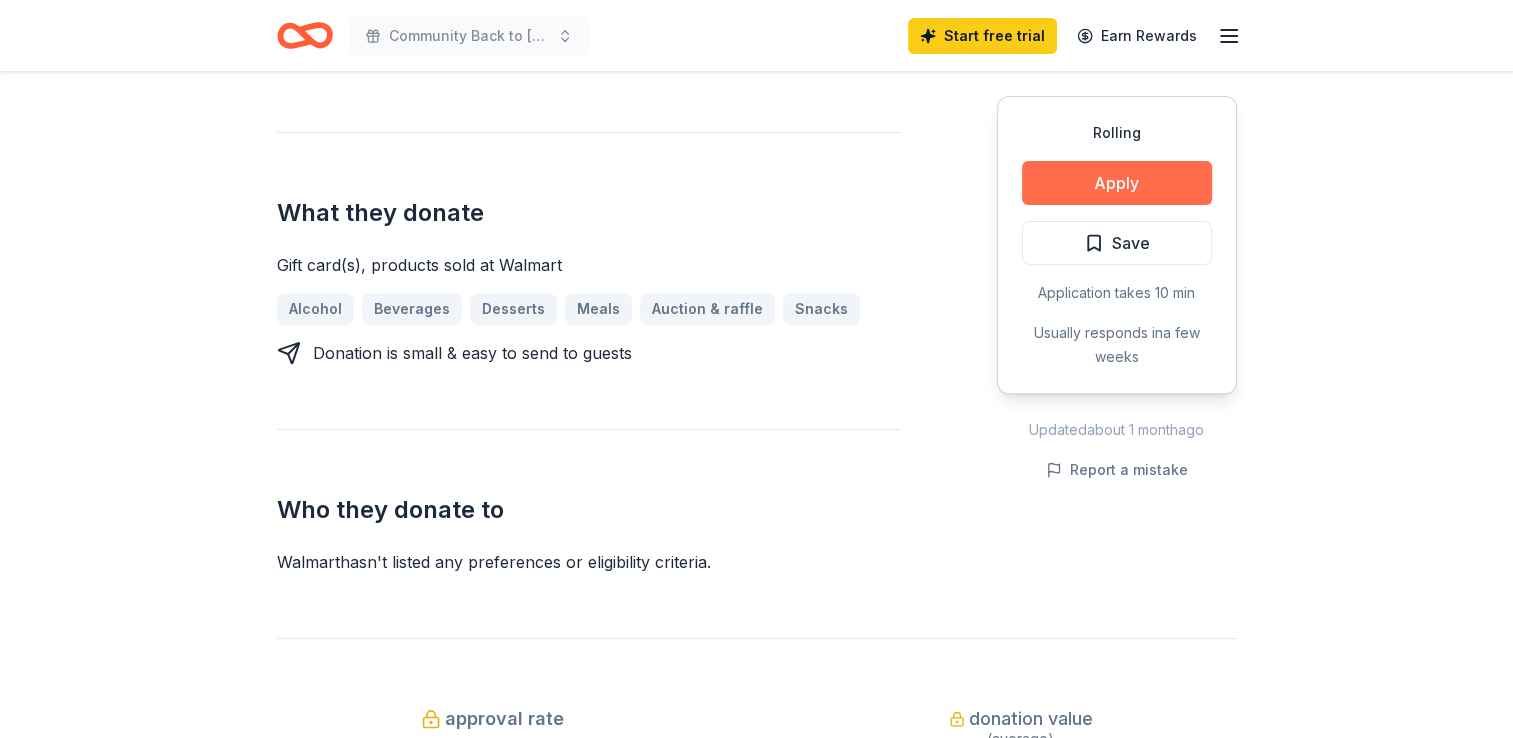 click on "Apply" at bounding box center [1117, 183] 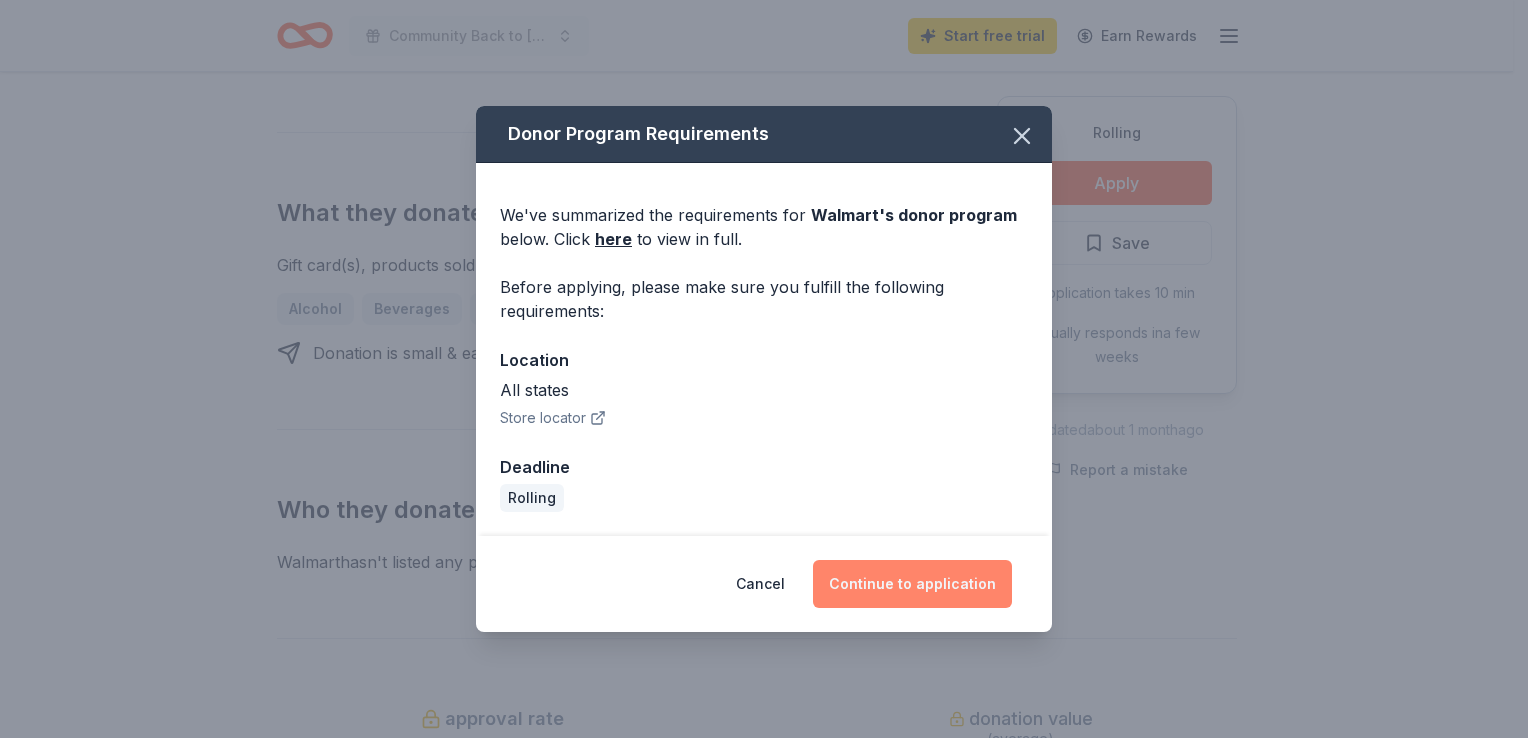 click on "Continue to application" at bounding box center (912, 584) 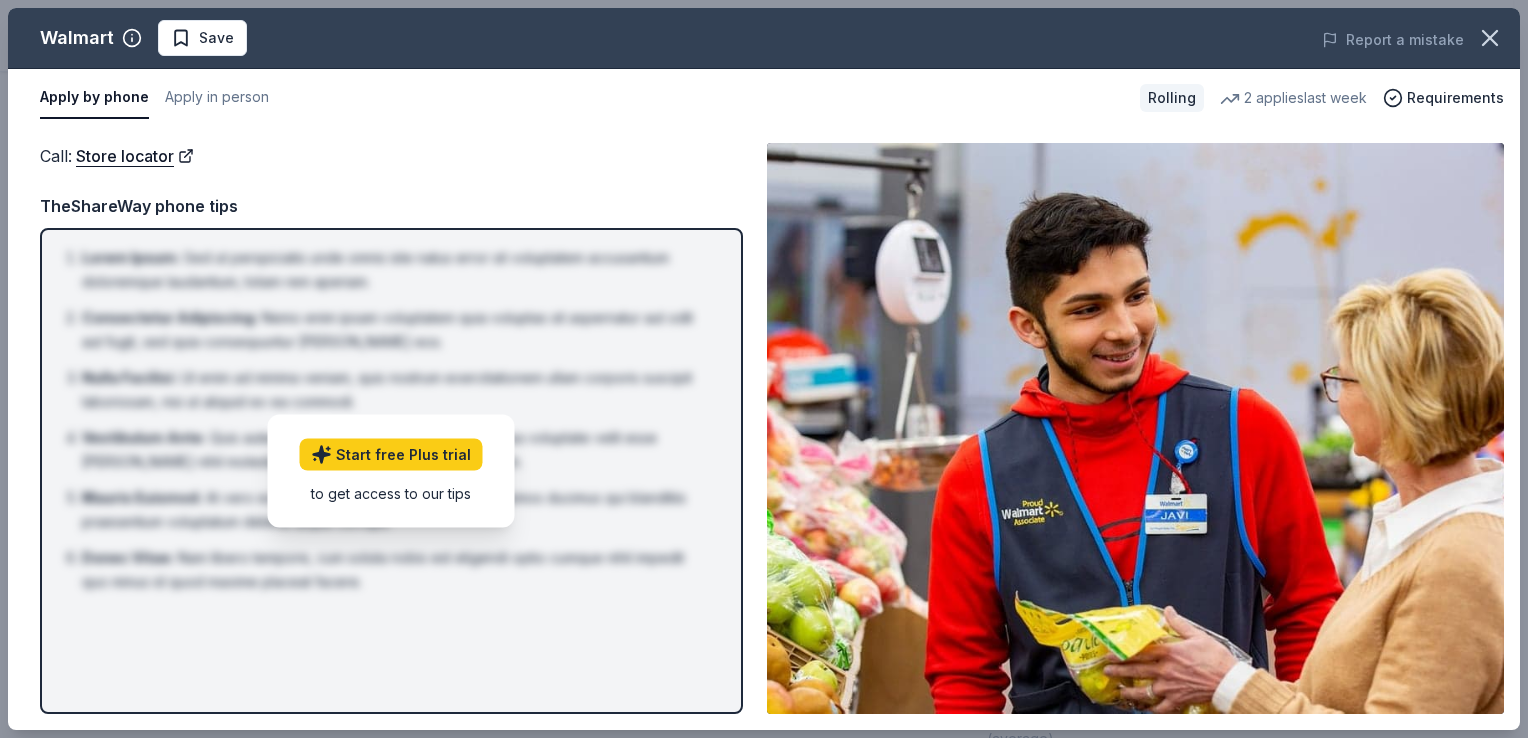 click on "Apply by phone" at bounding box center (94, 98) 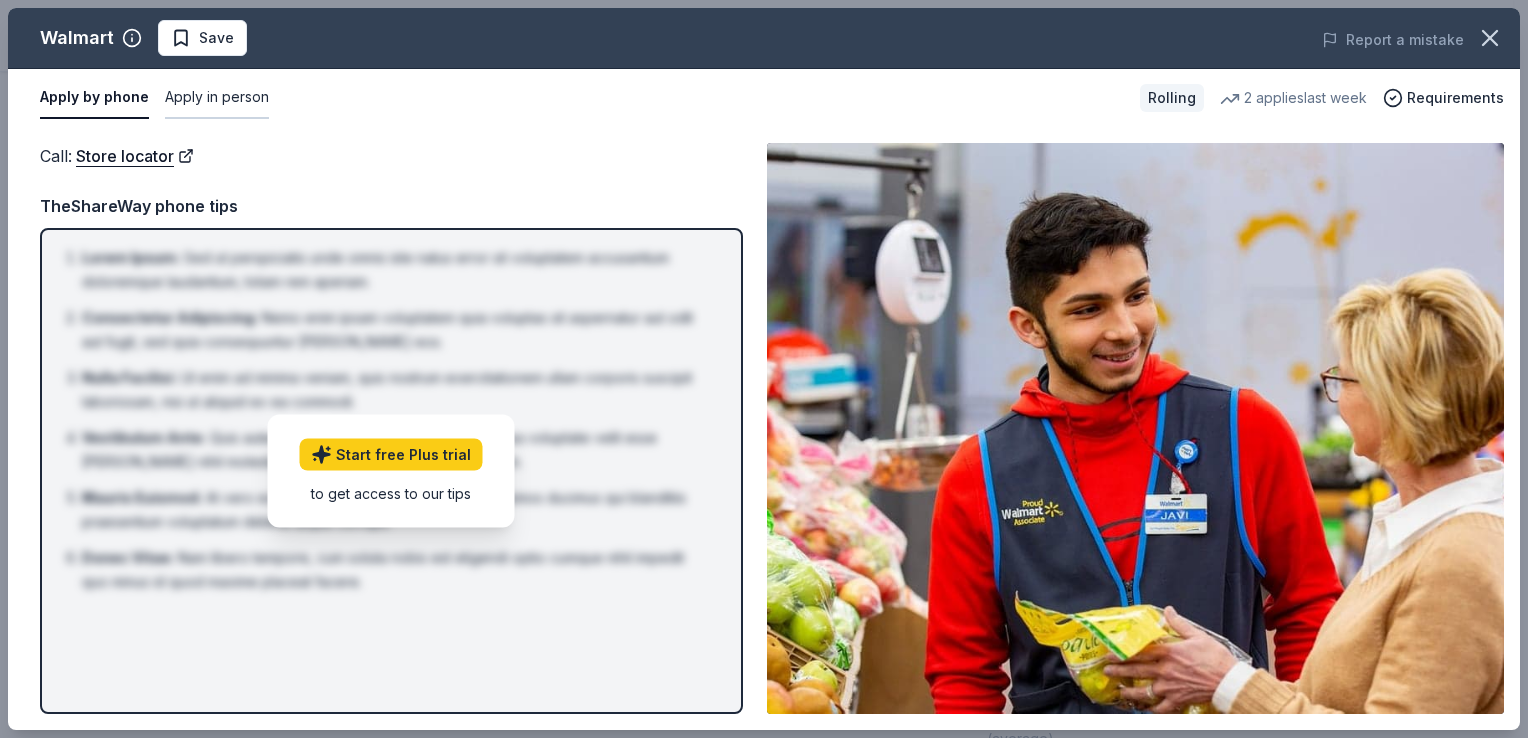 click on "Apply in person" at bounding box center [217, 98] 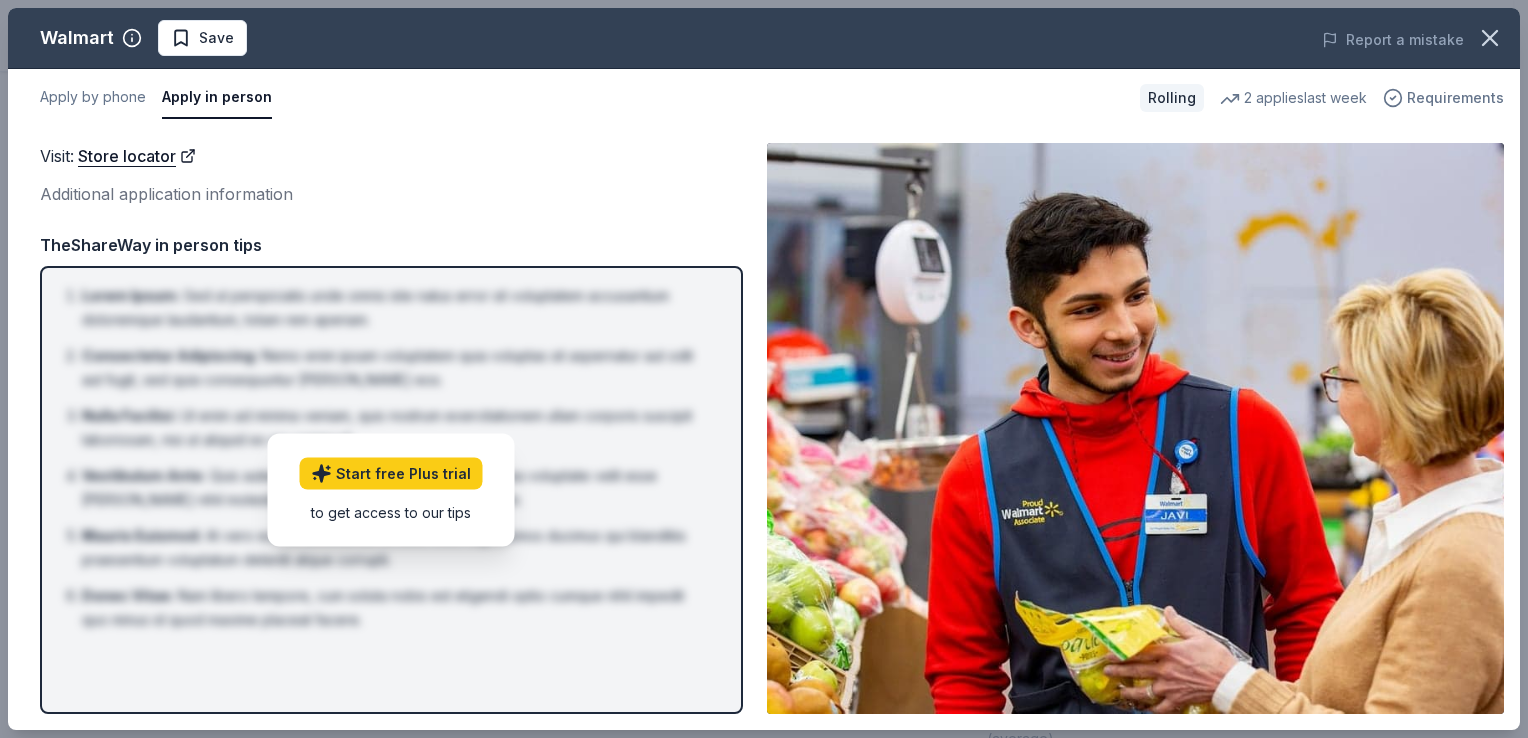 click on "Requirements" at bounding box center [1455, 98] 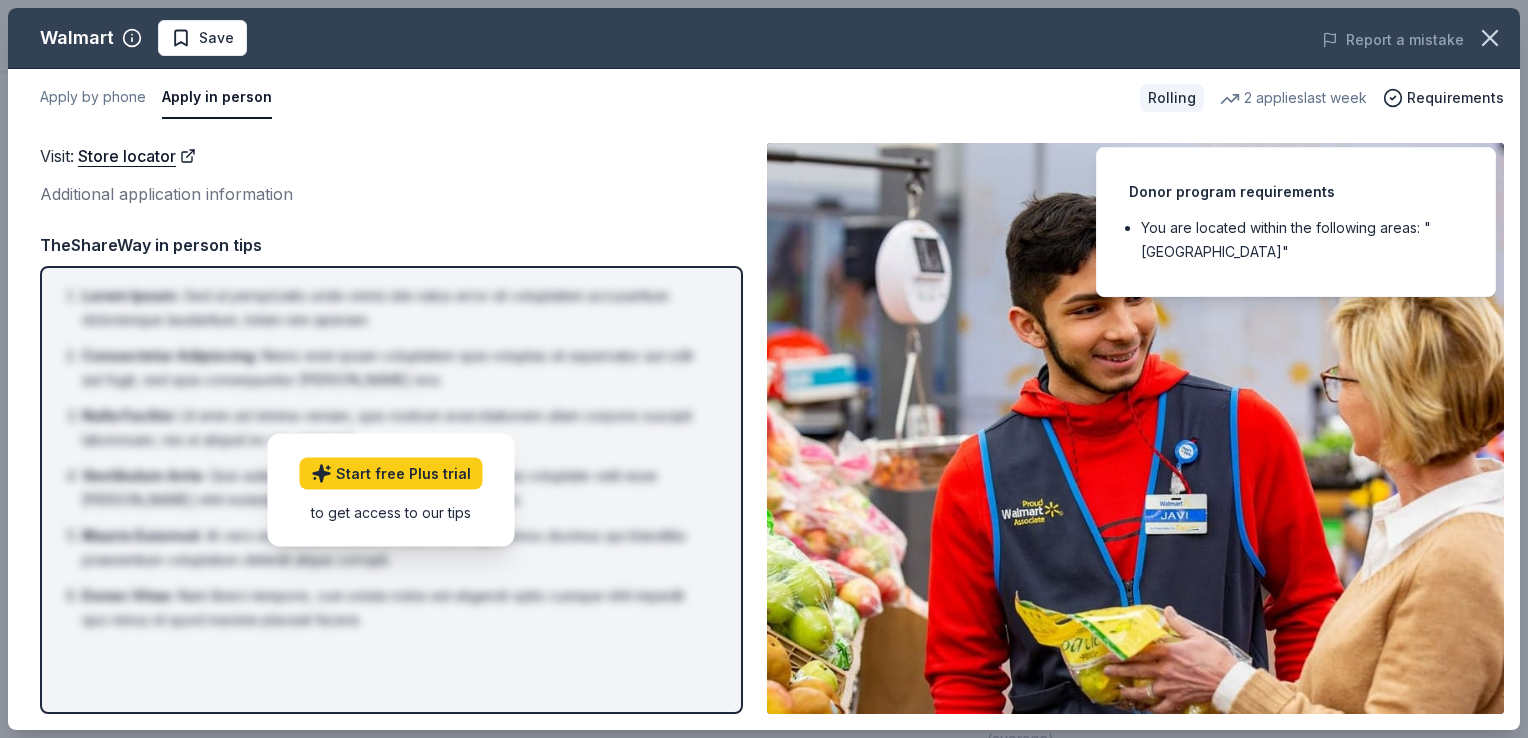 click on "Donor program requirements You are located within the following areas: "USA"" at bounding box center [1296, 222] 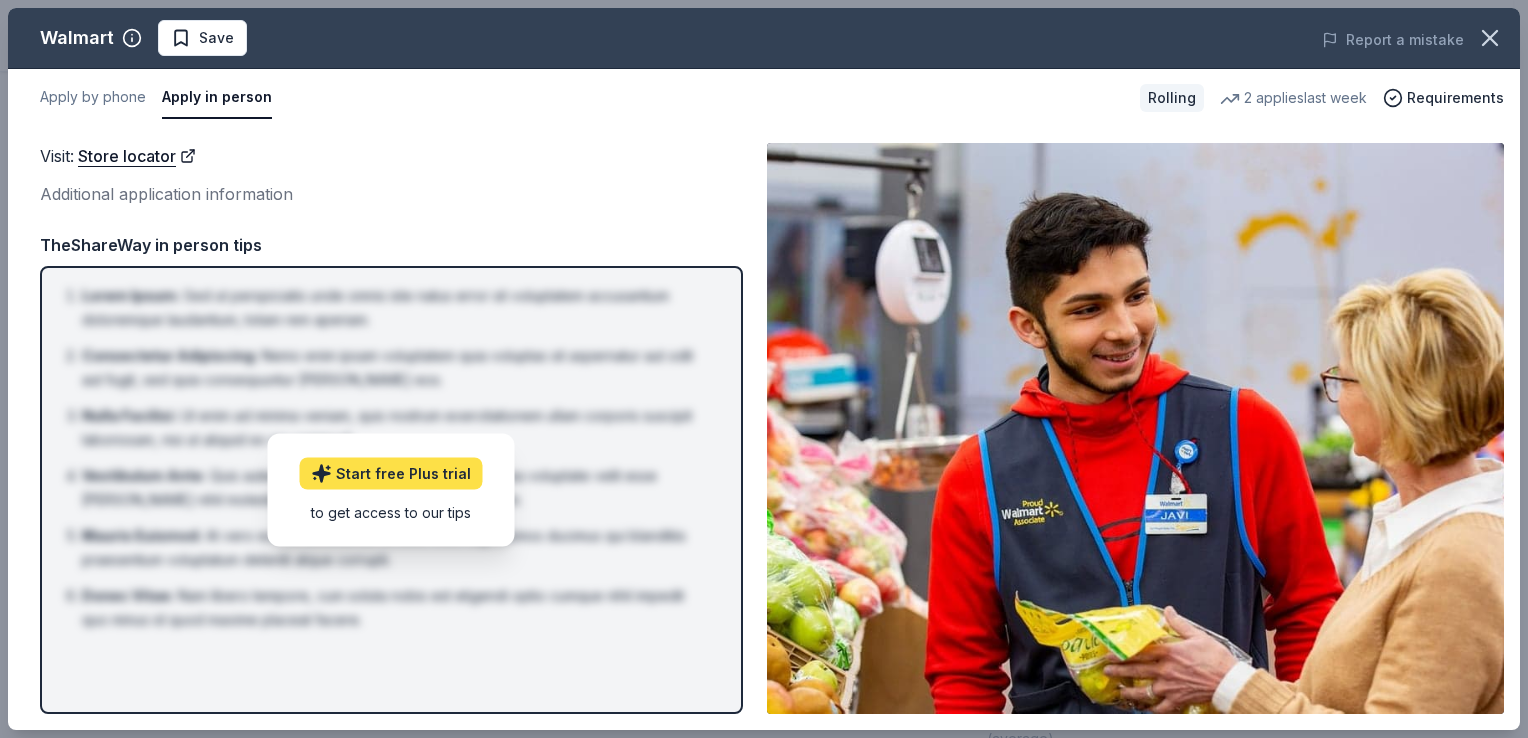 click on "Start free Plus trial" at bounding box center (391, 474) 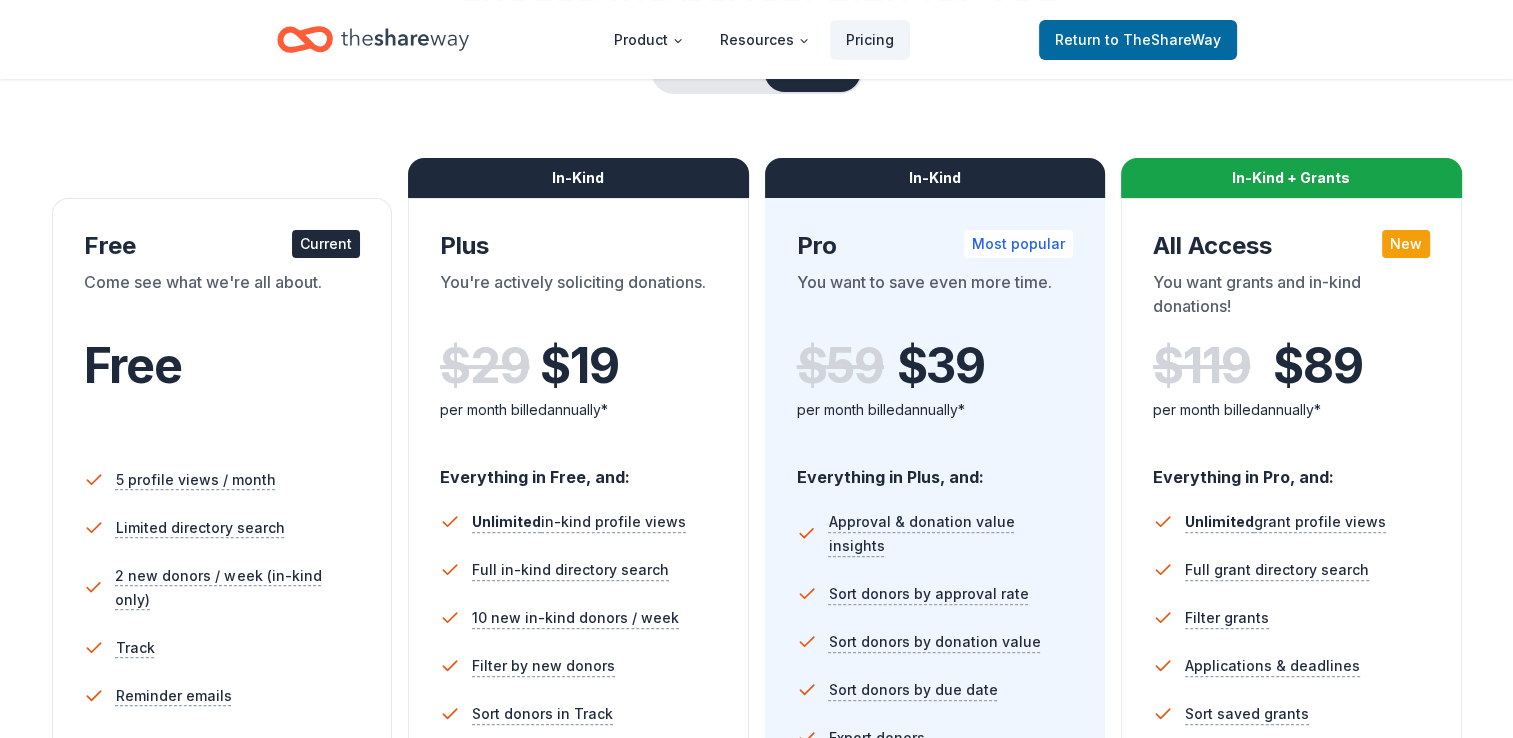 scroll, scrollTop: 200, scrollLeft: 0, axis: vertical 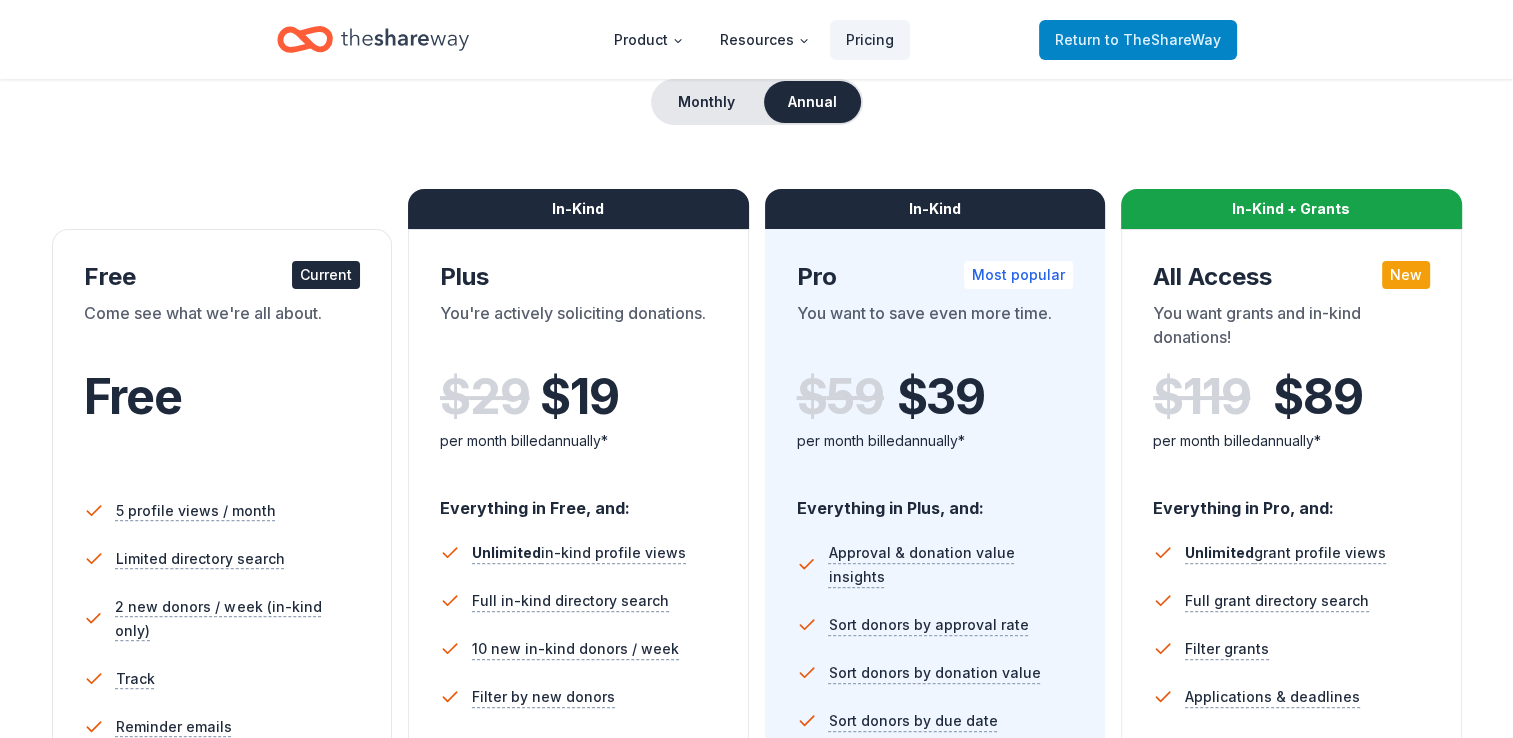 click on "Return to TheShareWay" at bounding box center (1138, 40) 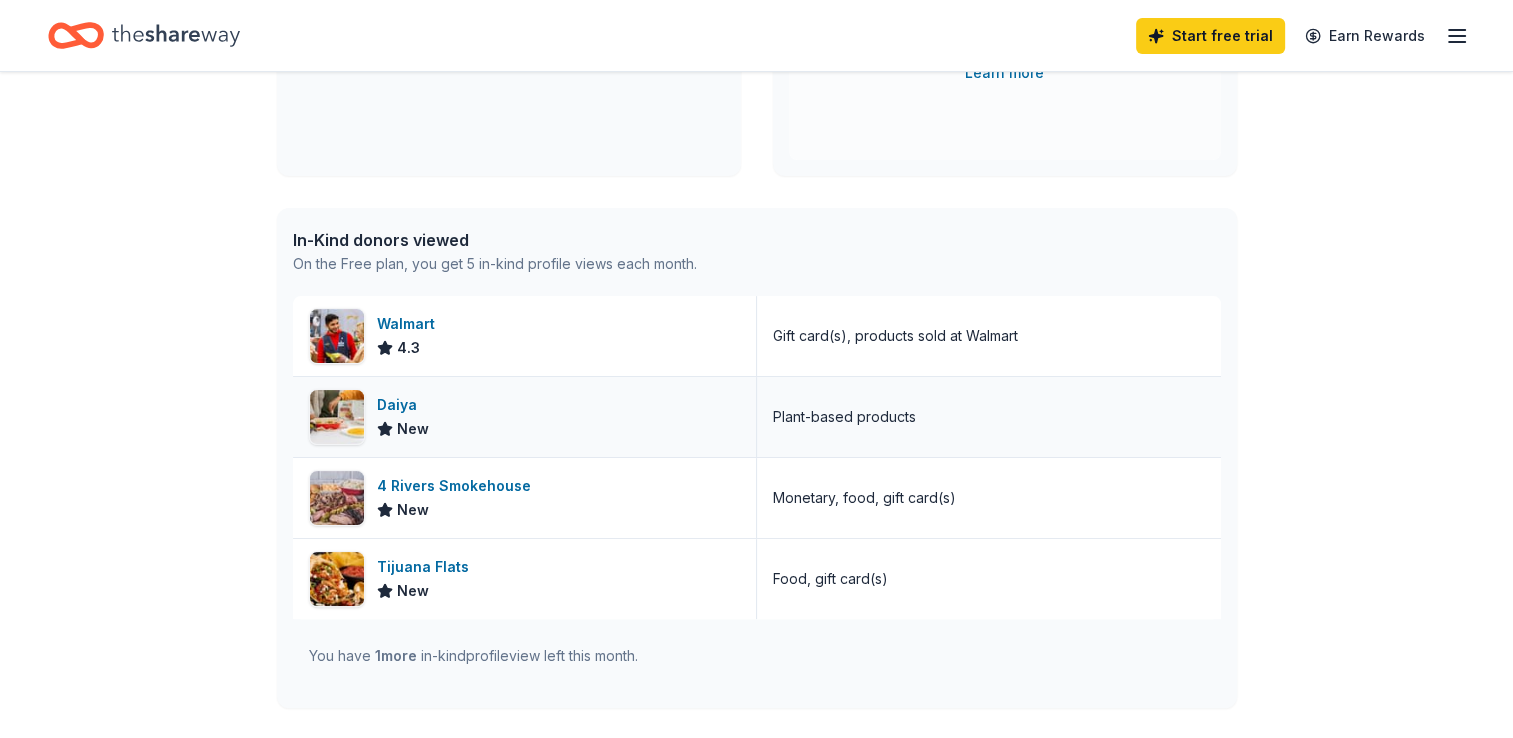 scroll, scrollTop: 400, scrollLeft: 0, axis: vertical 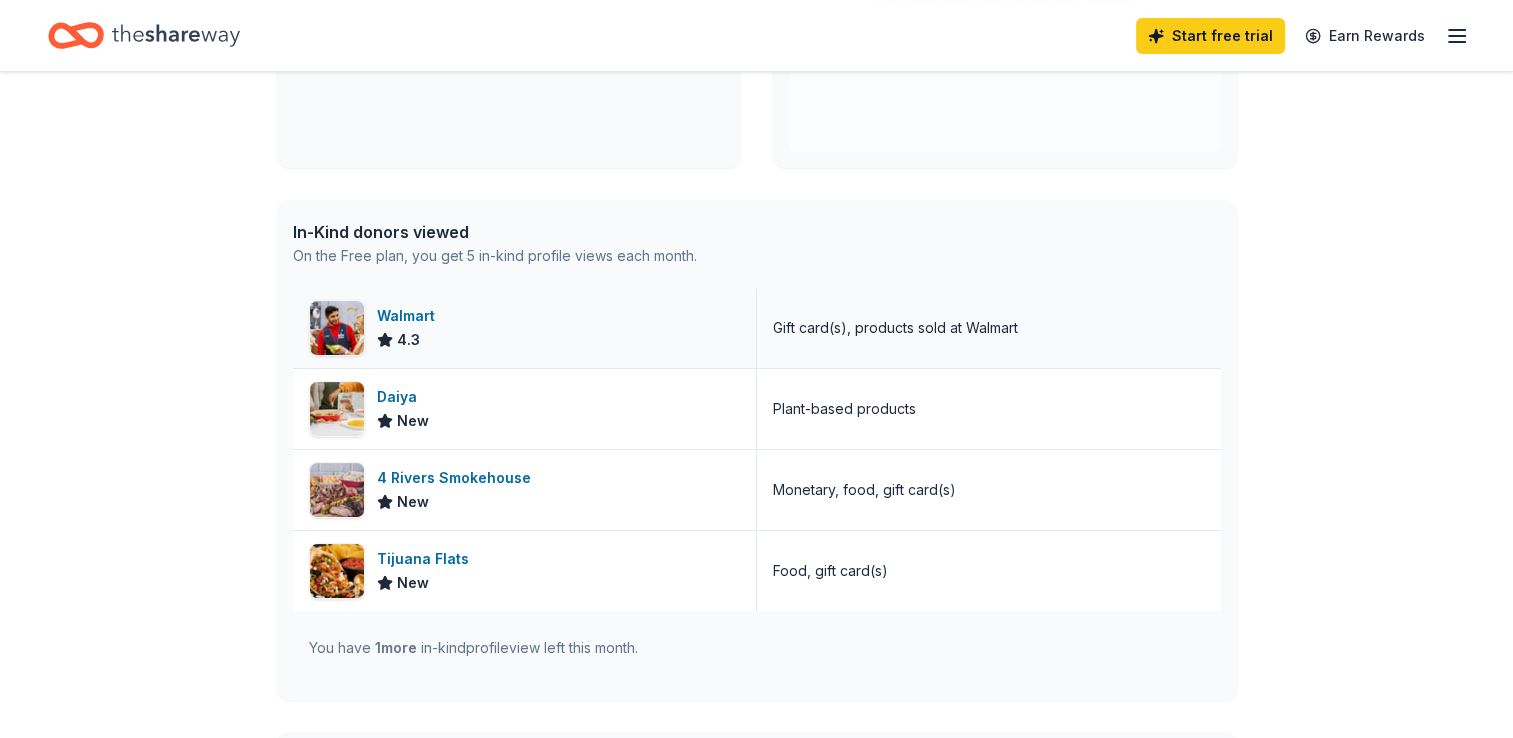 click at bounding box center [337, 328] 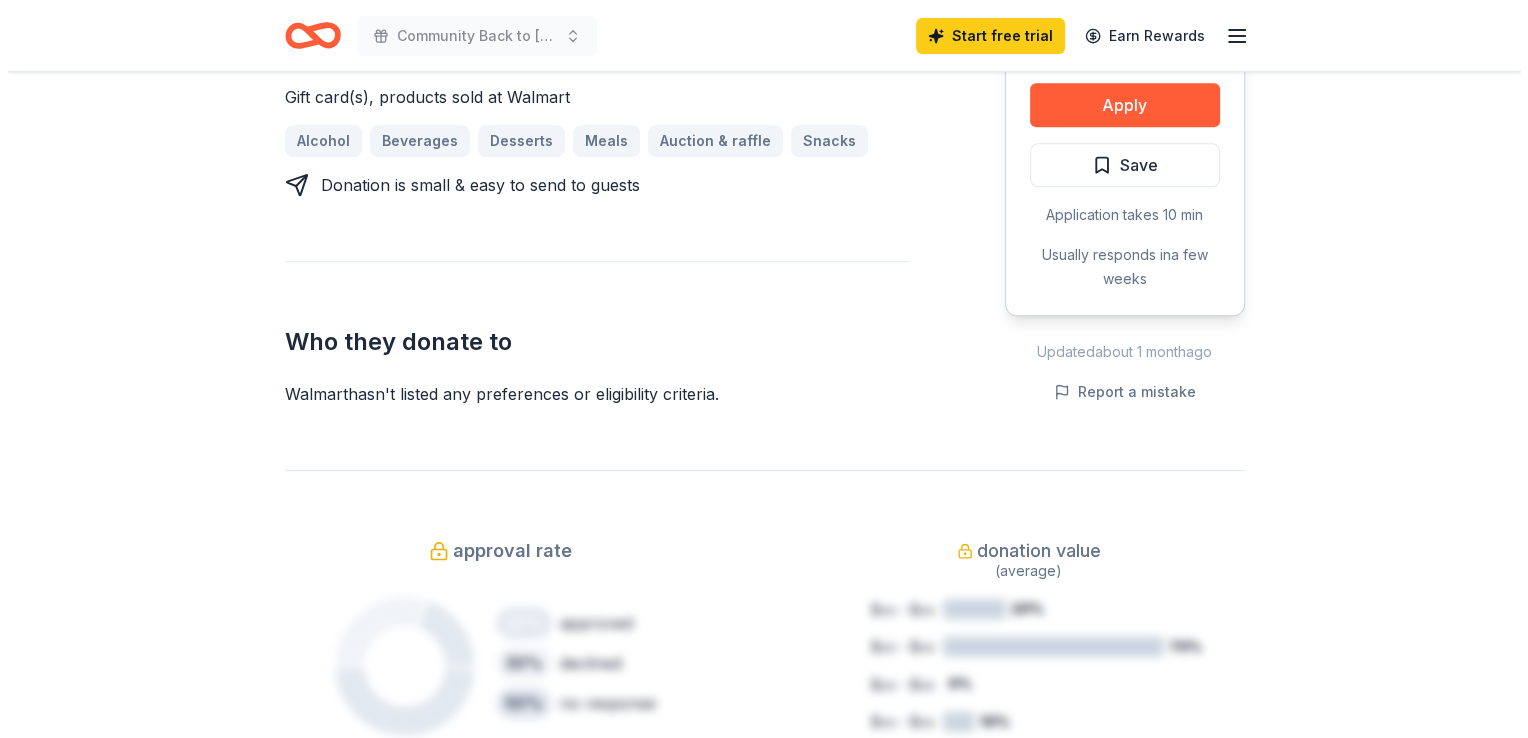 scroll, scrollTop: 900, scrollLeft: 0, axis: vertical 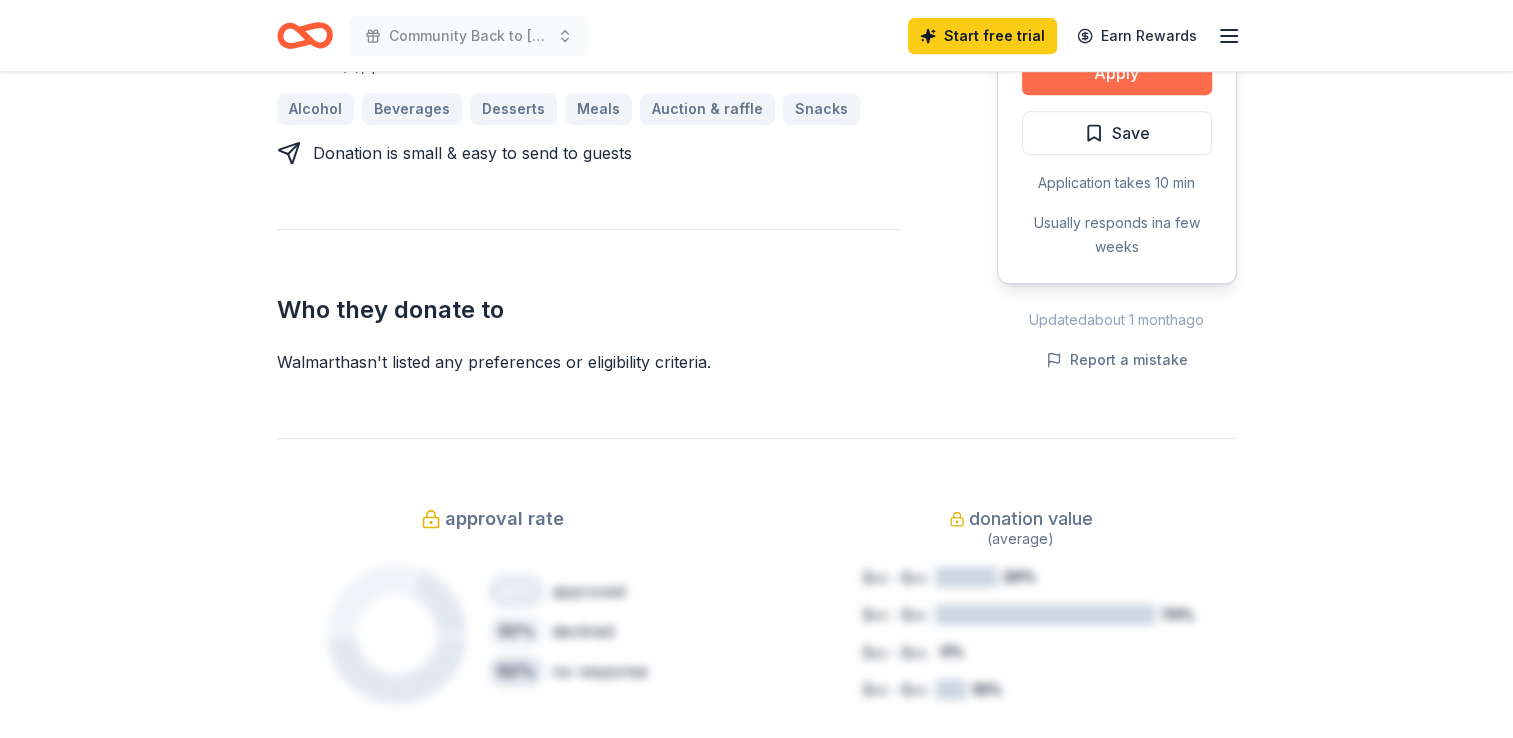 click on "Apply" at bounding box center [1117, 73] 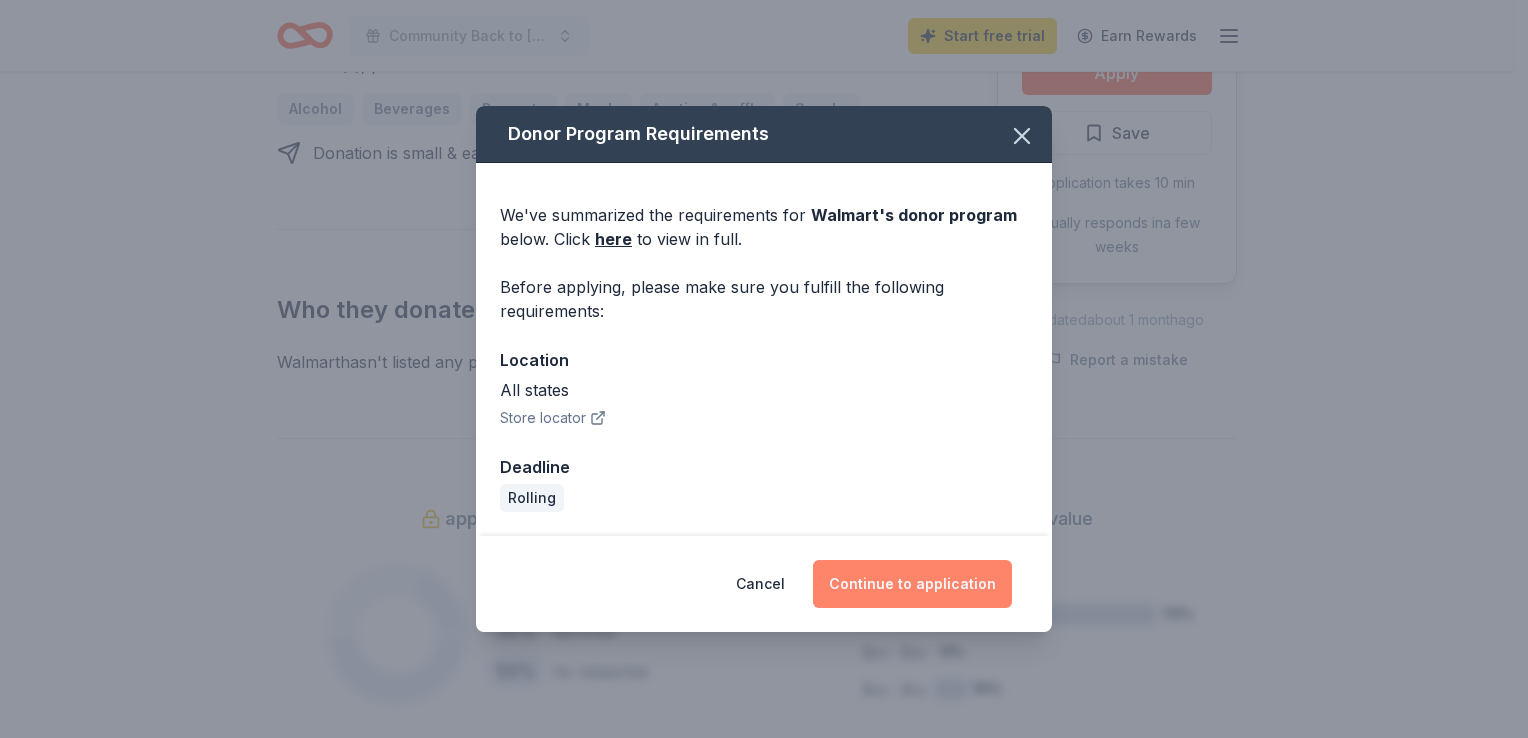 click on "Continue to application" at bounding box center [912, 584] 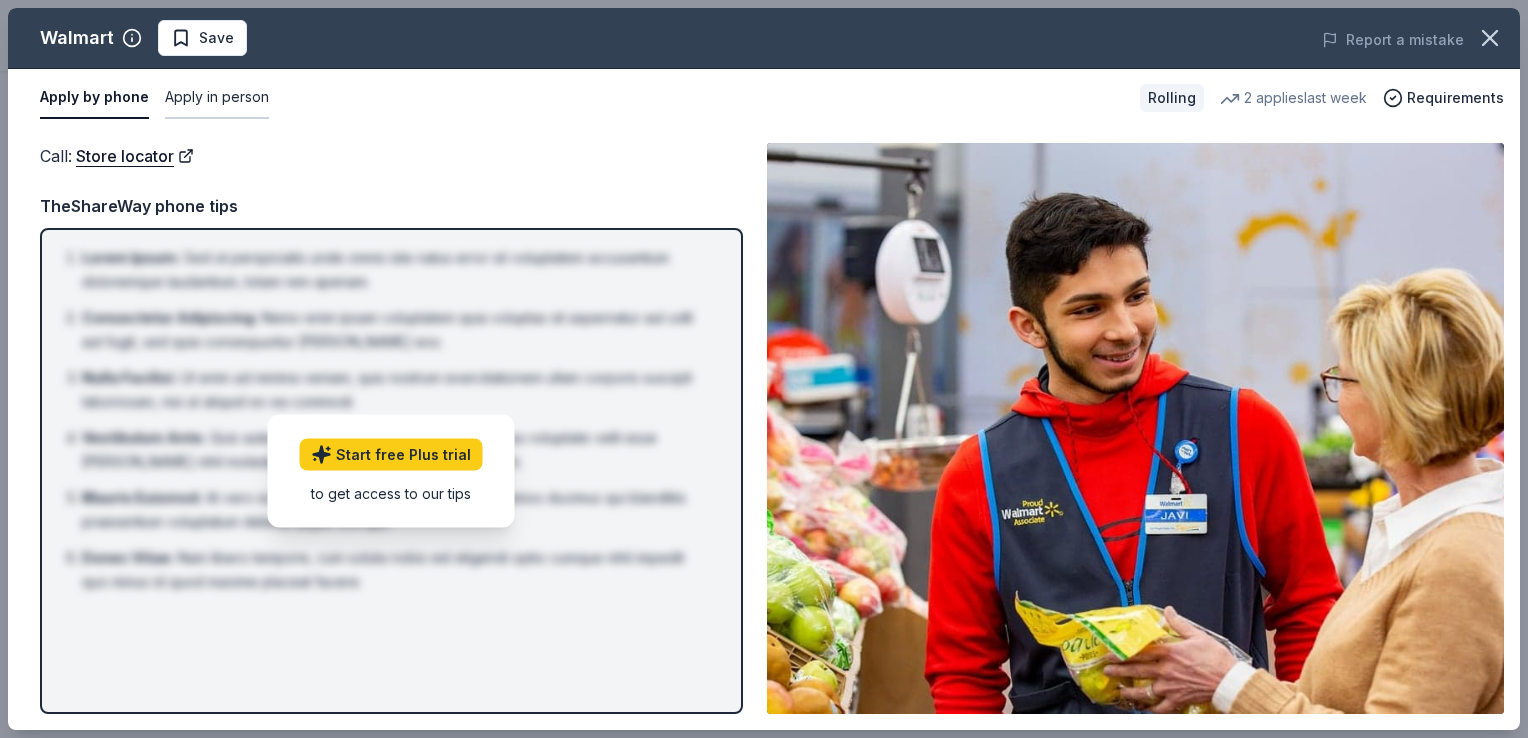 click on "Apply in person" at bounding box center (217, 98) 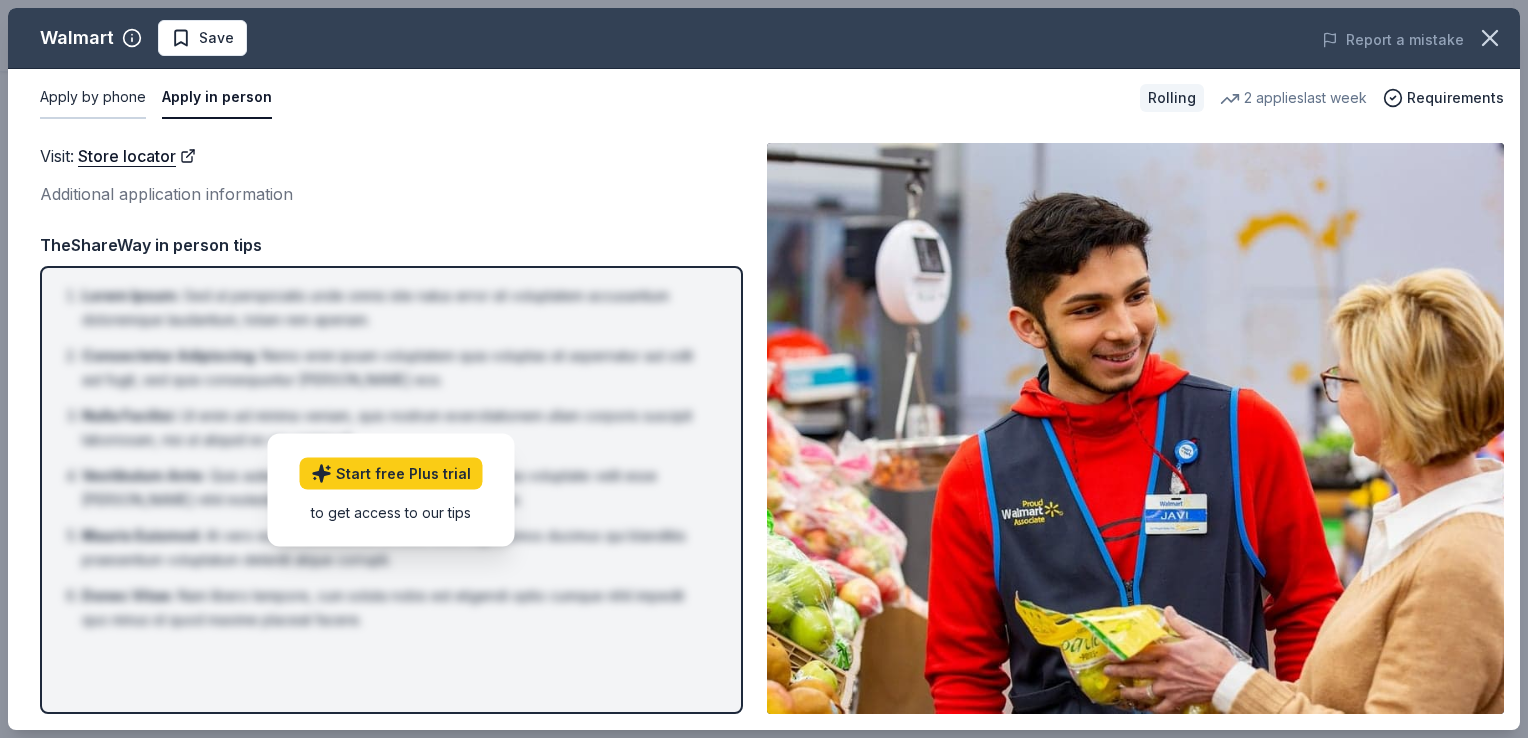 click on "Apply by phone" at bounding box center [93, 98] 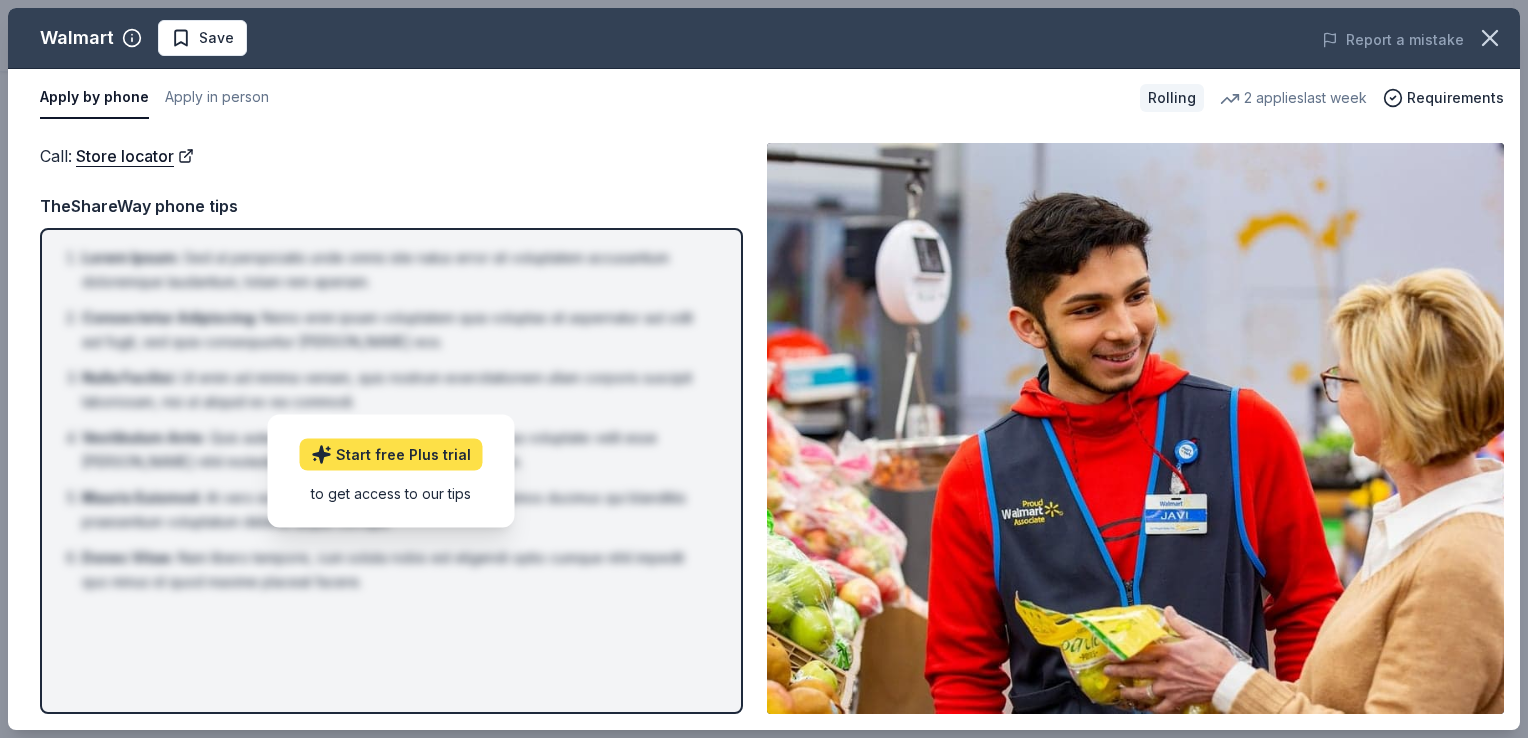 click on "Start free Plus trial" at bounding box center [391, 454] 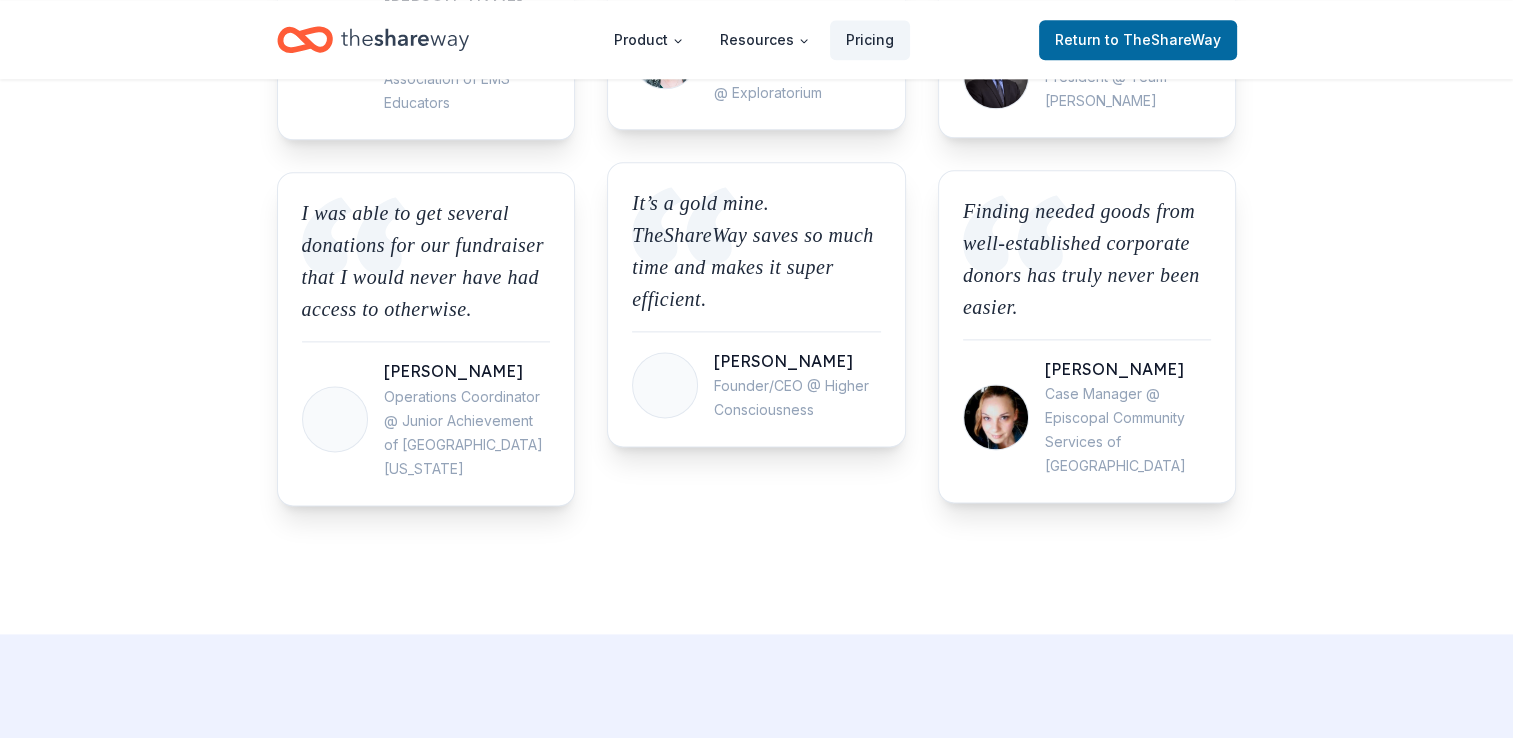 scroll, scrollTop: 2500, scrollLeft: 0, axis: vertical 